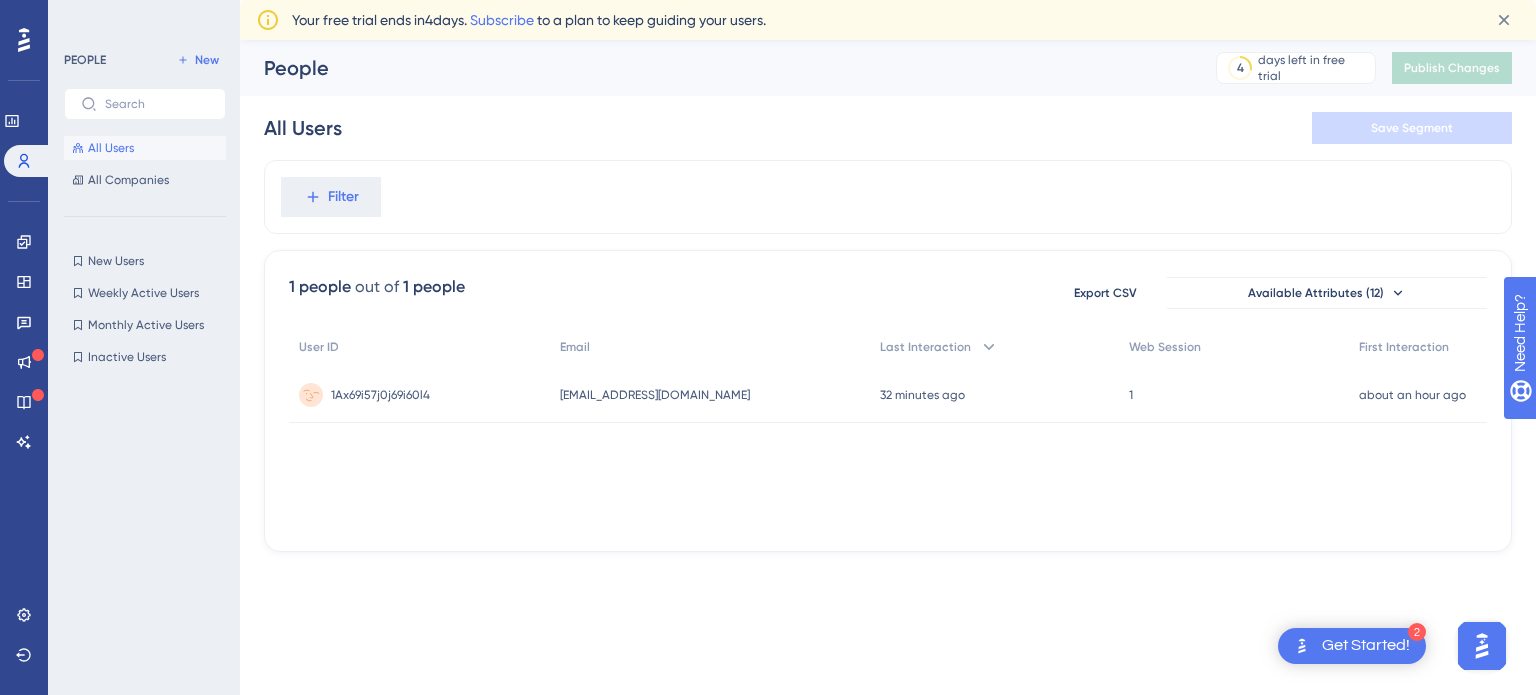 scroll, scrollTop: 0, scrollLeft: 0, axis: both 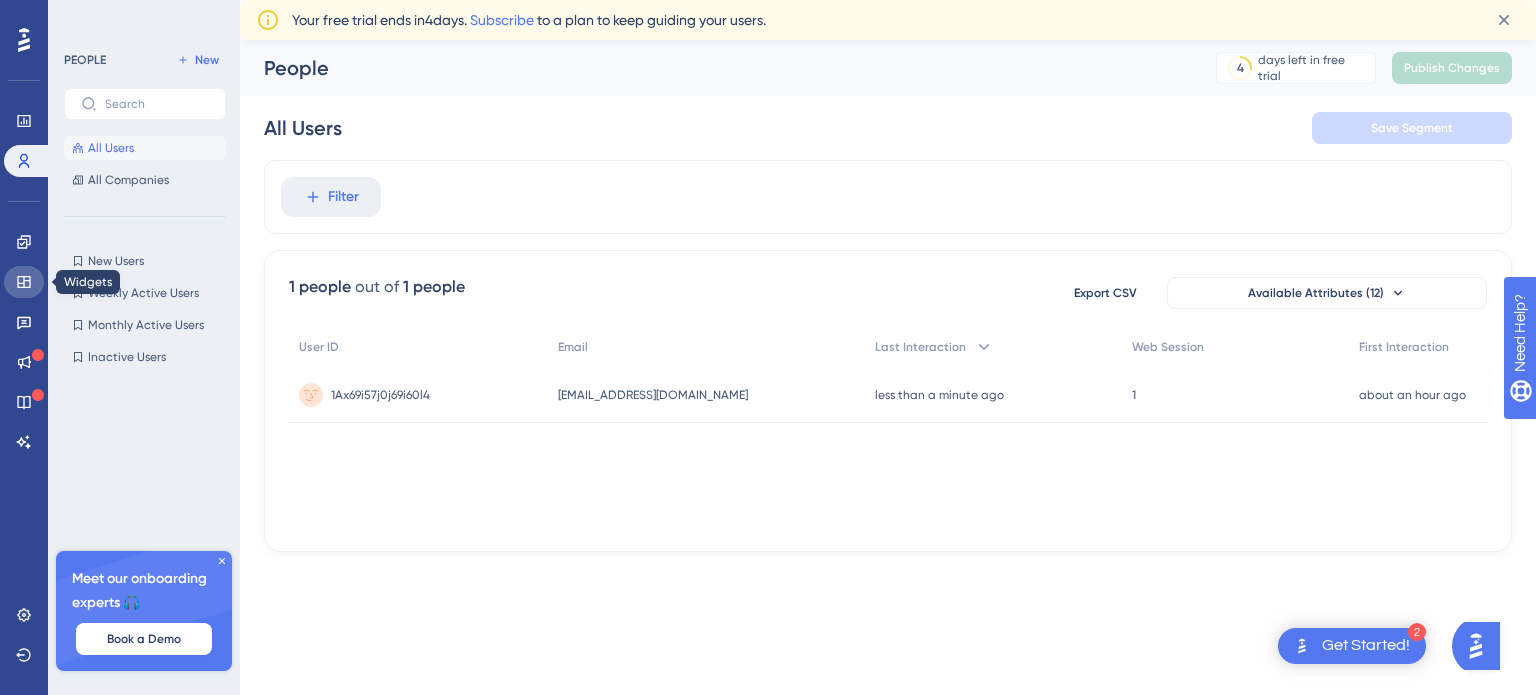 click 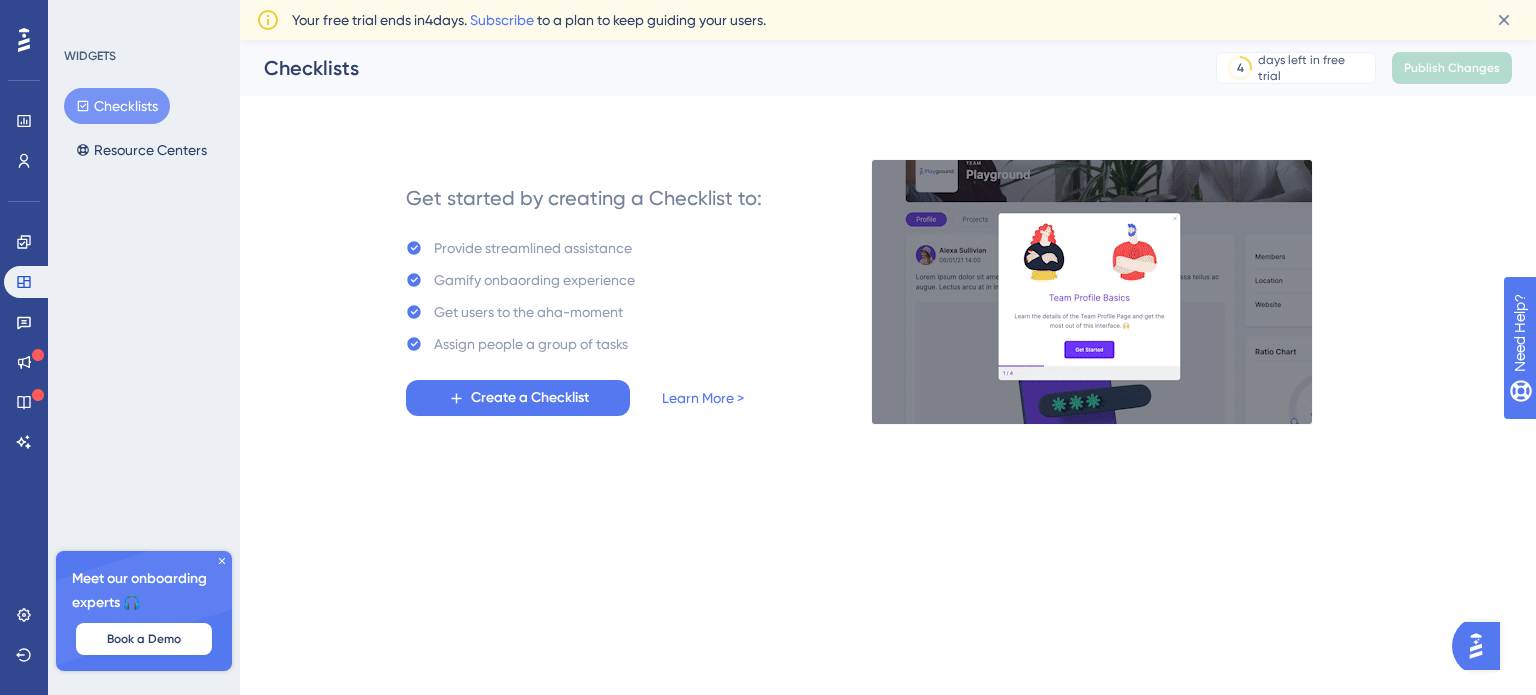 click on "Engagement Widgets Feedback Product Updates Knowledge Base AI Assistant" at bounding box center (24, 342) 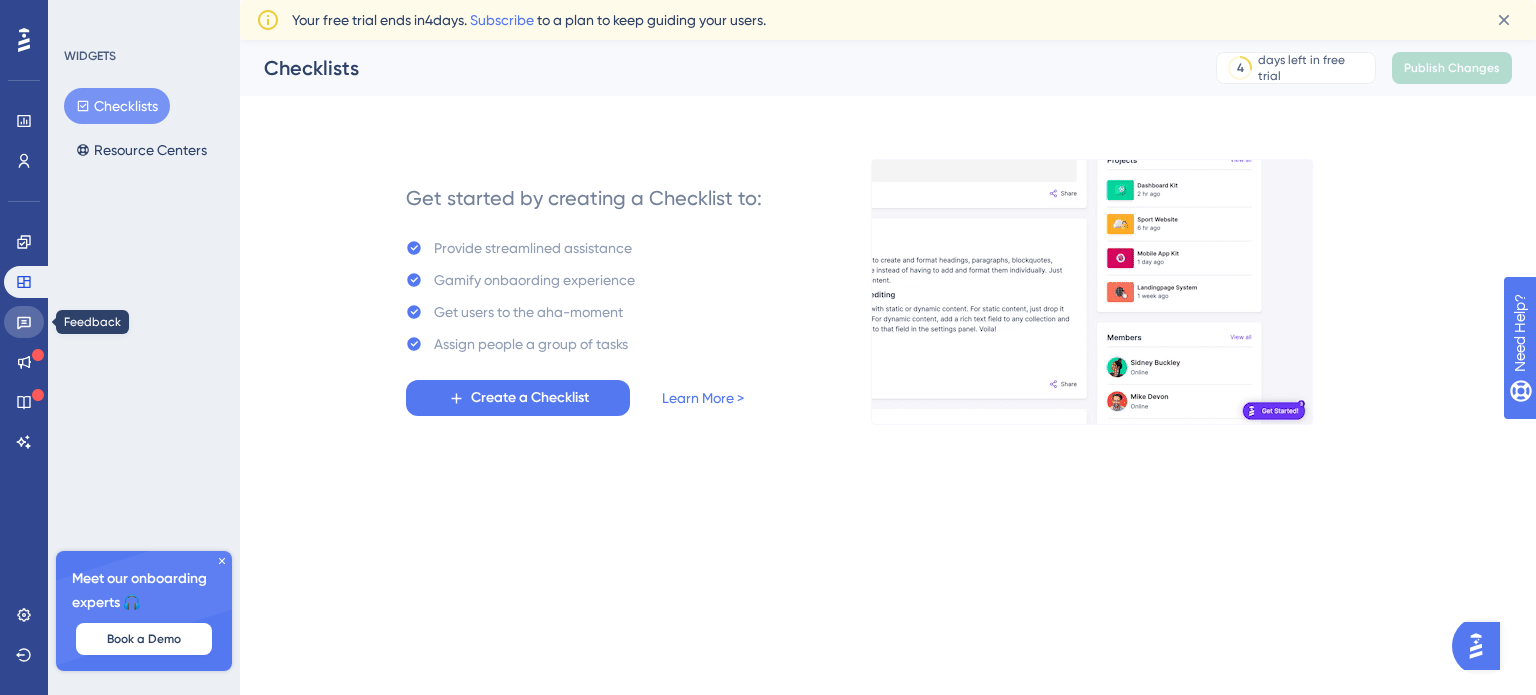 click 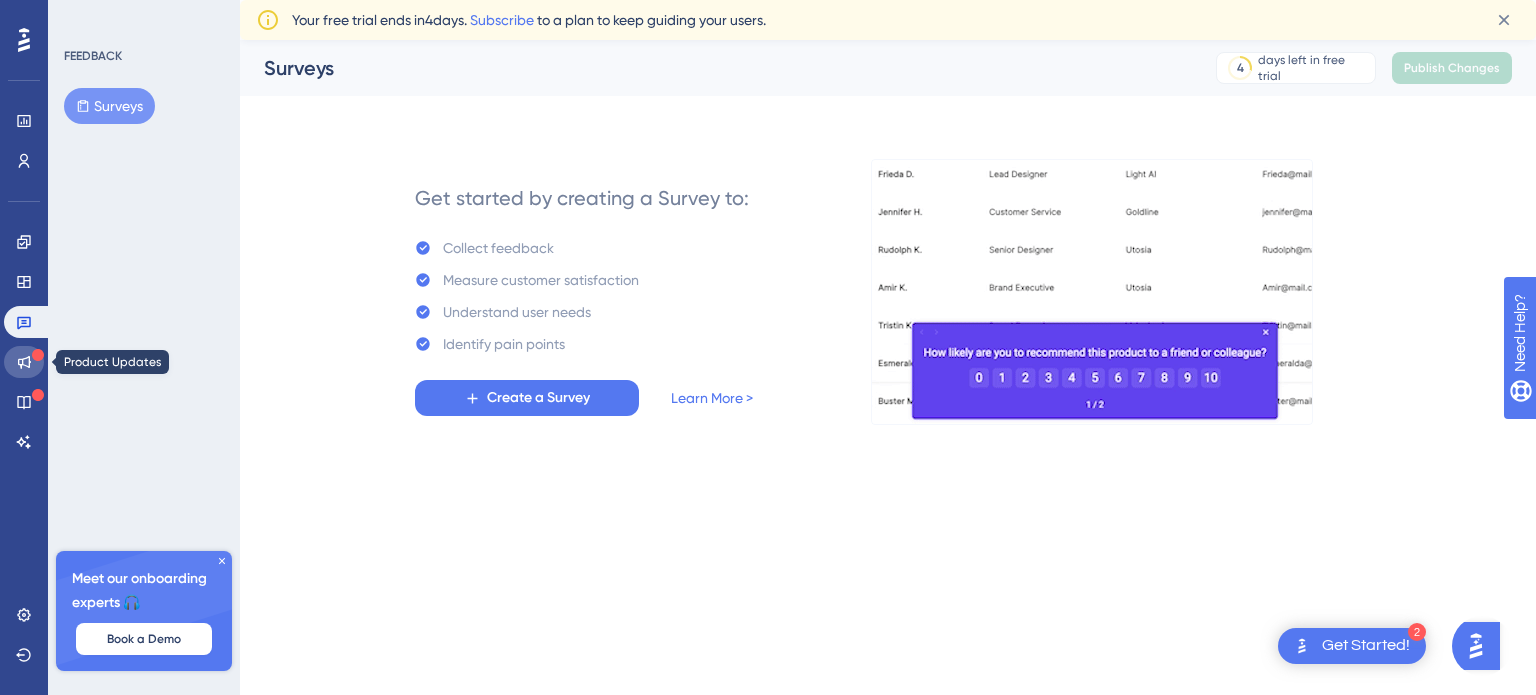 click 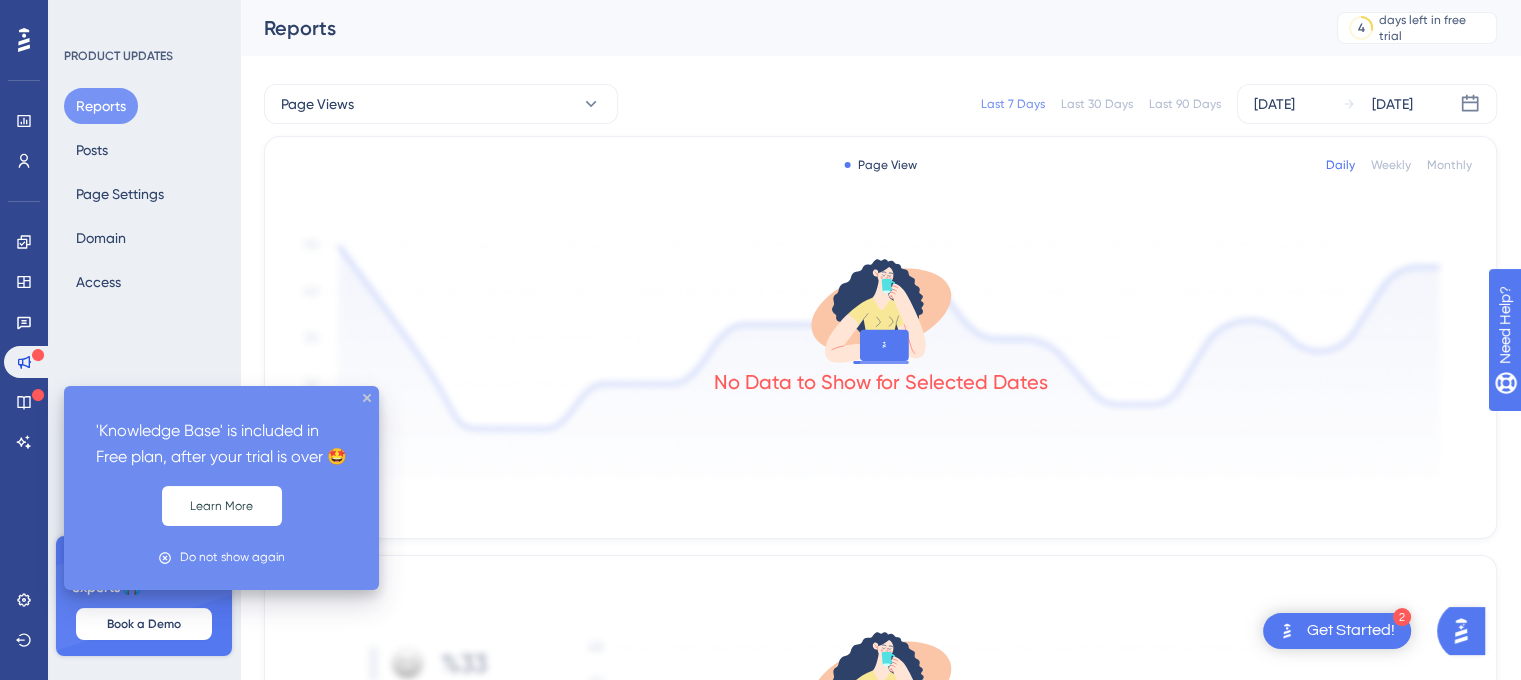 click 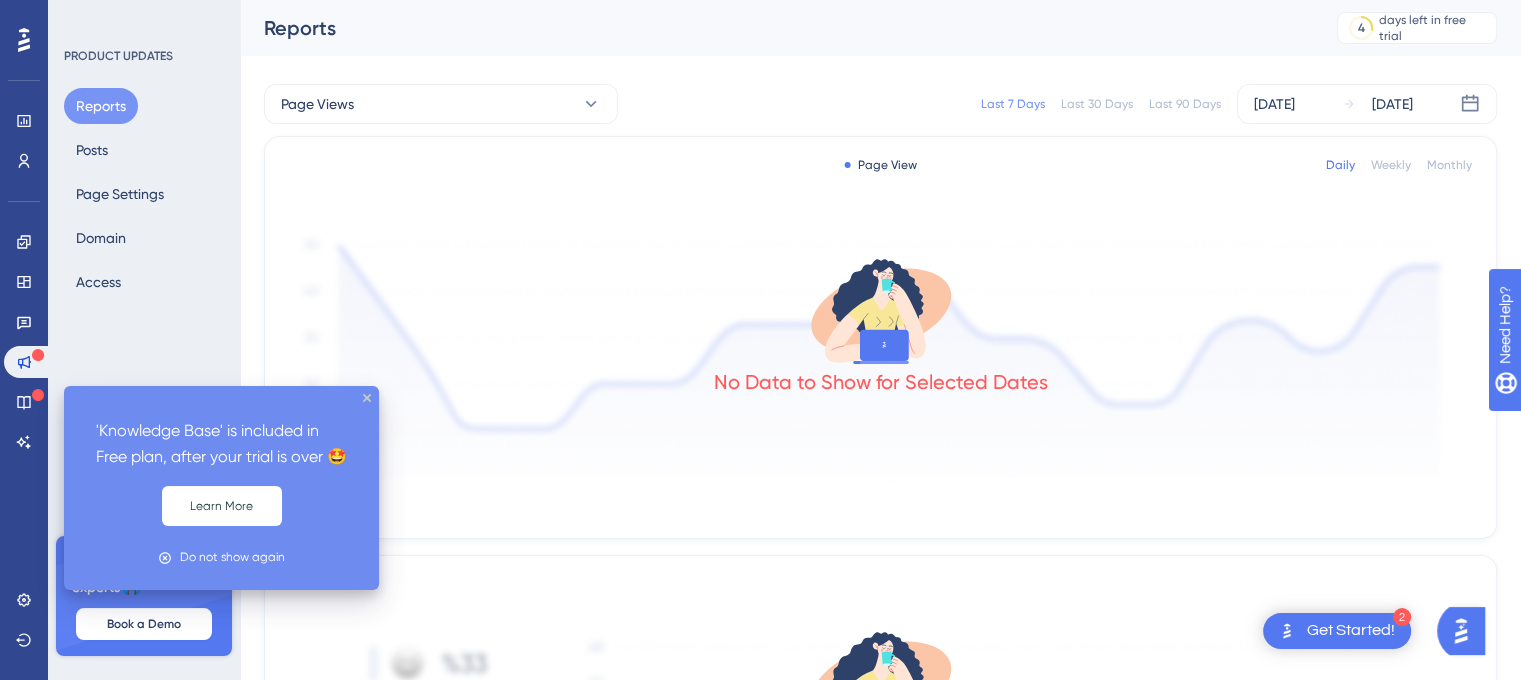 click on "'Knowledge Base' is included in Free plan, after your trial is over 🤩 Learn More Do not show again" at bounding box center [221, 488] 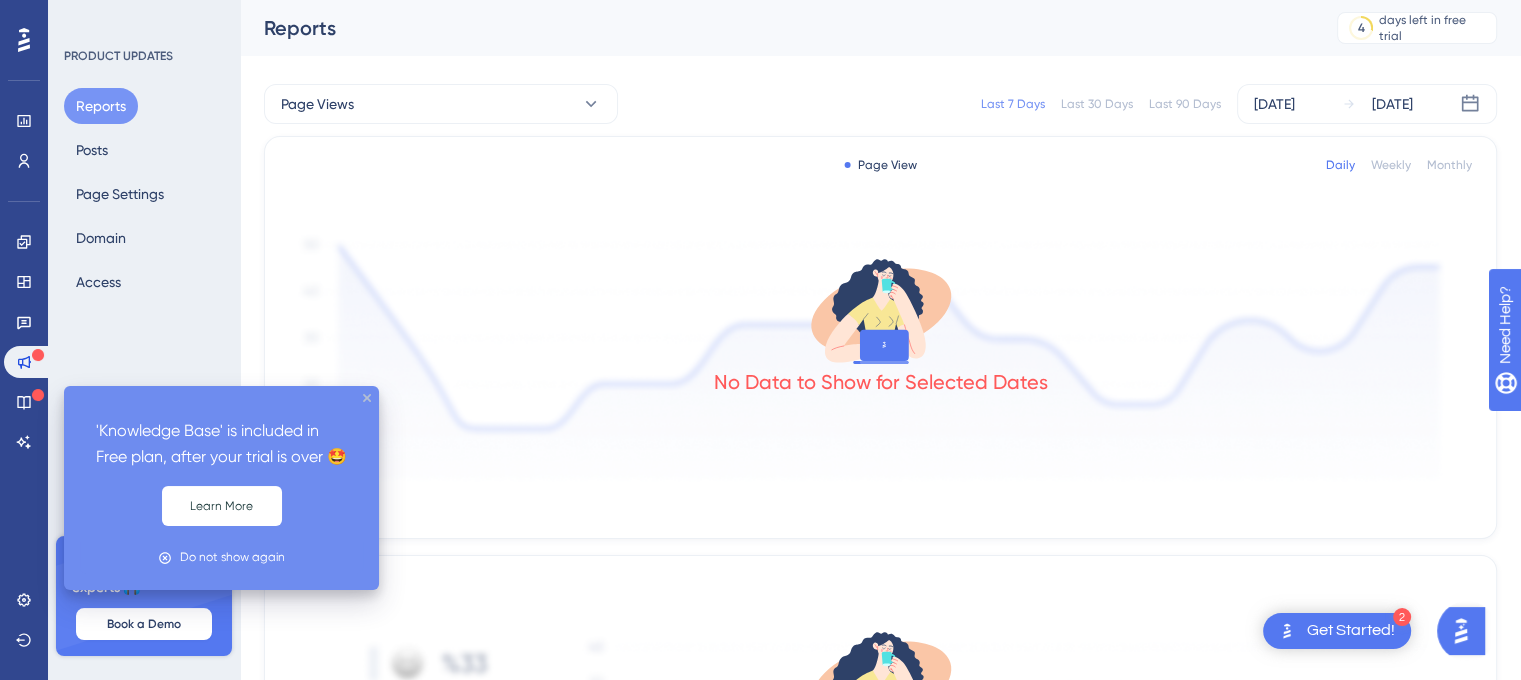 click 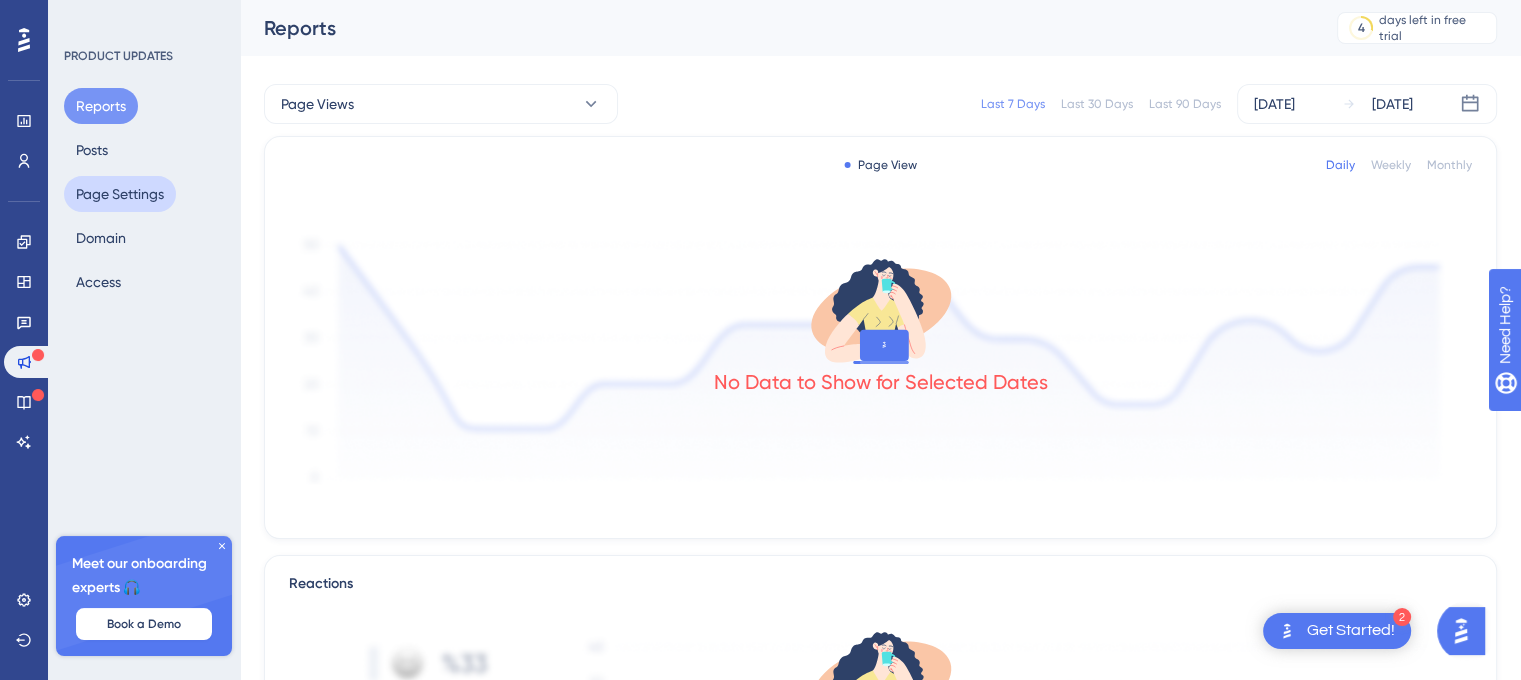 click on "Page Settings" at bounding box center [120, 194] 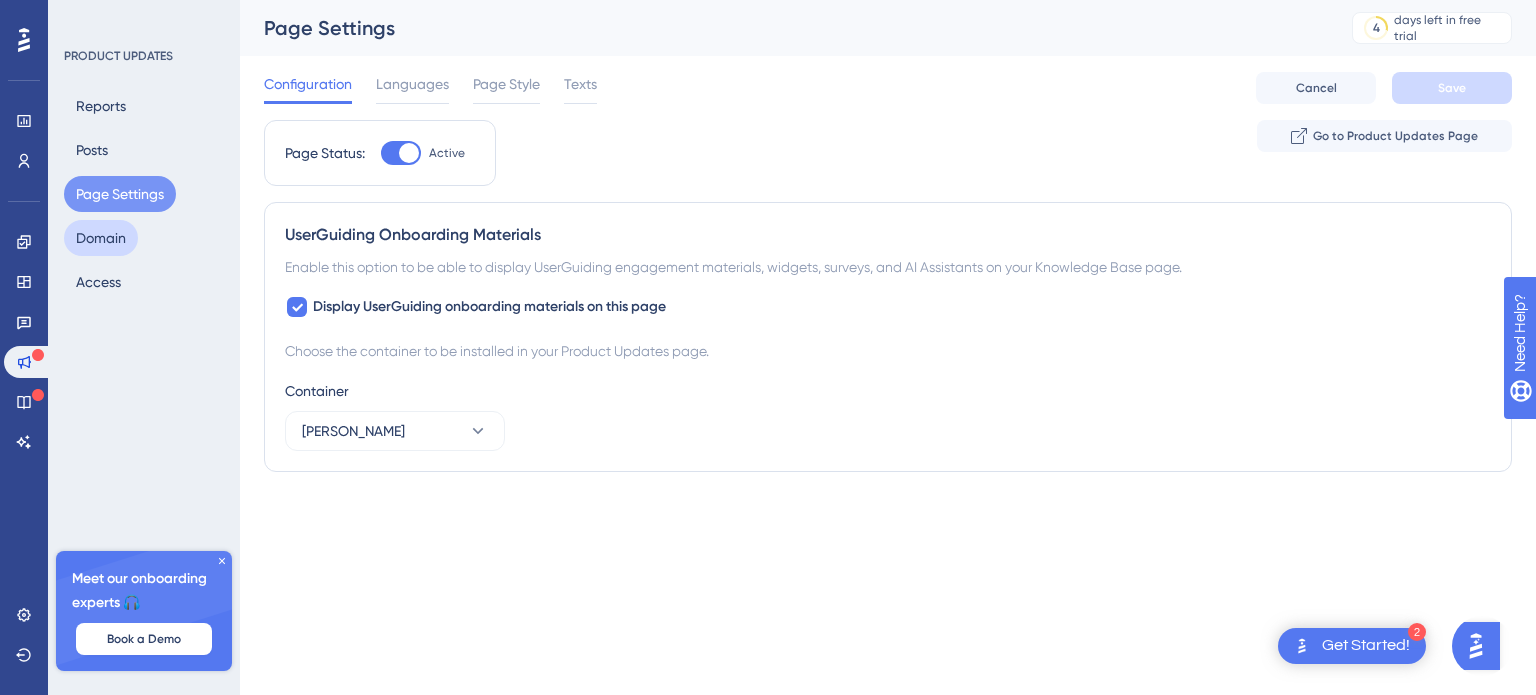 click on "Domain" at bounding box center (101, 238) 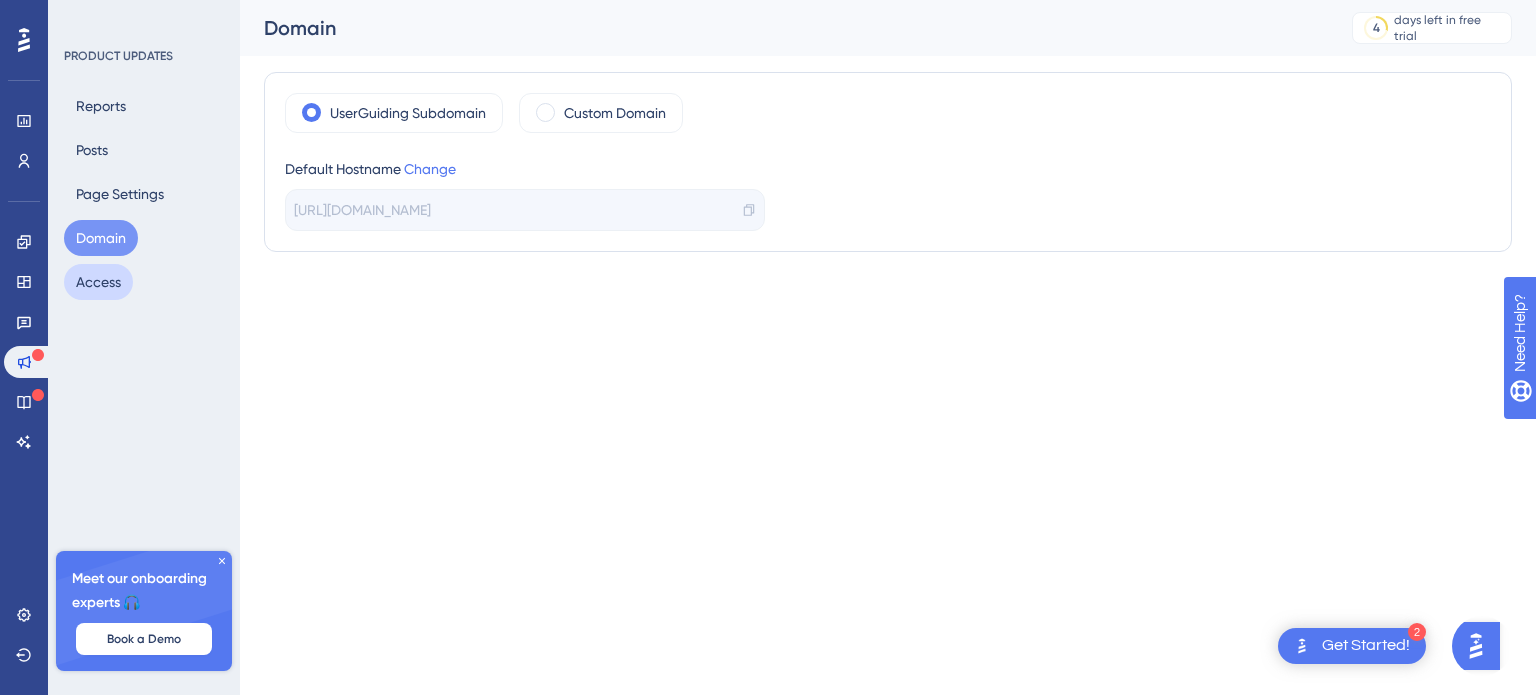 click on "Access" at bounding box center (98, 282) 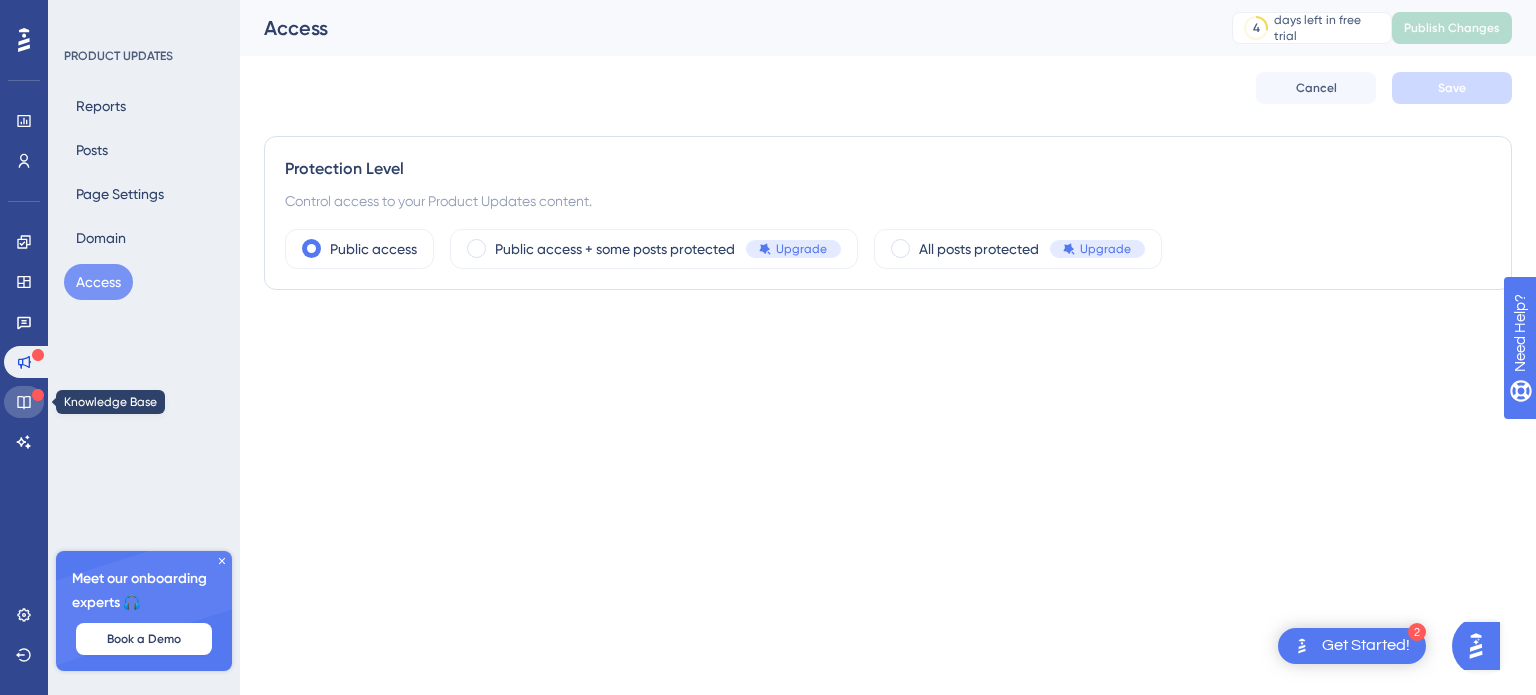 click at bounding box center (24, 402) 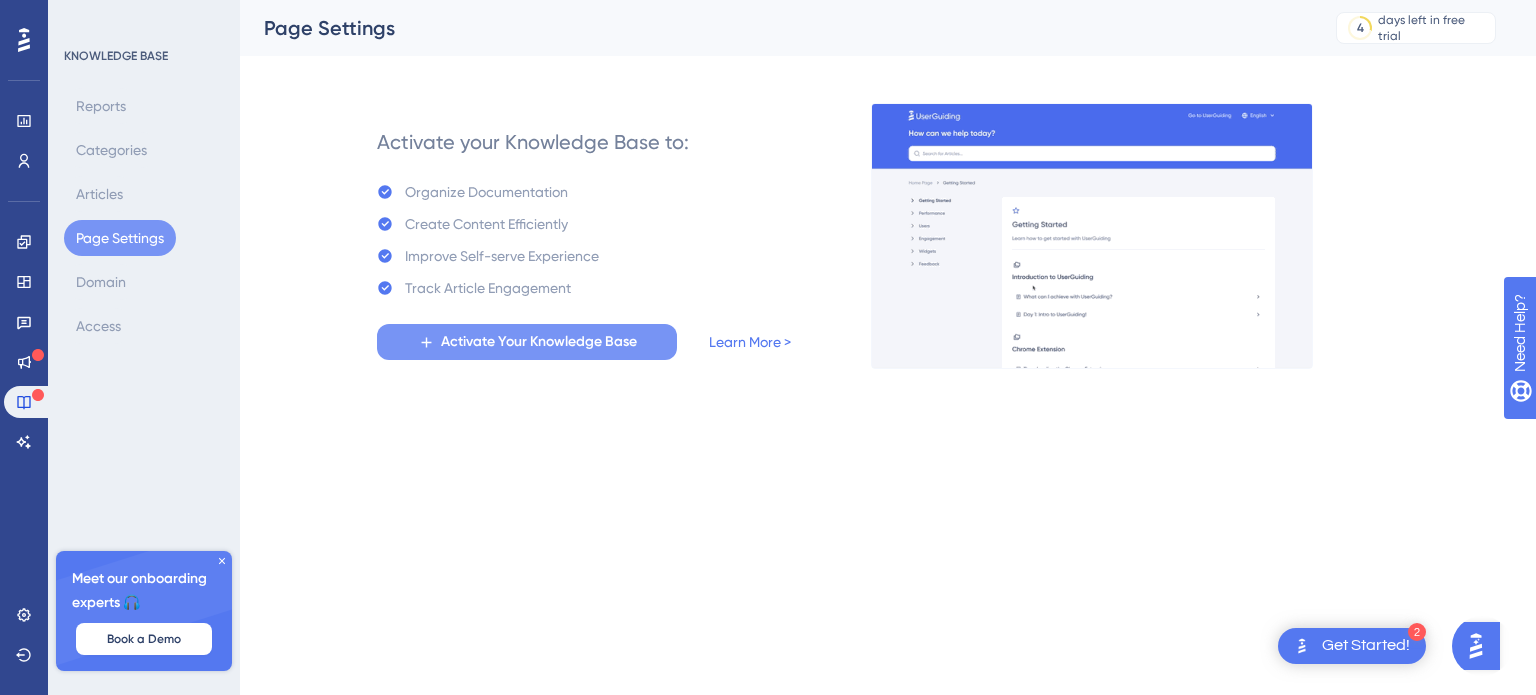 click on "Activate Your Knowledge Base" at bounding box center (539, 342) 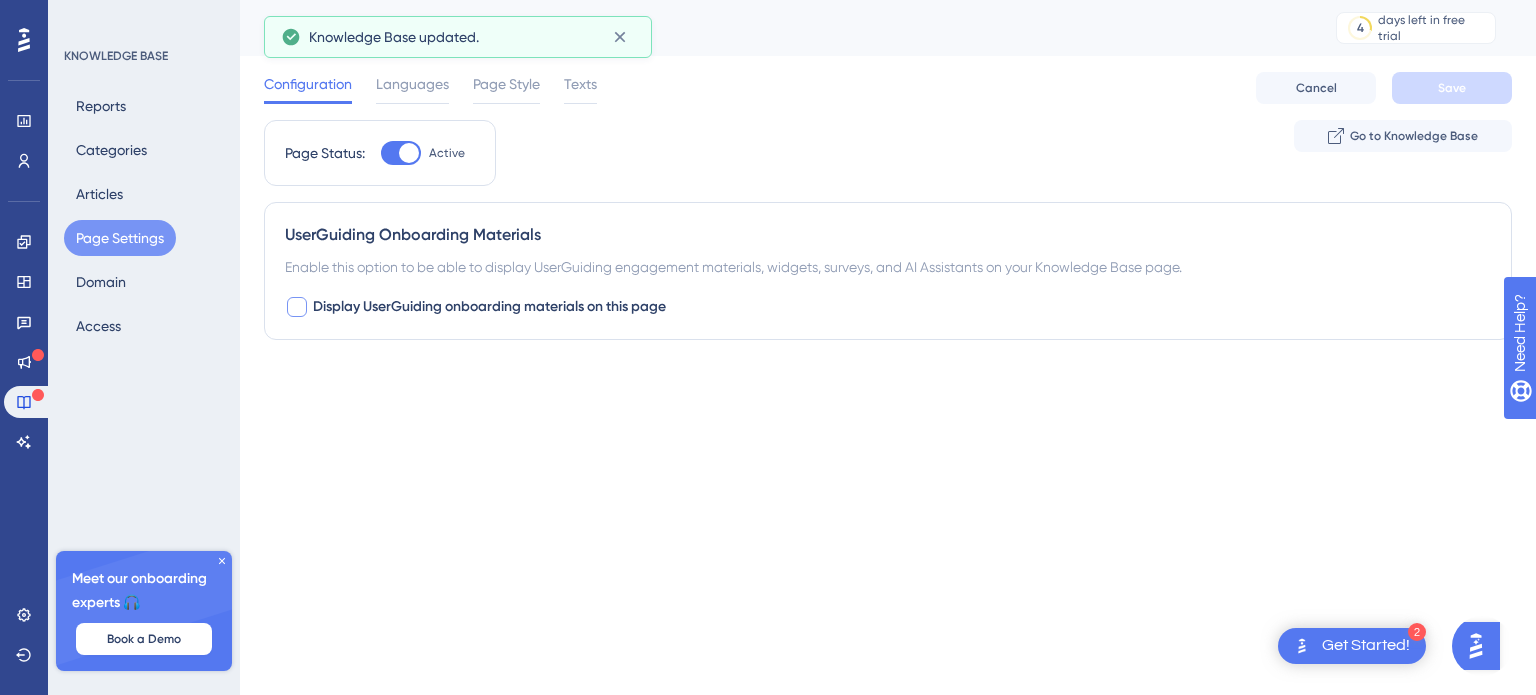 click on "Display UserGuiding onboarding materials on this page" at bounding box center [489, 307] 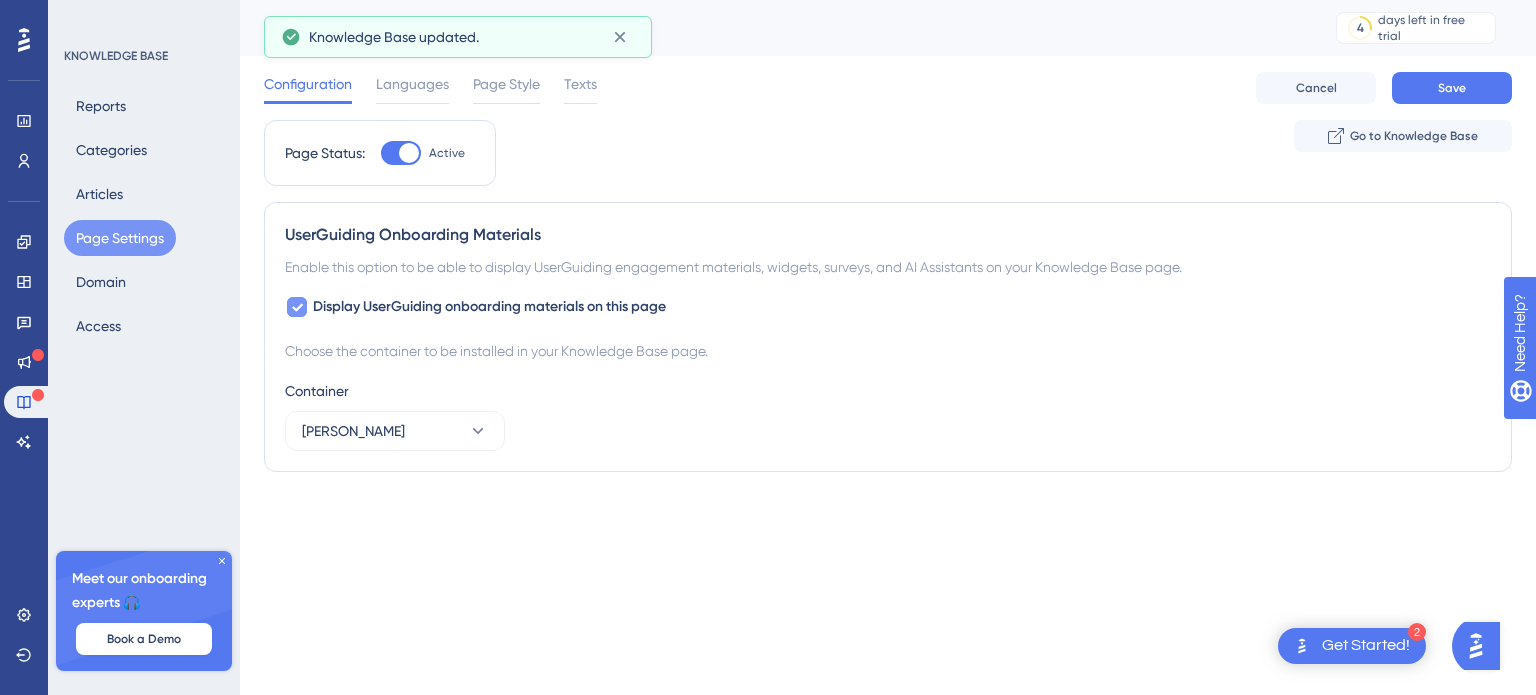 click on "Display UserGuiding onboarding materials on this page" at bounding box center [489, 307] 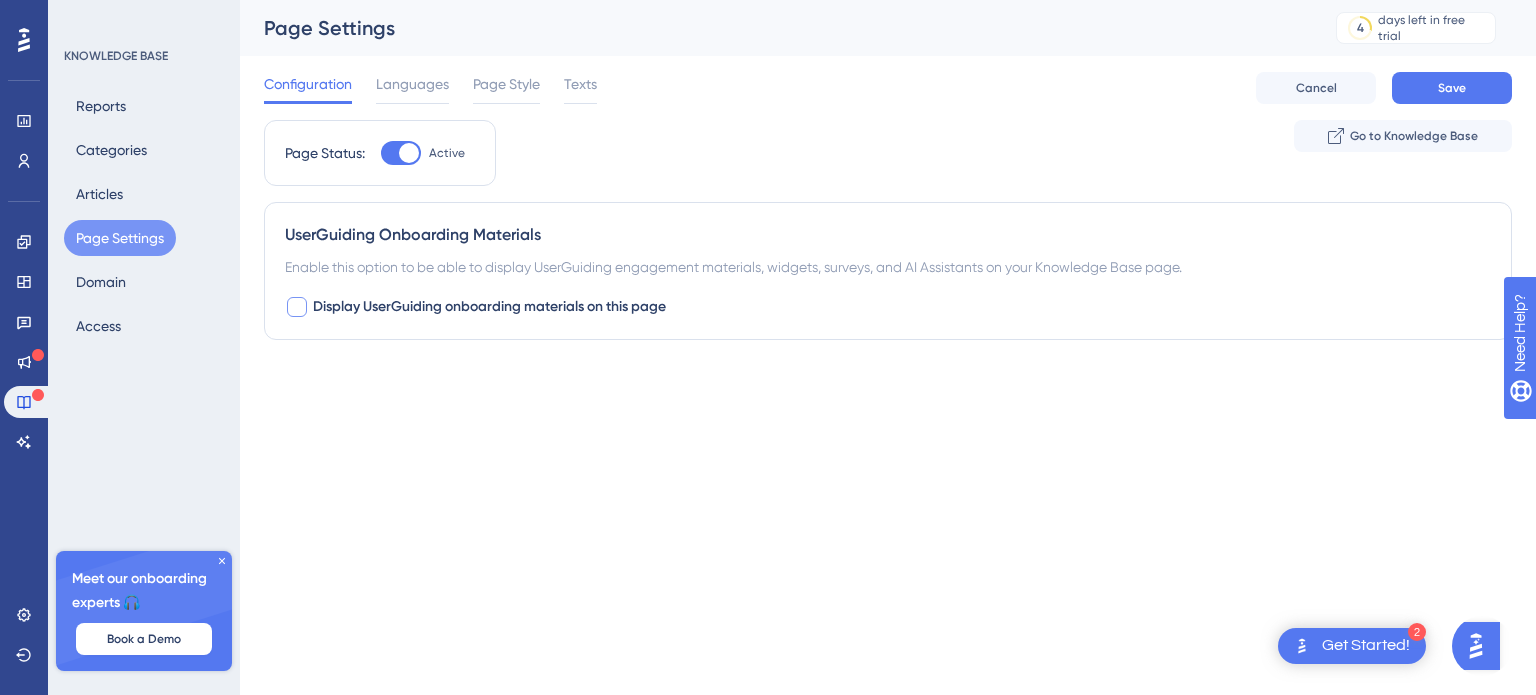 click on "Display UserGuiding onboarding materials on this page" at bounding box center [489, 307] 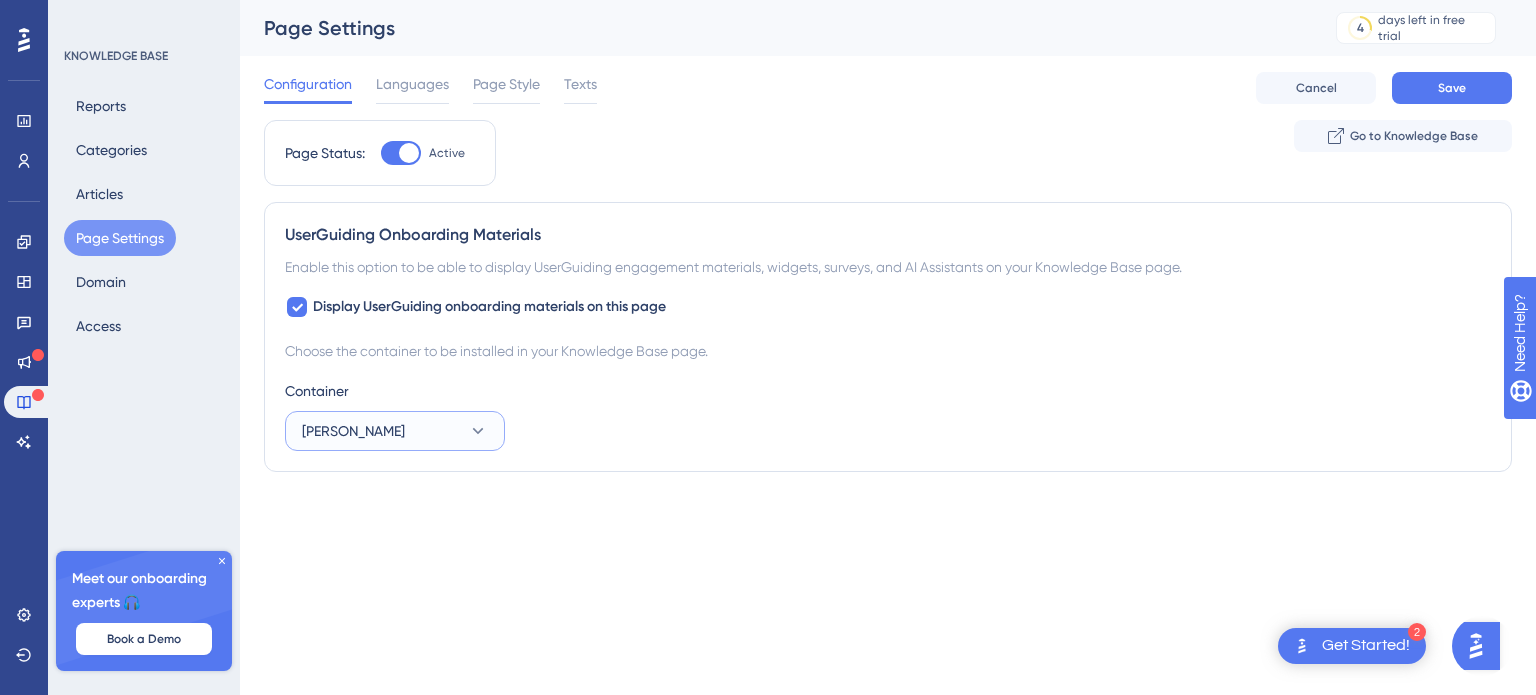 click on "Tommy" at bounding box center [395, 431] 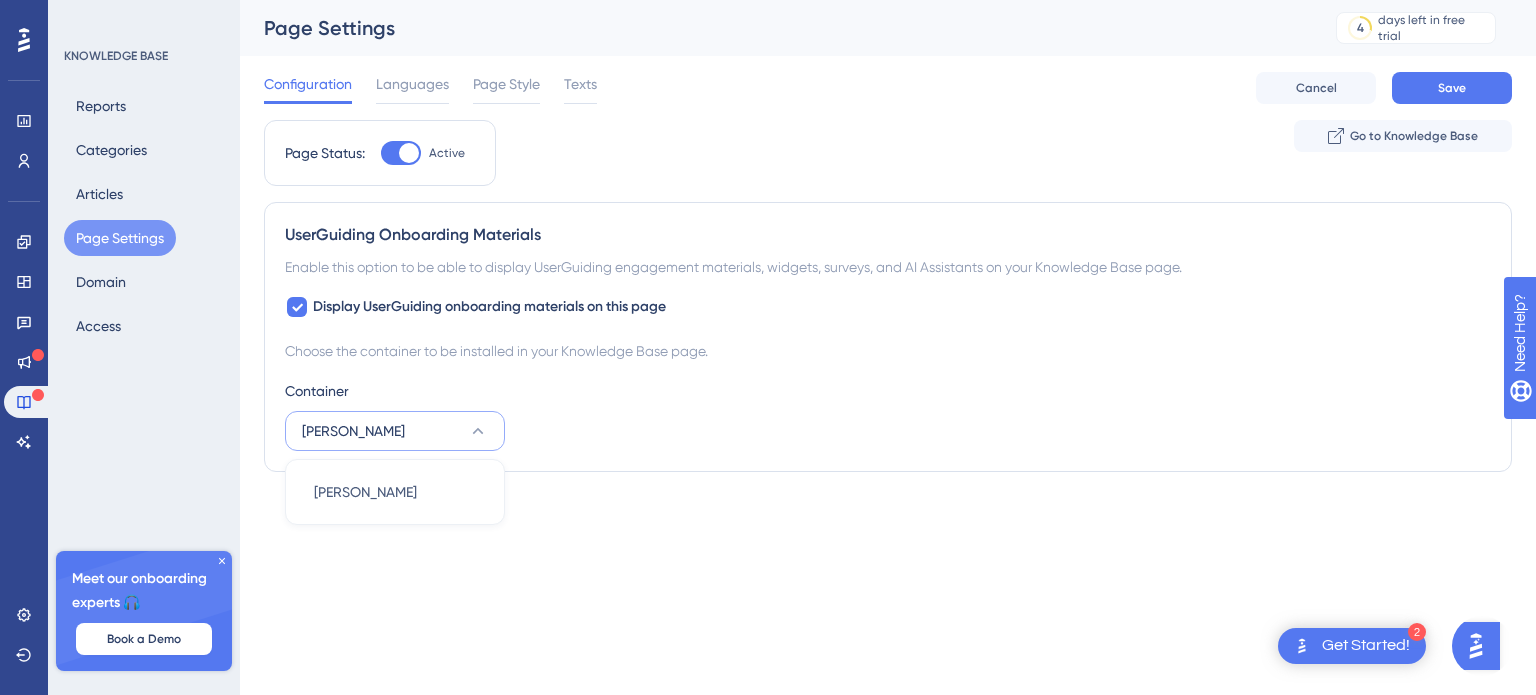 click on "Tommy" at bounding box center [395, 431] 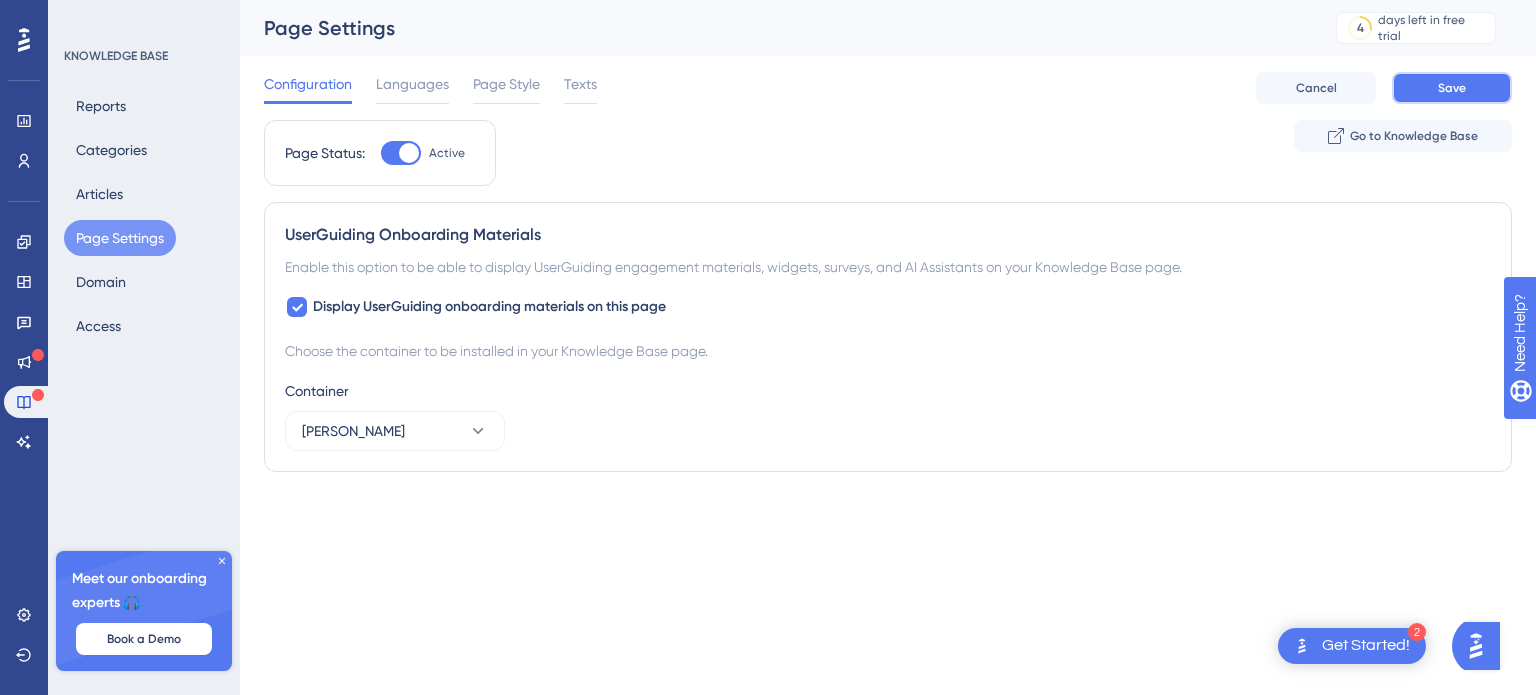 click on "Save" at bounding box center [1452, 88] 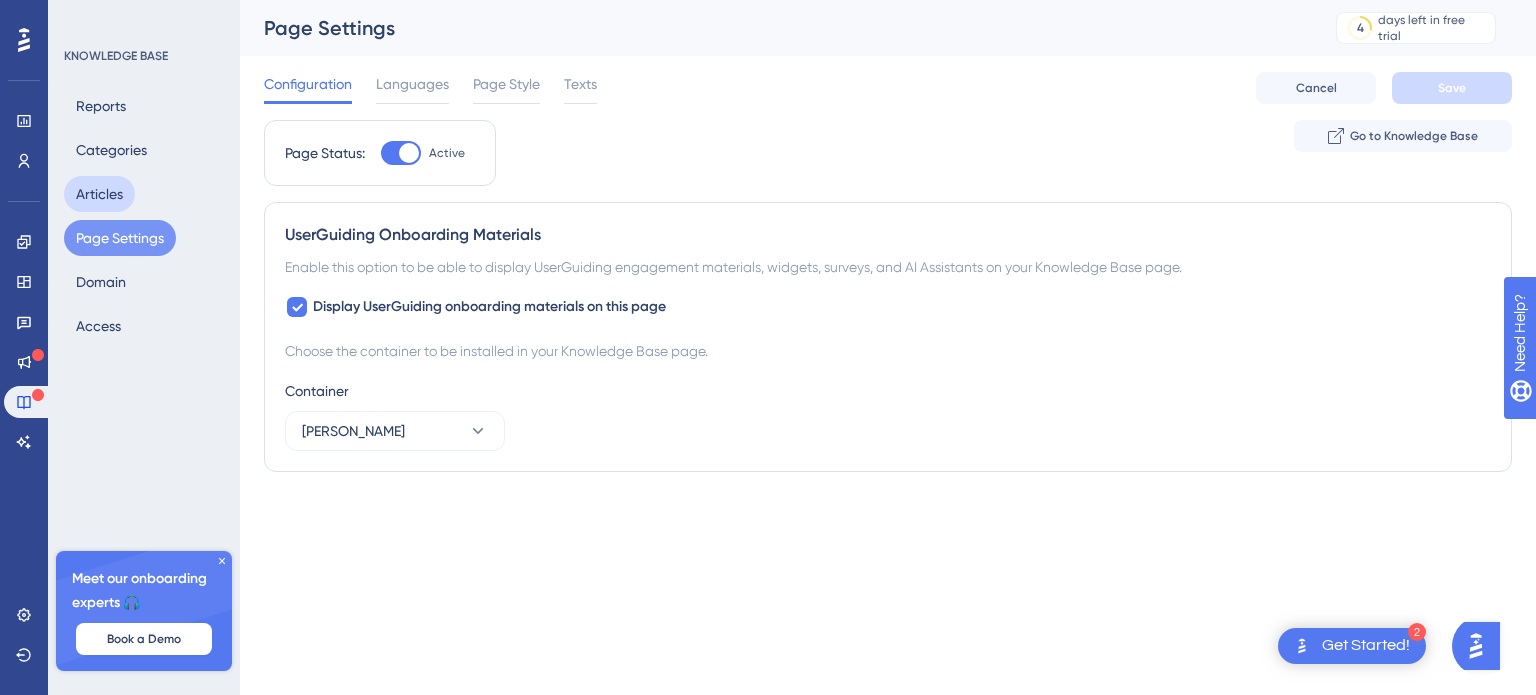 click on "Articles" at bounding box center (99, 194) 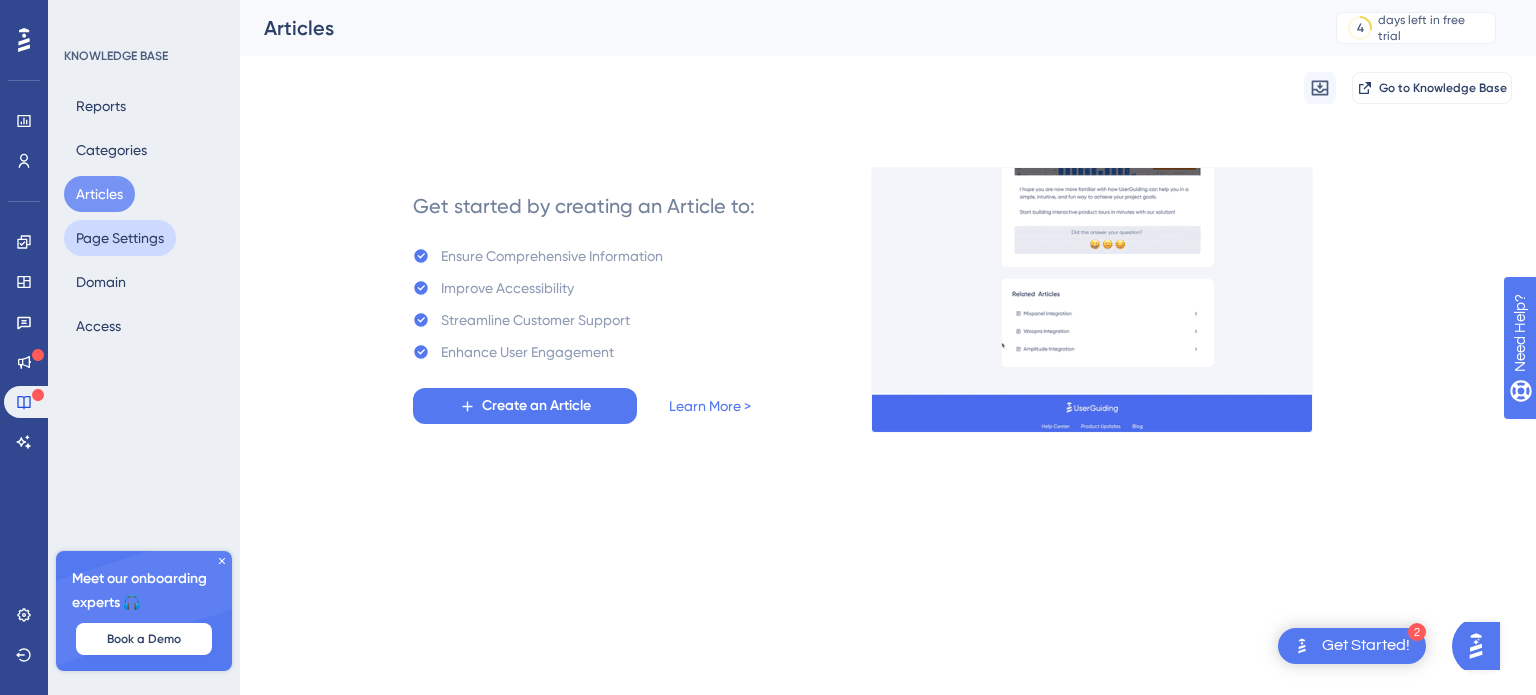 click on "Page Settings" at bounding box center (120, 238) 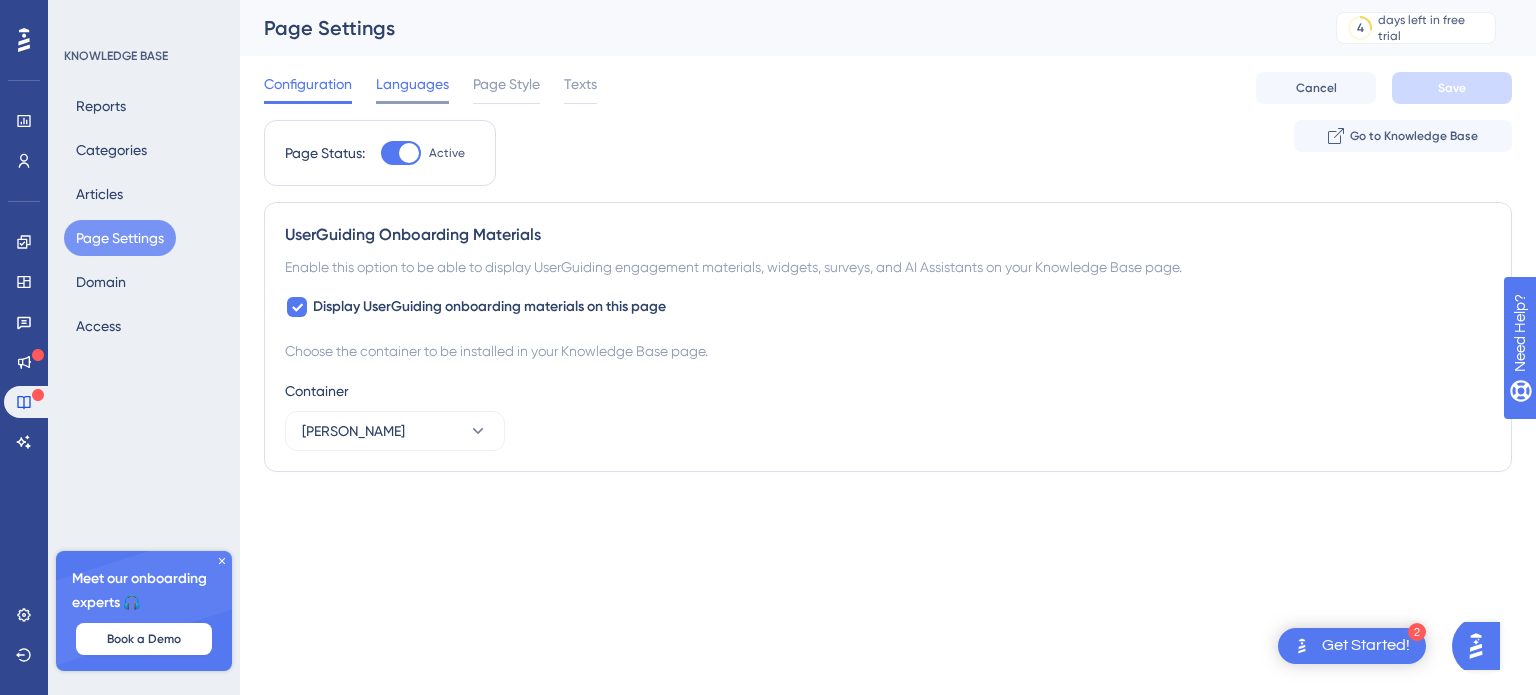 click on "Languages" at bounding box center [412, 84] 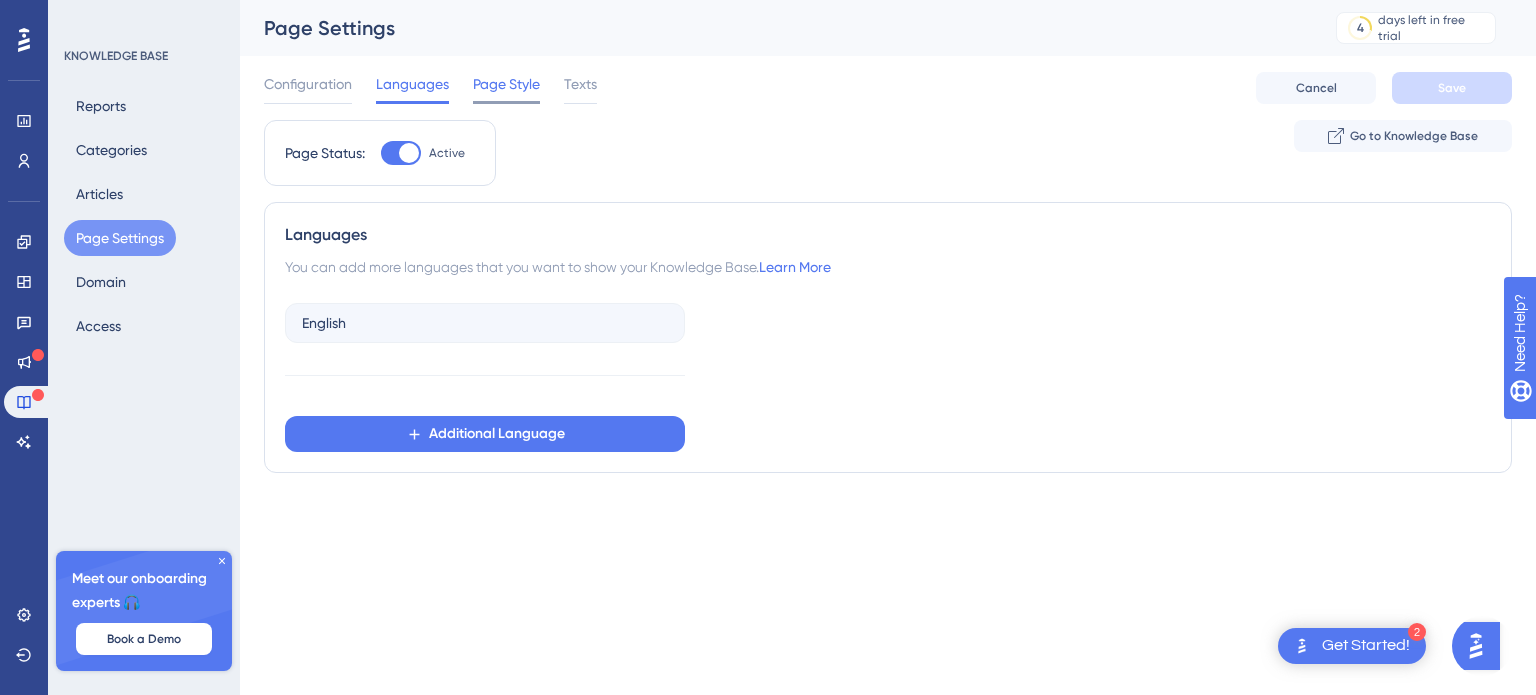 click on "Page Style" at bounding box center (506, 84) 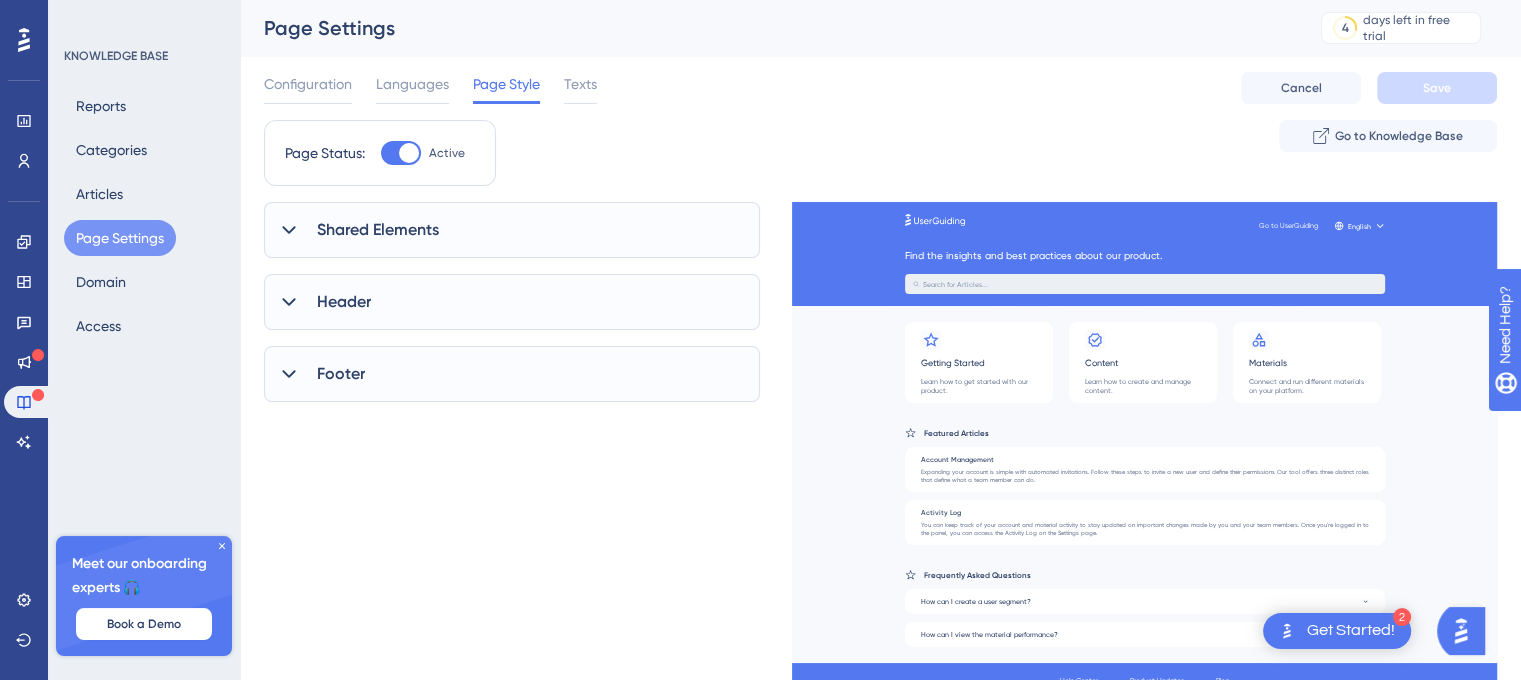 click on "Shared Elements" at bounding box center (512, 230) 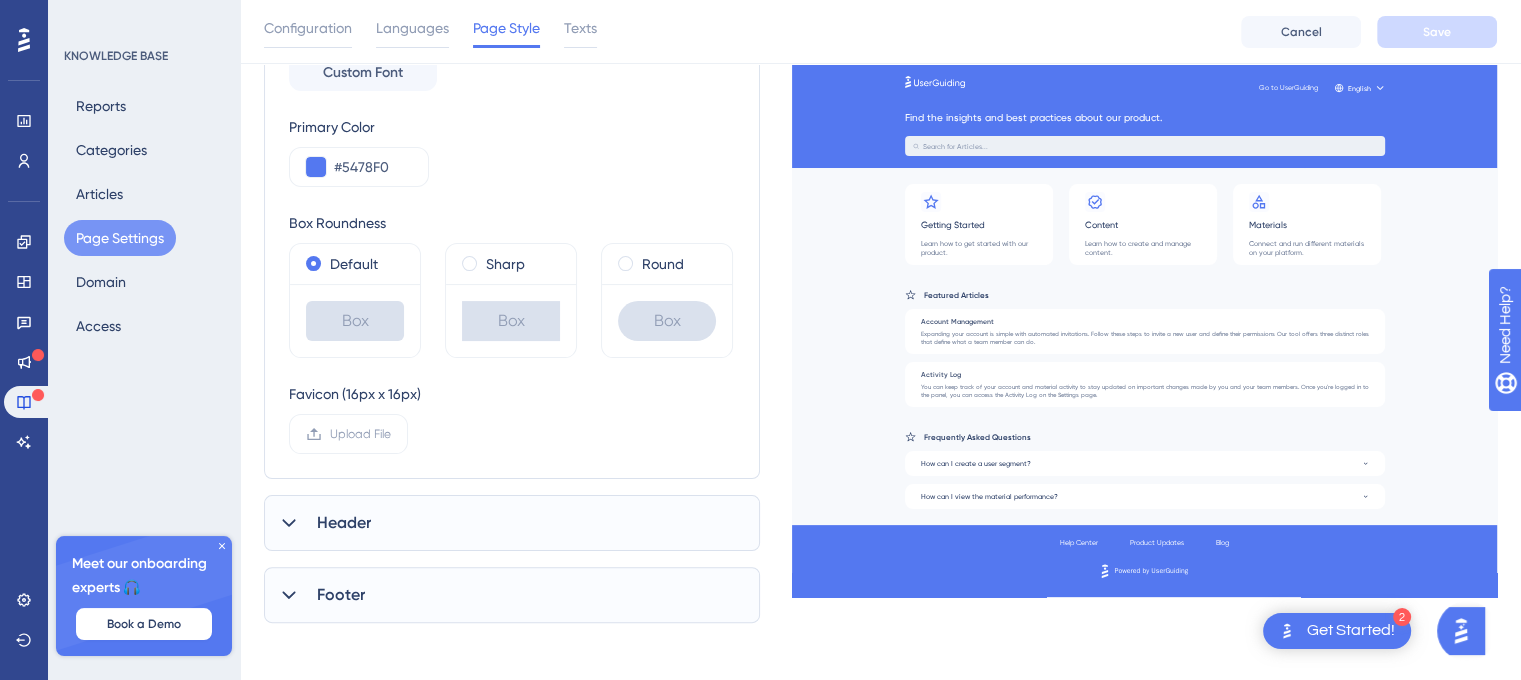 scroll, scrollTop: 392, scrollLeft: 15, axis: both 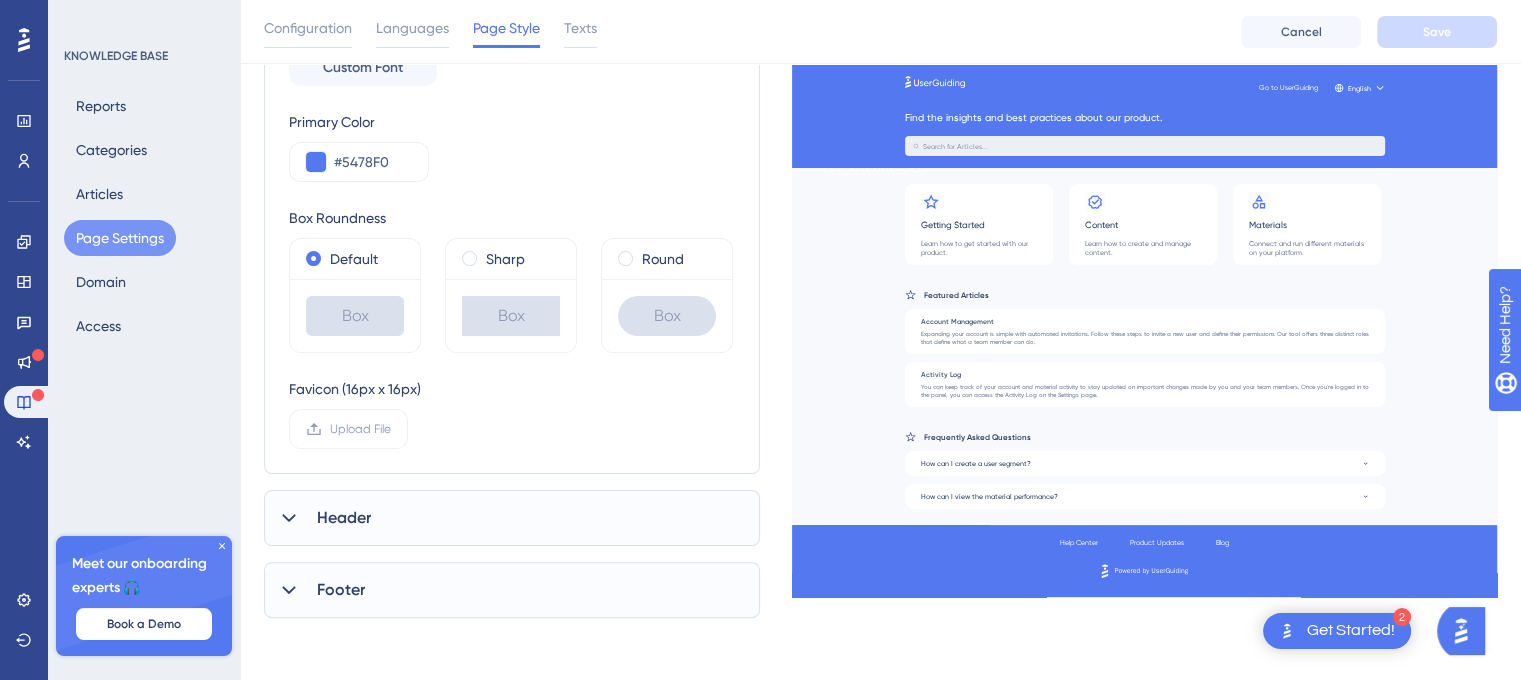 click on "Header" at bounding box center [512, 518] 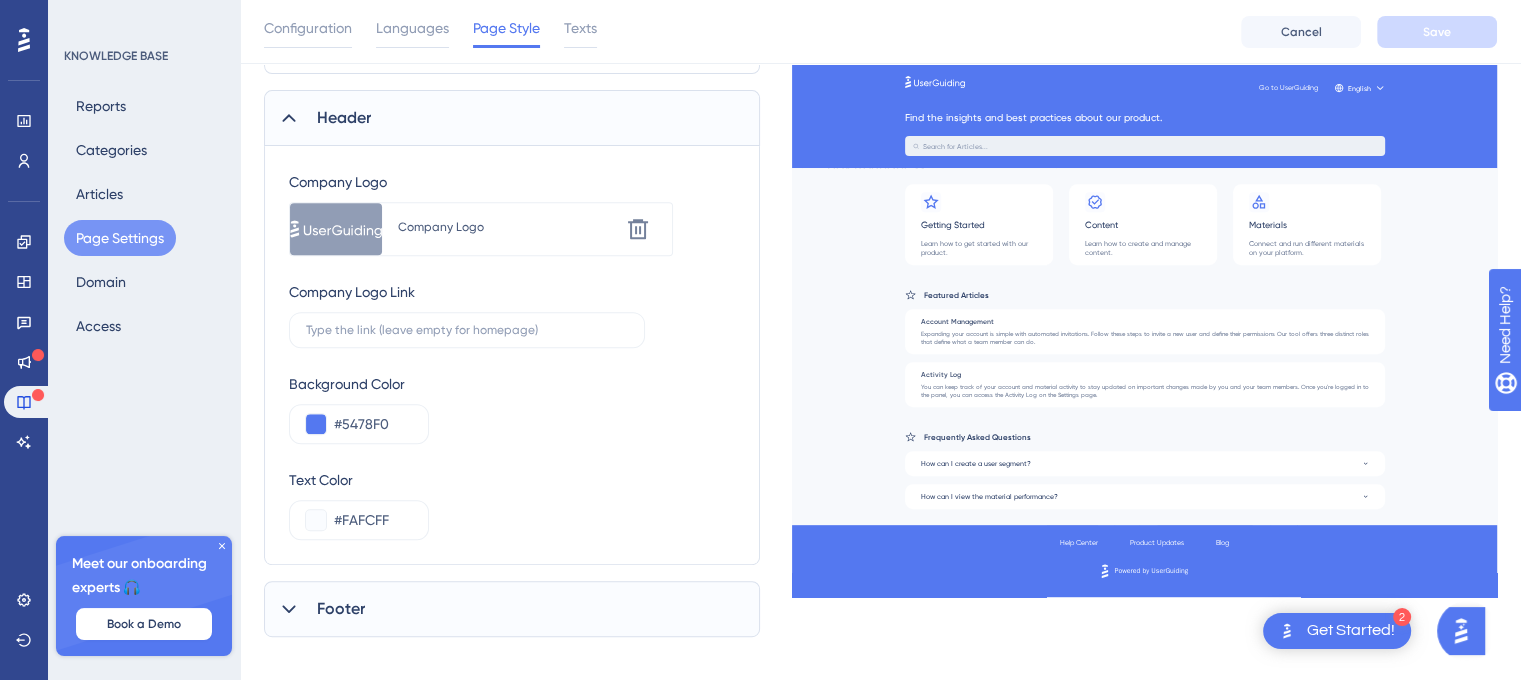 scroll, scrollTop: 812, scrollLeft: 15, axis: both 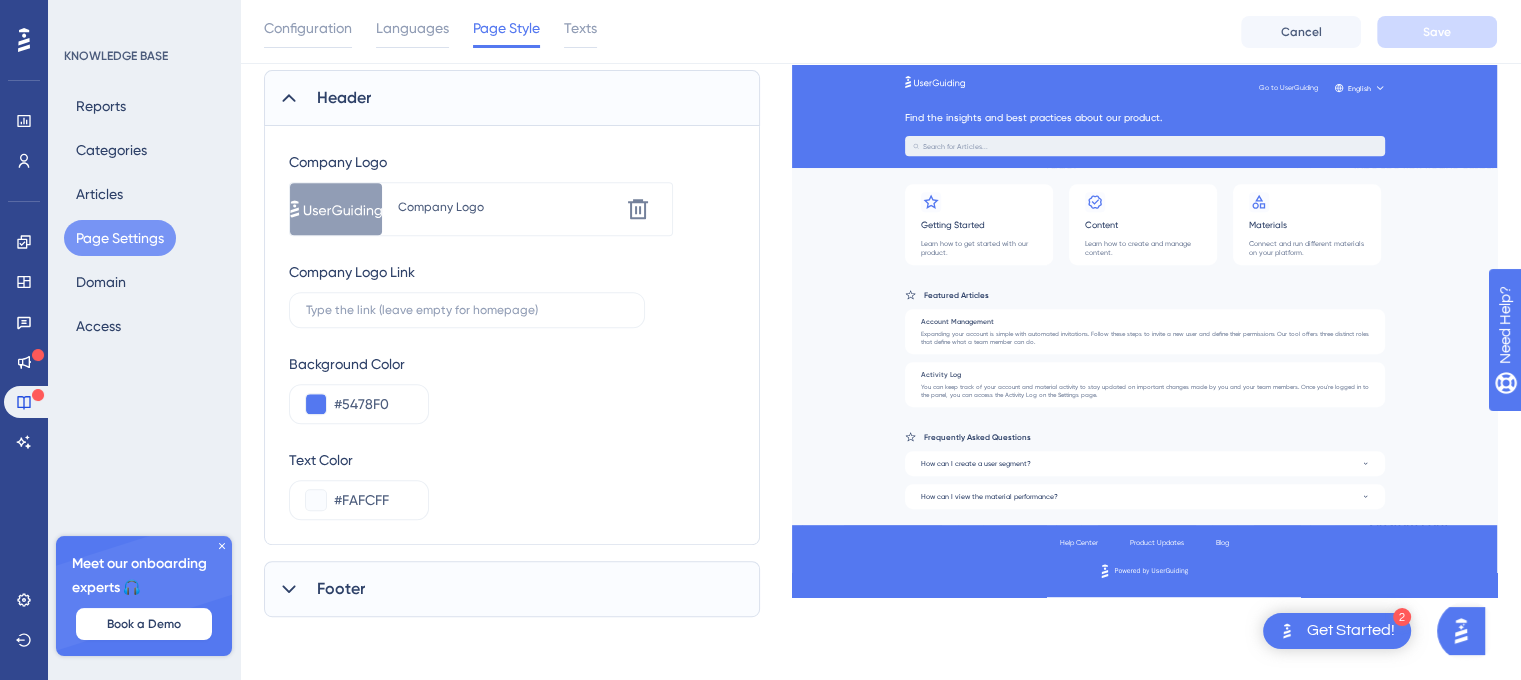 click on "Footer" at bounding box center [512, 589] 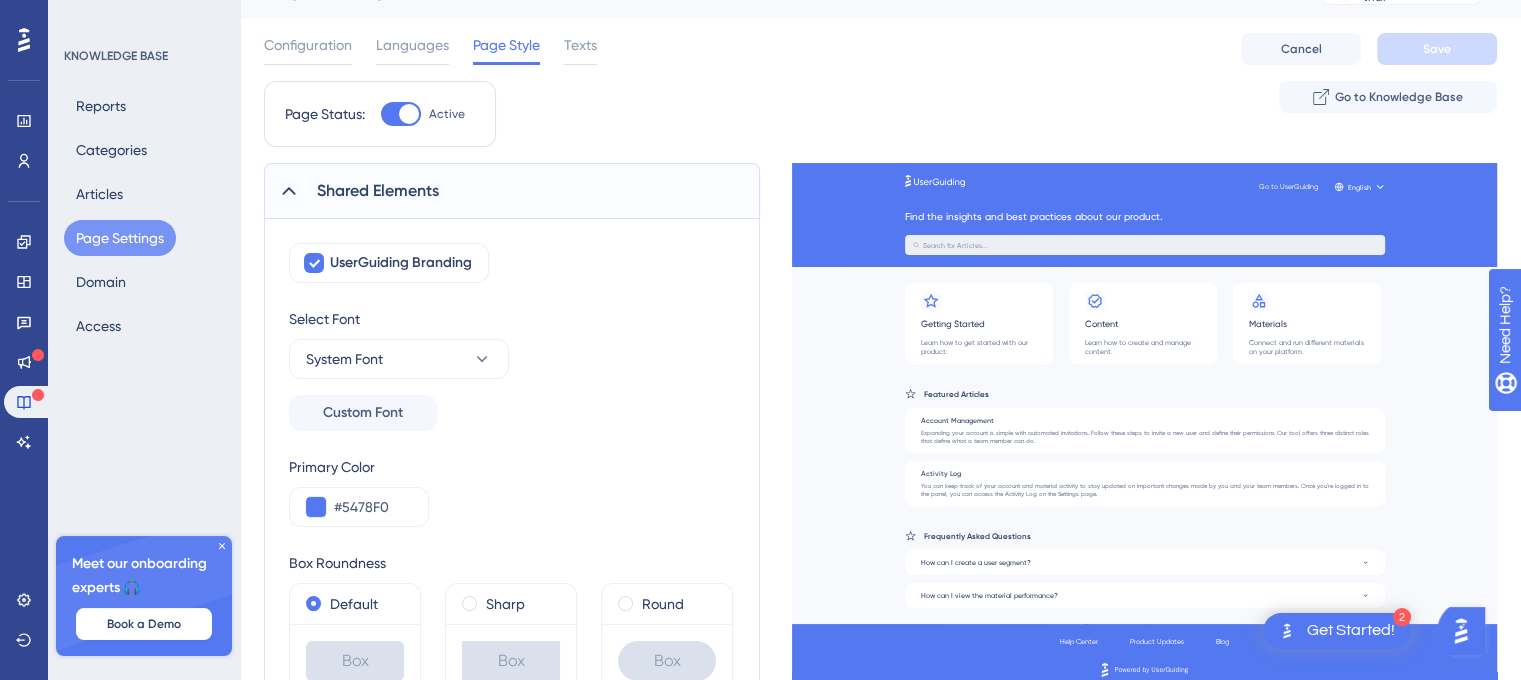 scroll, scrollTop: 0, scrollLeft: 15, axis: horizontal 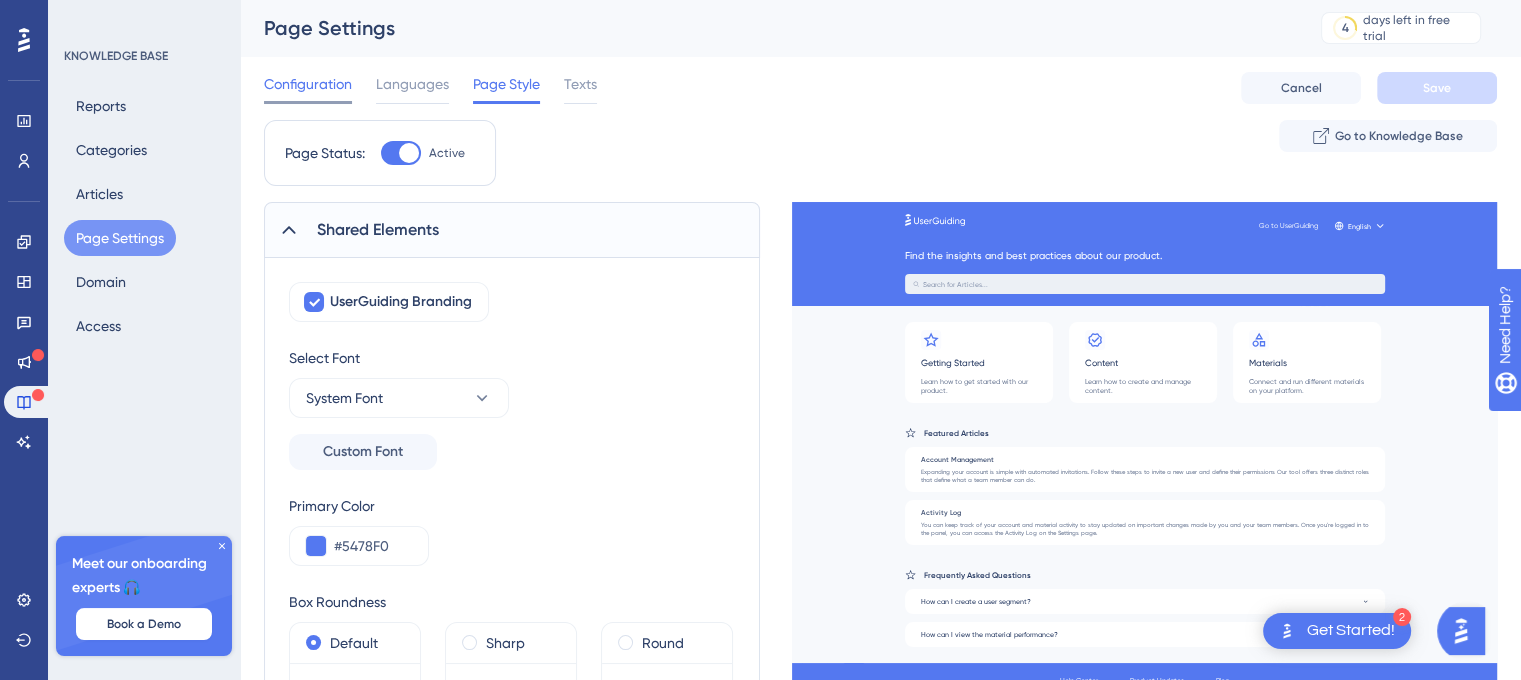 click on "Configuration" at bounding box center [308, 84] 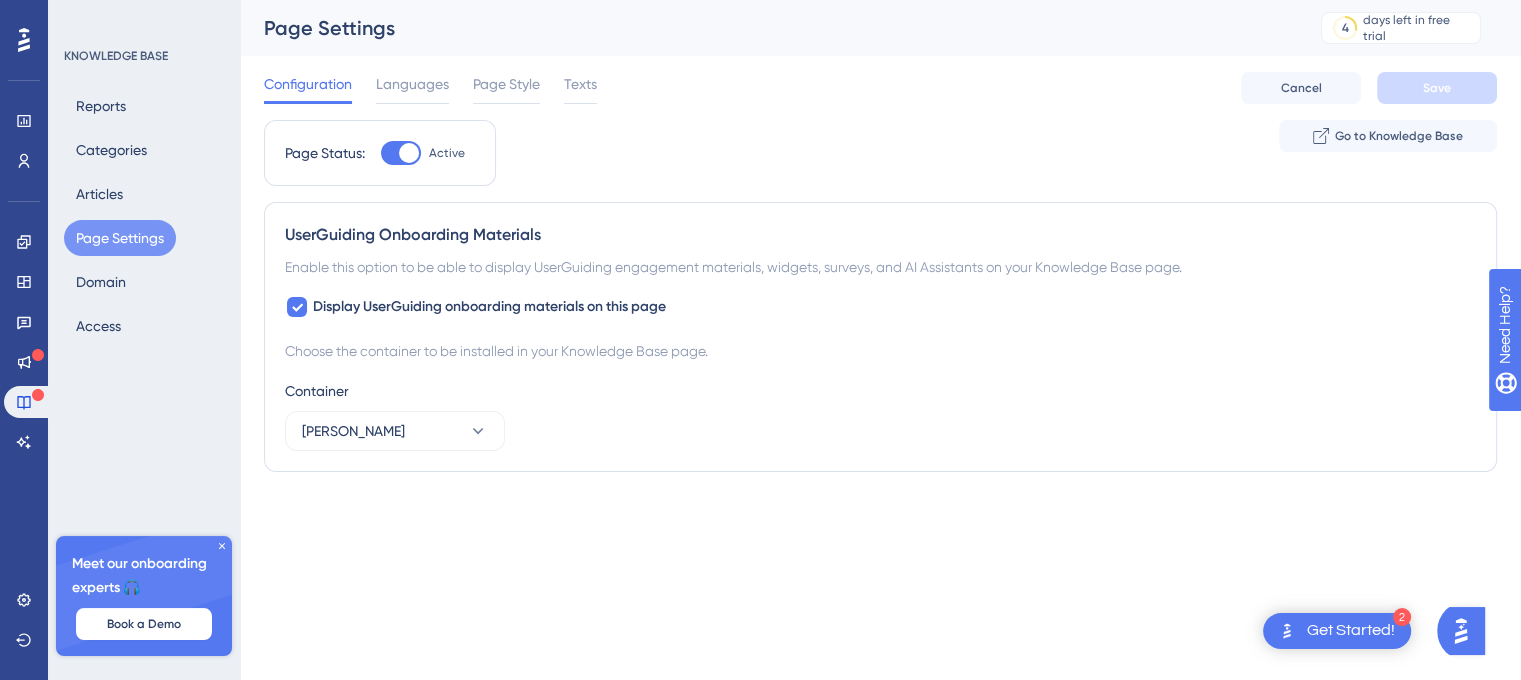 scroll, scrollTop: 0, scrollLeft: 0, axis: both 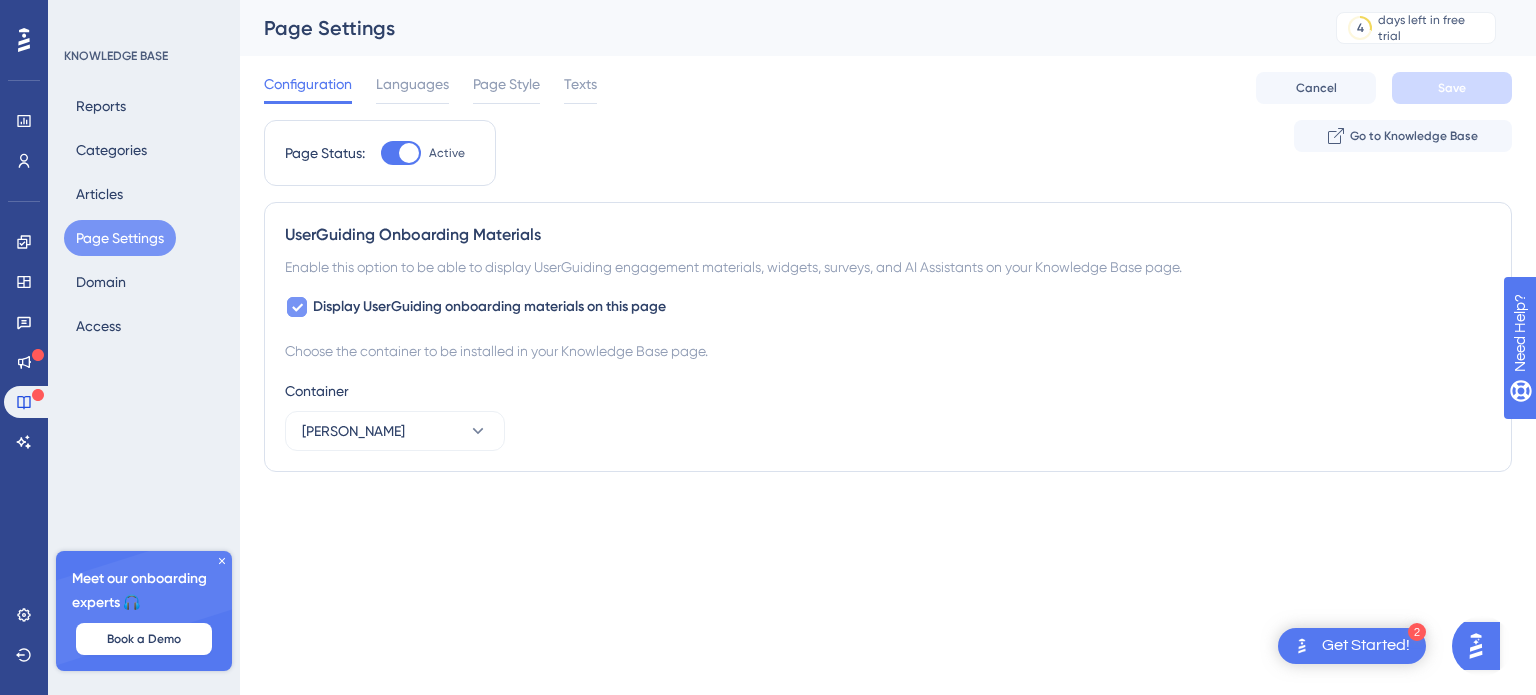 click 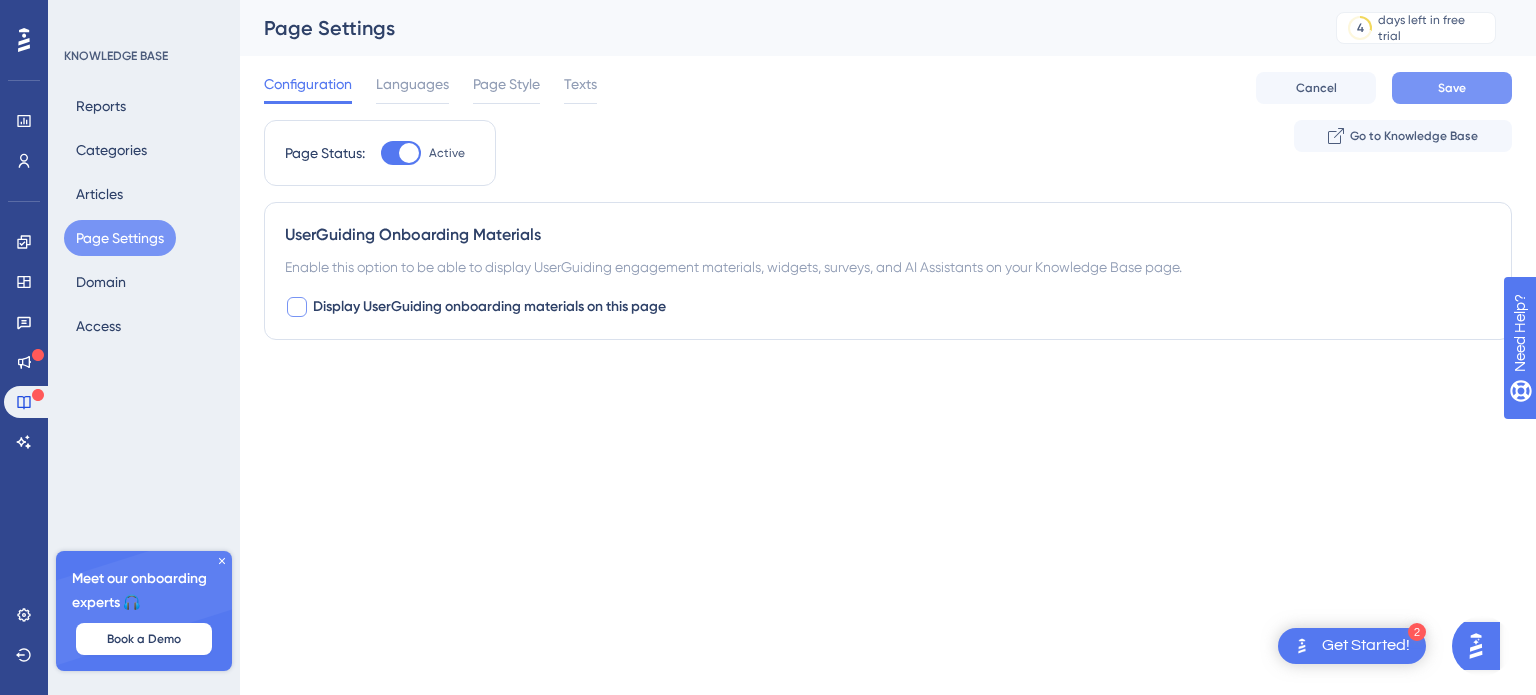 click on "Save" at bounding box center [1452, 88] 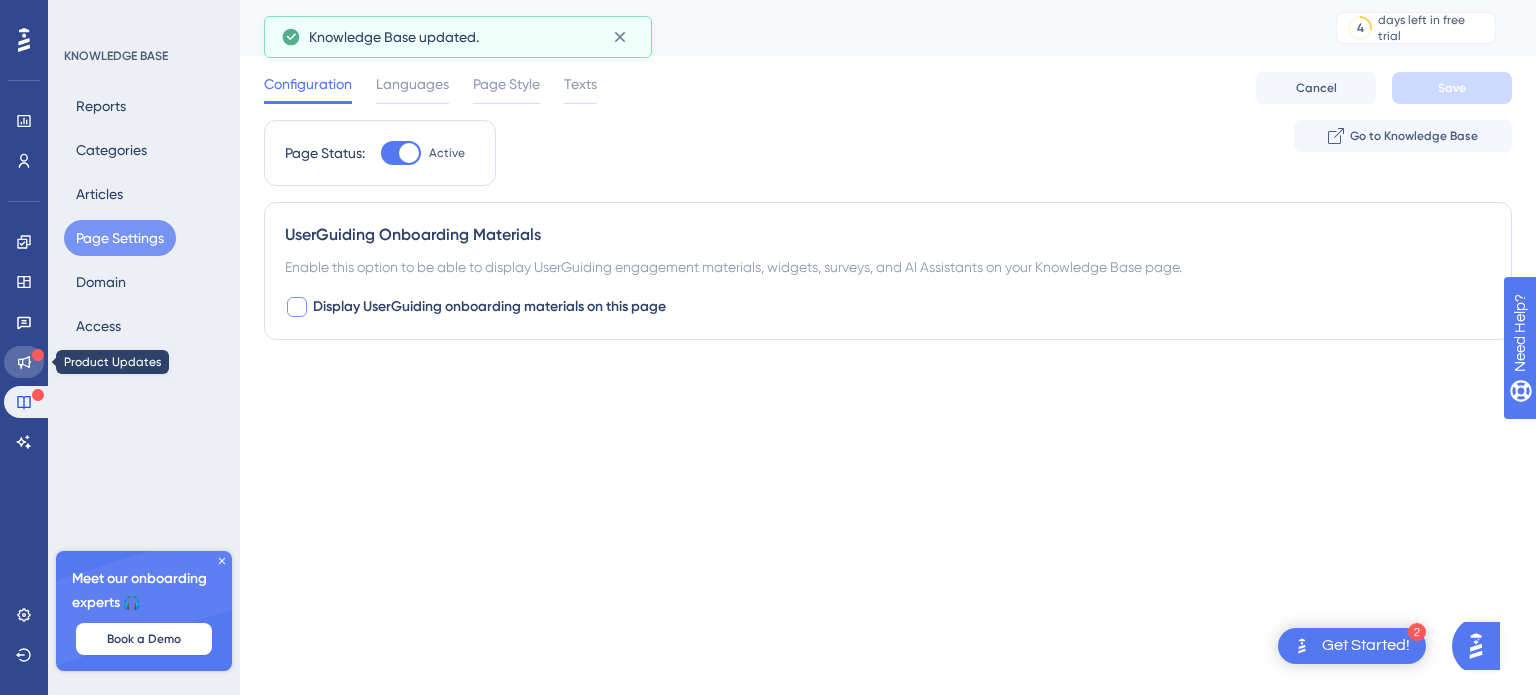 click 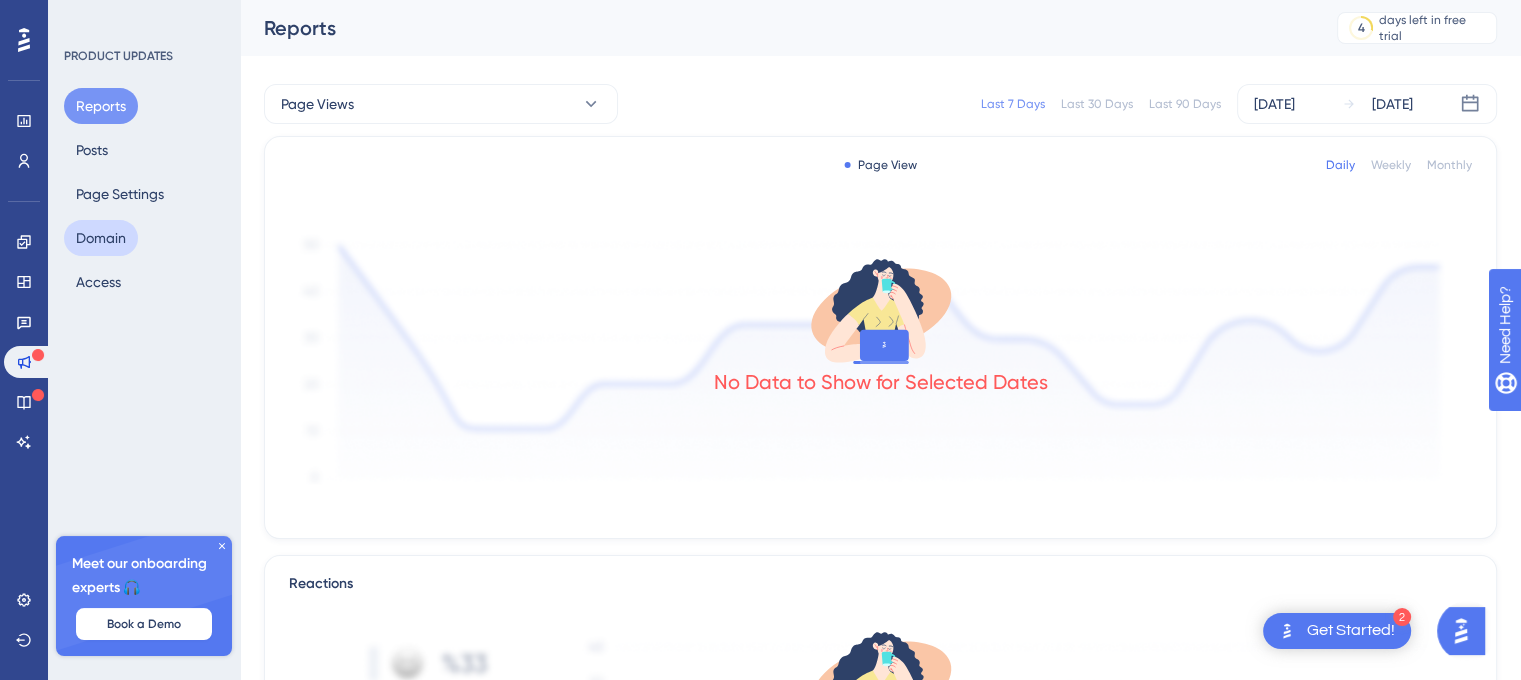 click on "Domain" at bounding box center (101, 238) 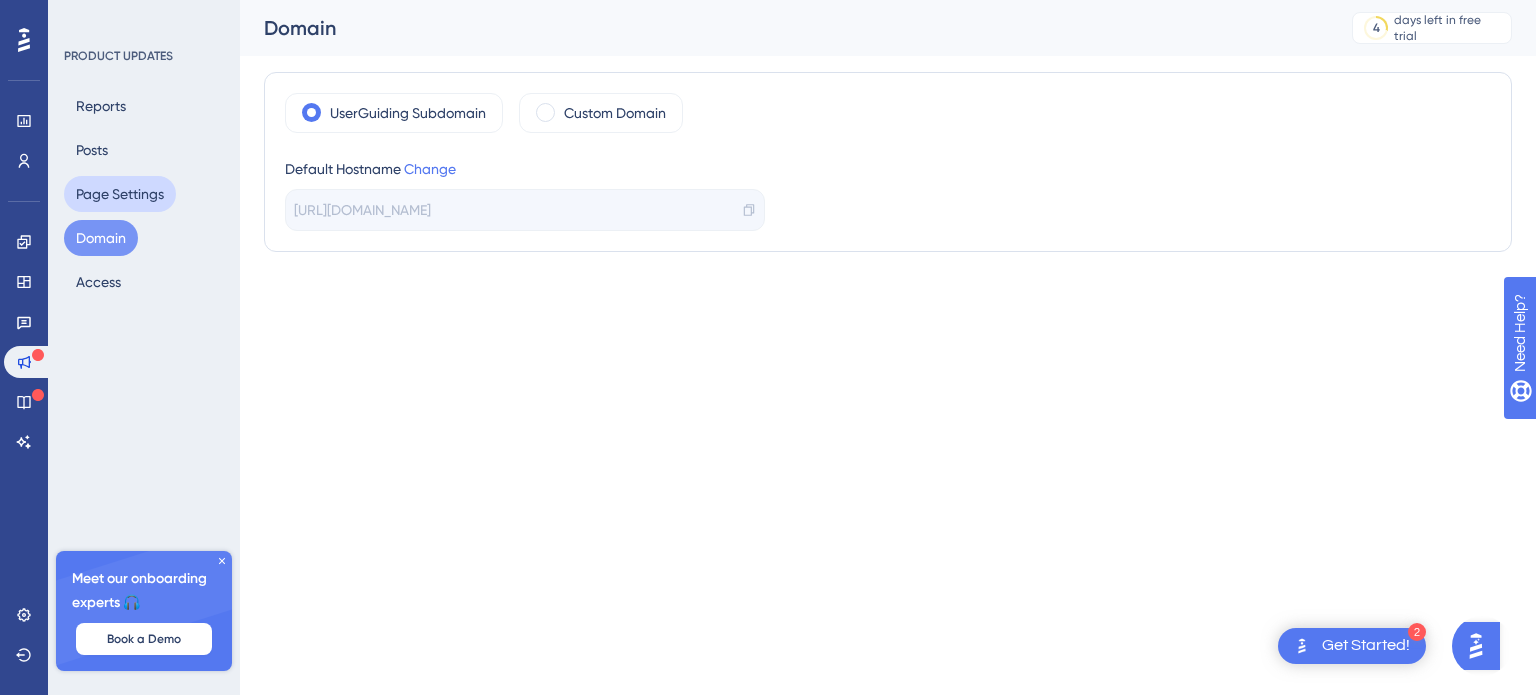 click on "Page Settings" at bounding box center (120, 194) 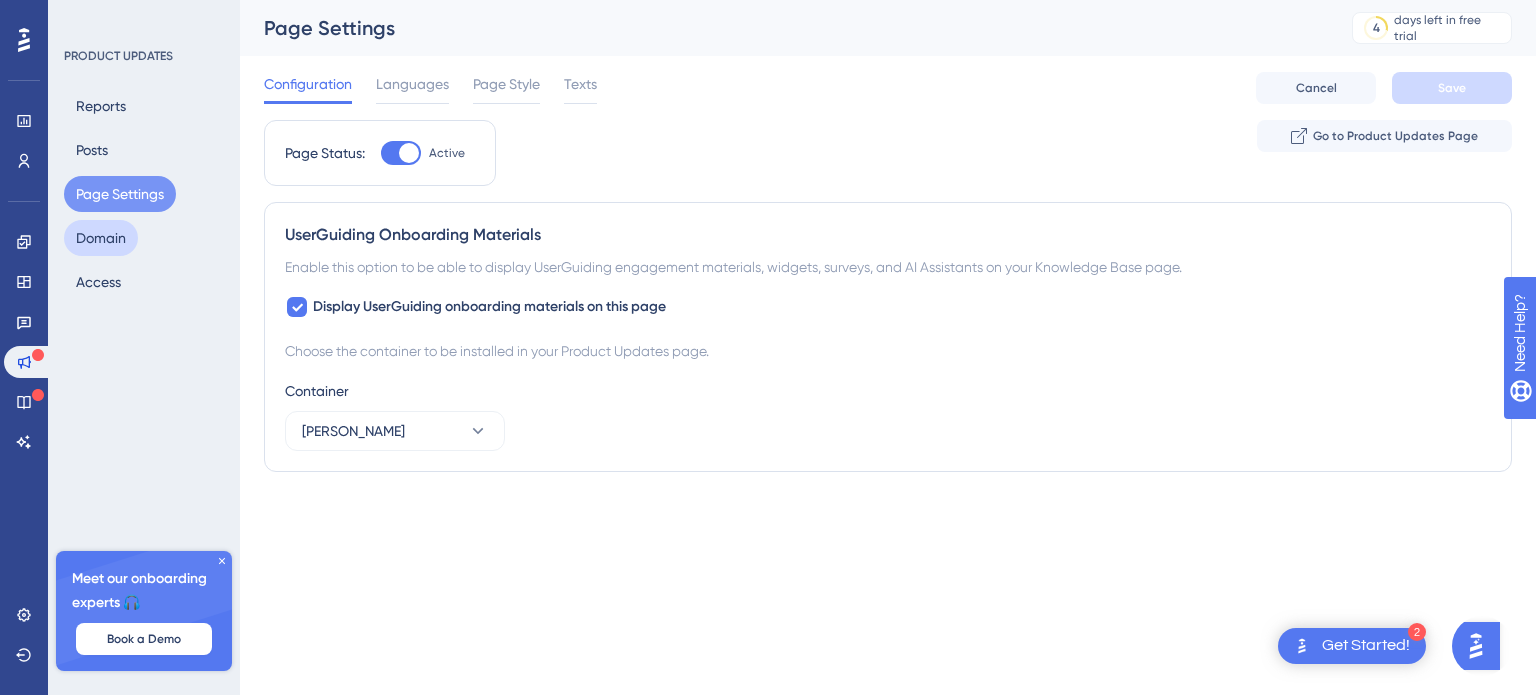 click on "Domain" at bounding box center (101, 238) 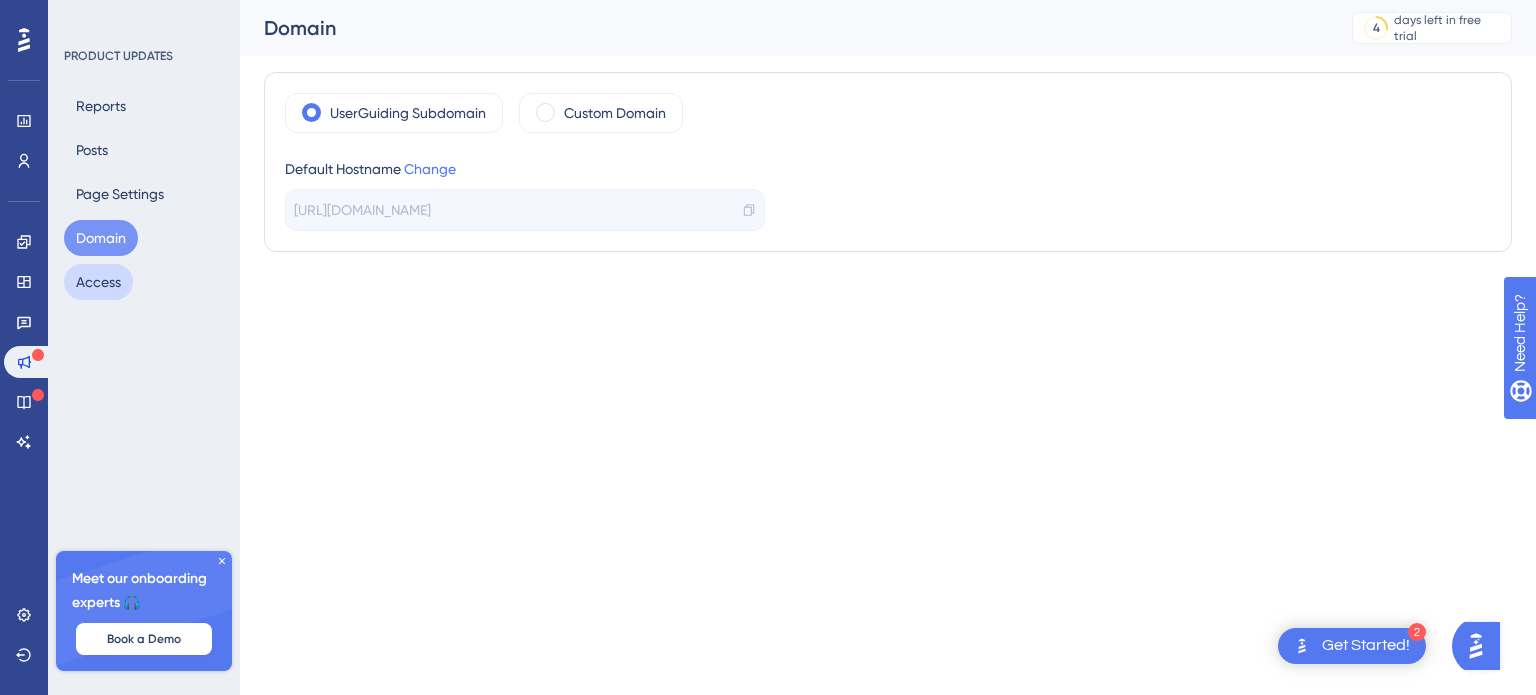 click on "Access" at bounding box center (98, 282) 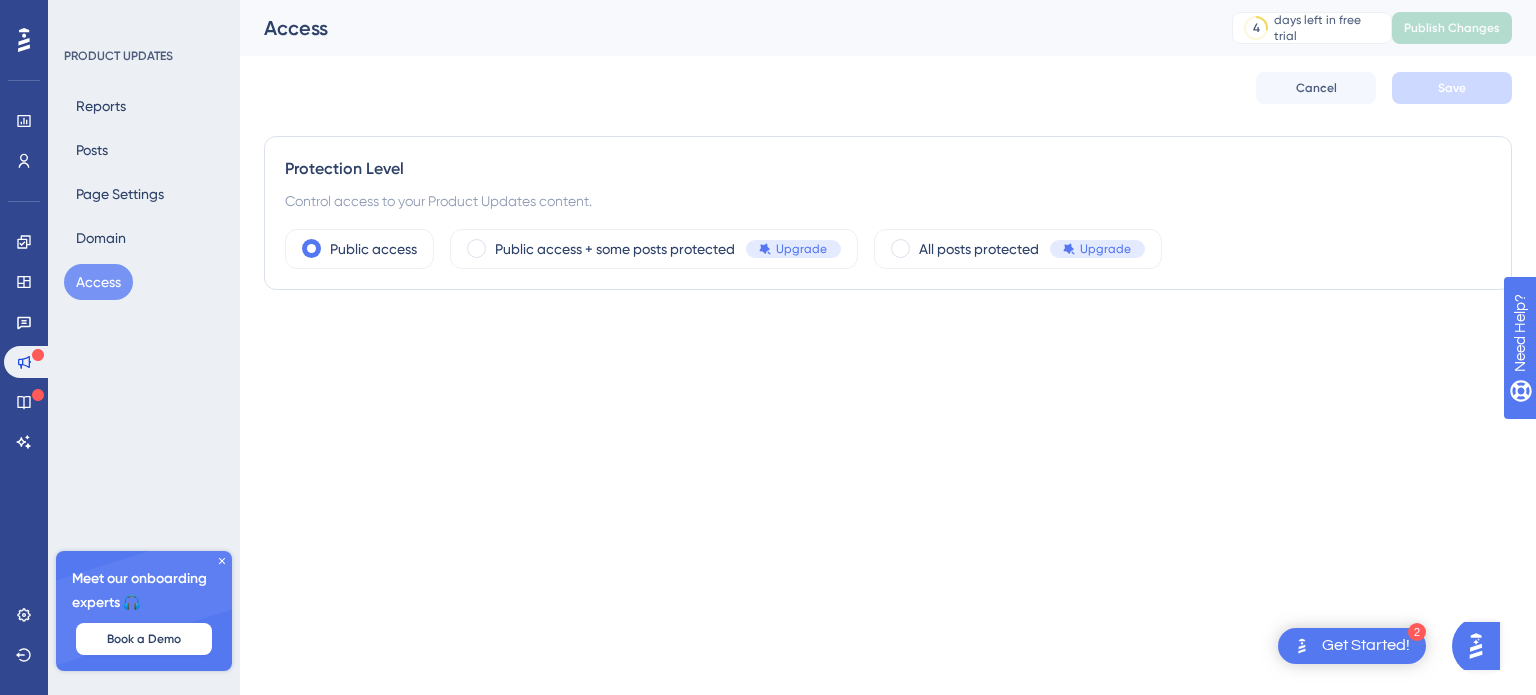 click 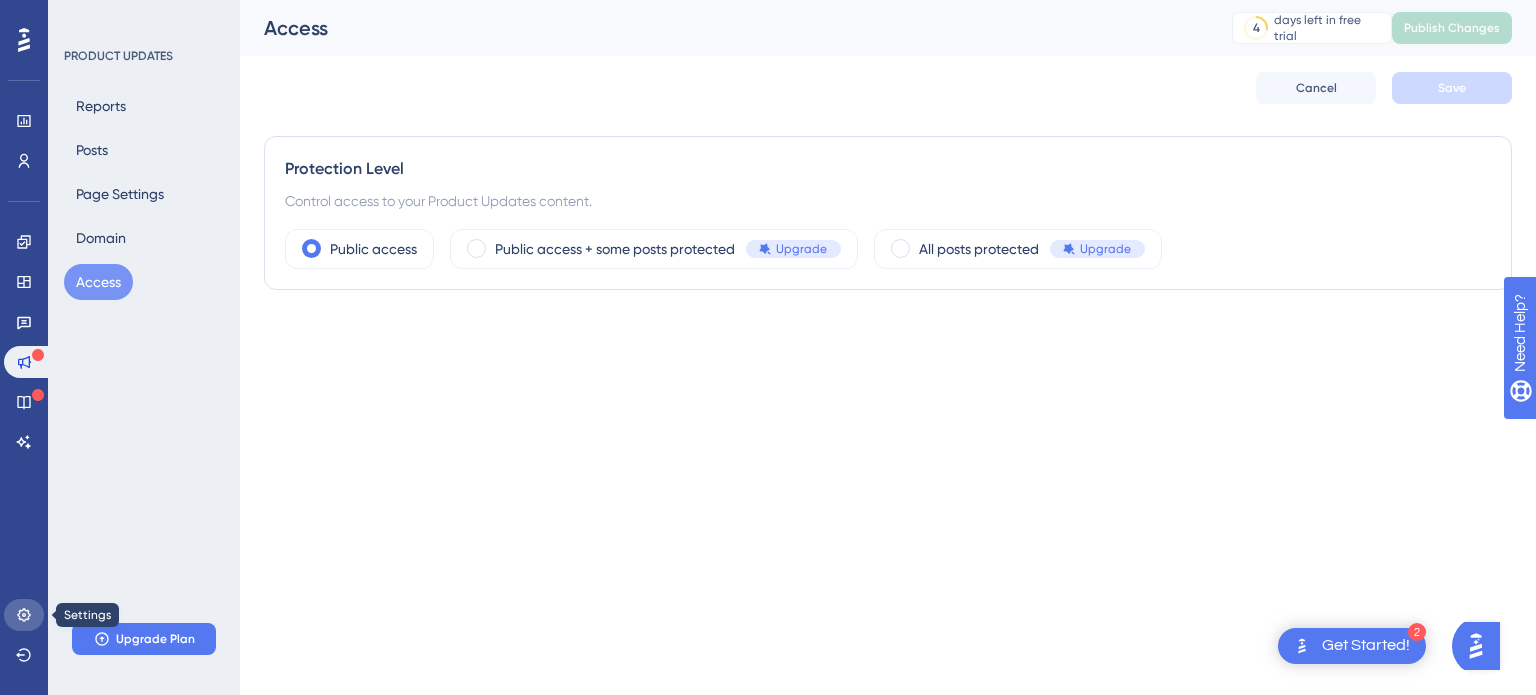 click 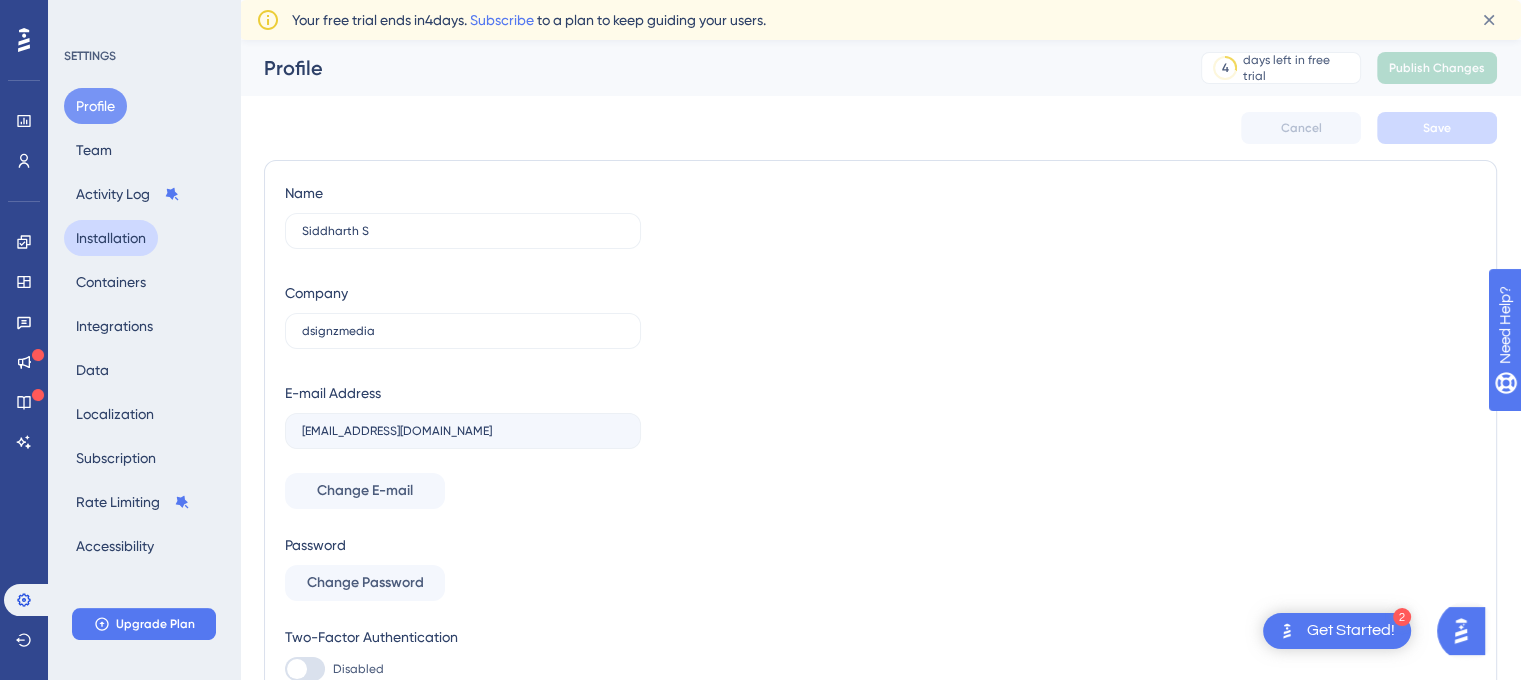click on "Installation" at bounding box center (111, 238) 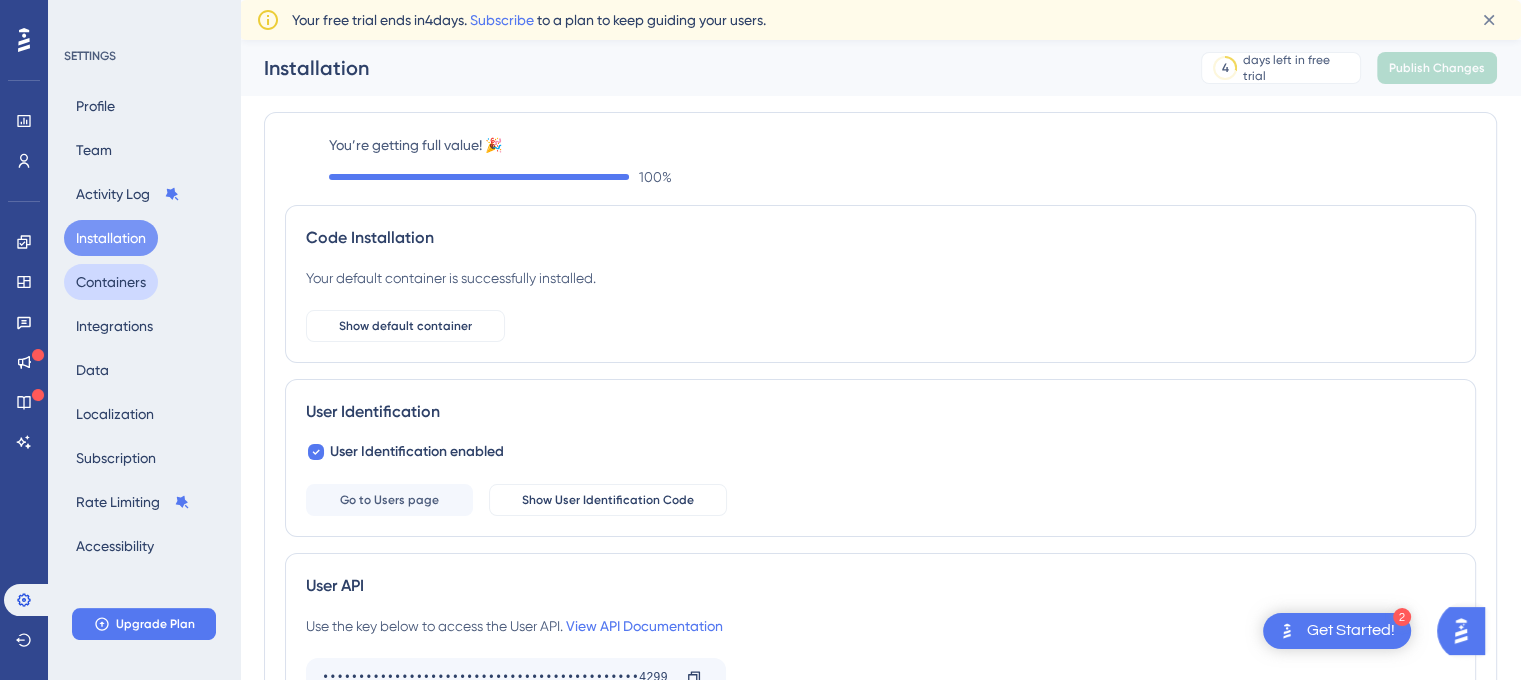 scroll, scrollTop: 0, scrollLeft: 0, axis: both 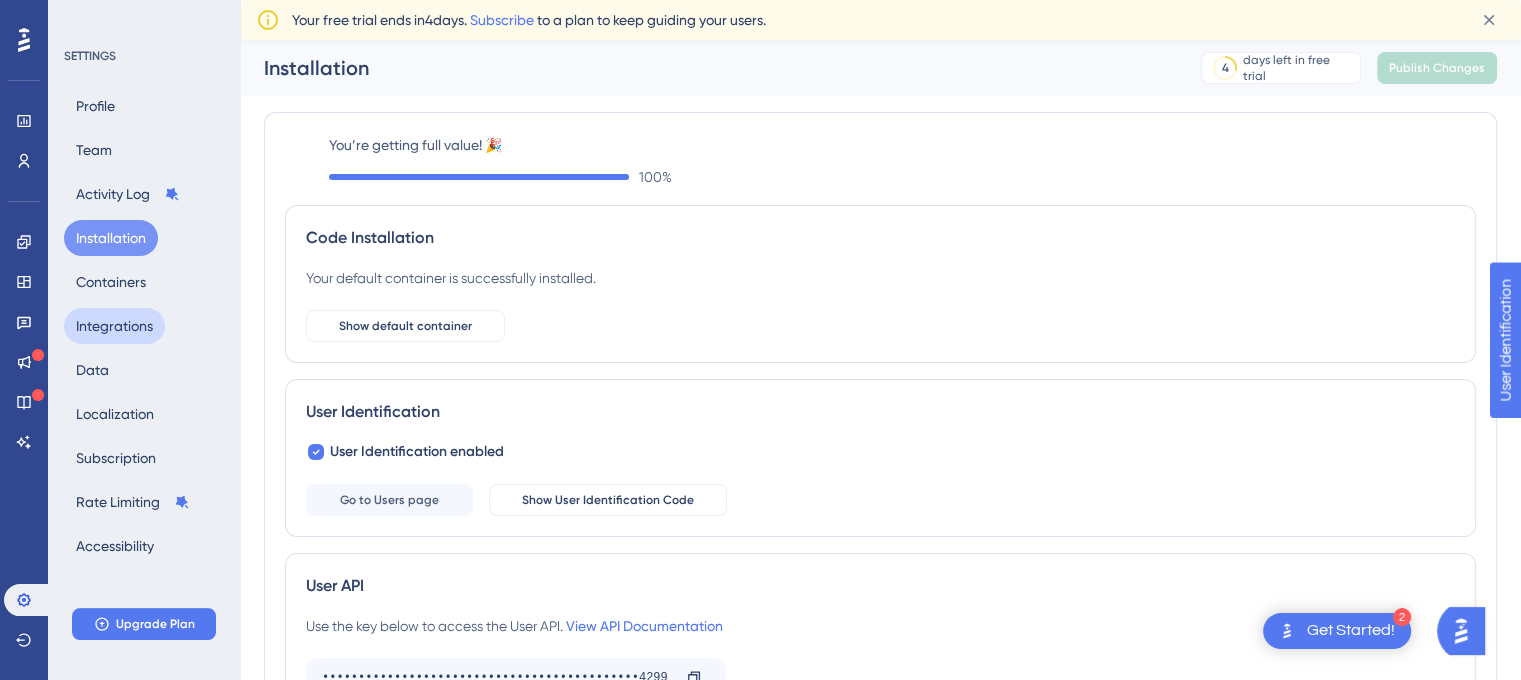 click on "Integrations" at bounding box center [114, 326] 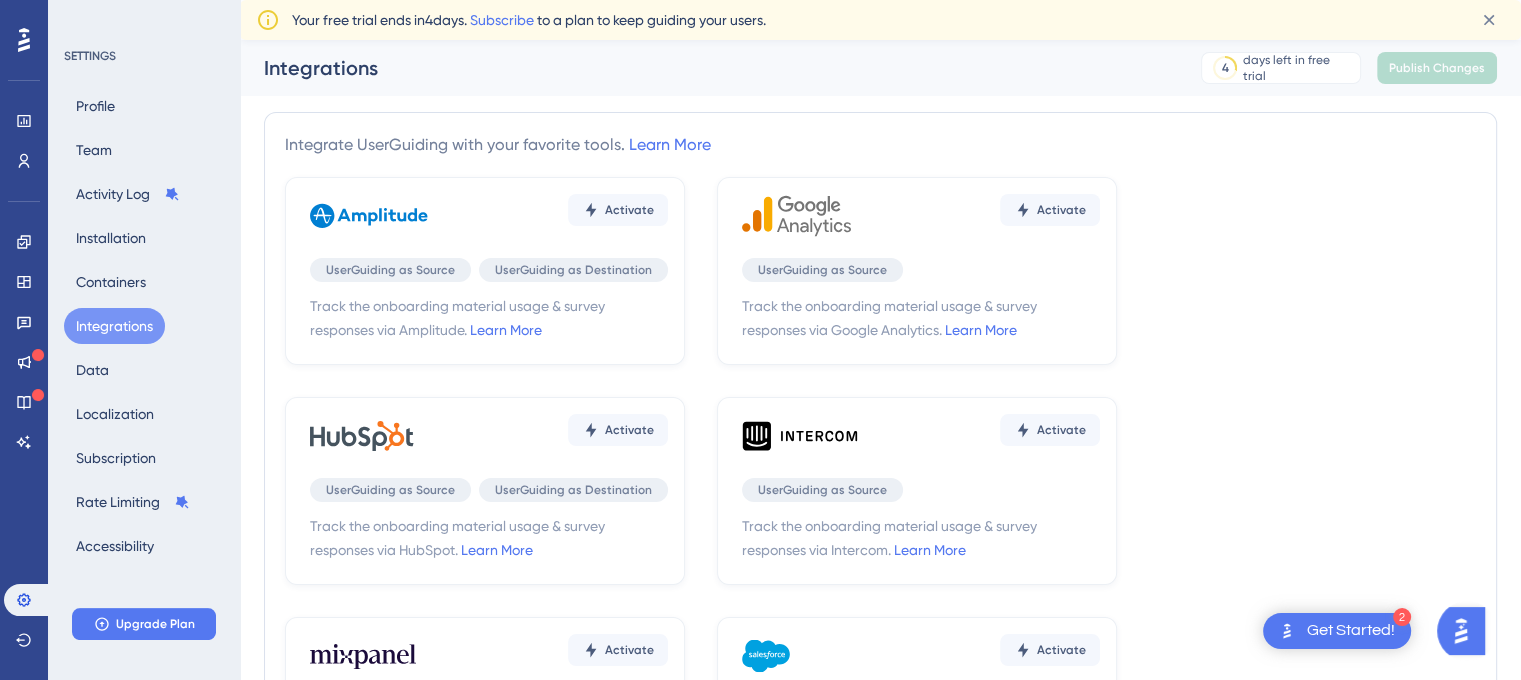 scroll, scrollTop: 0, scrollLeft: 0, axis: both 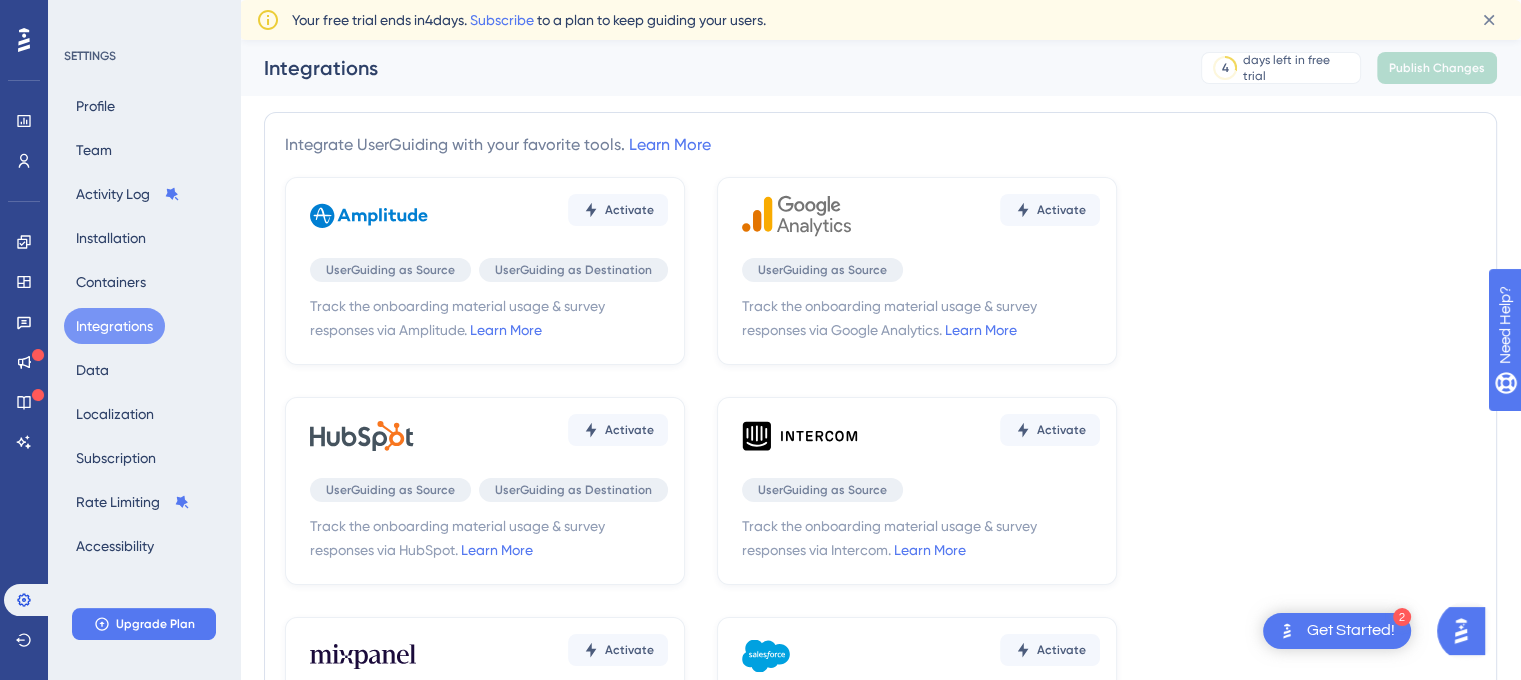 click on "Profile Team Activity Log Installation Containers Integrations Data Localization Subscription Rate Limiting Accessibility" at bounding box center (145, 326) 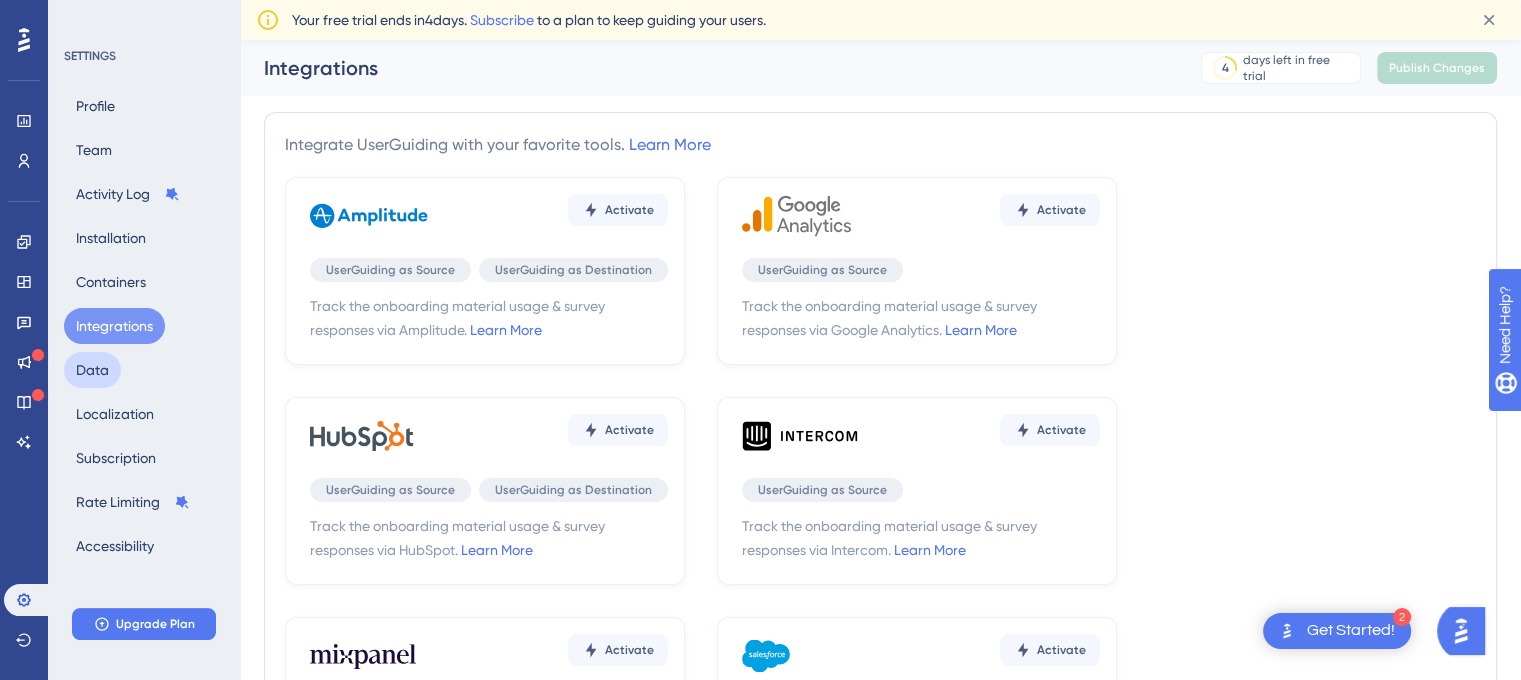 click on "Data" at bounding box center (92, 370) 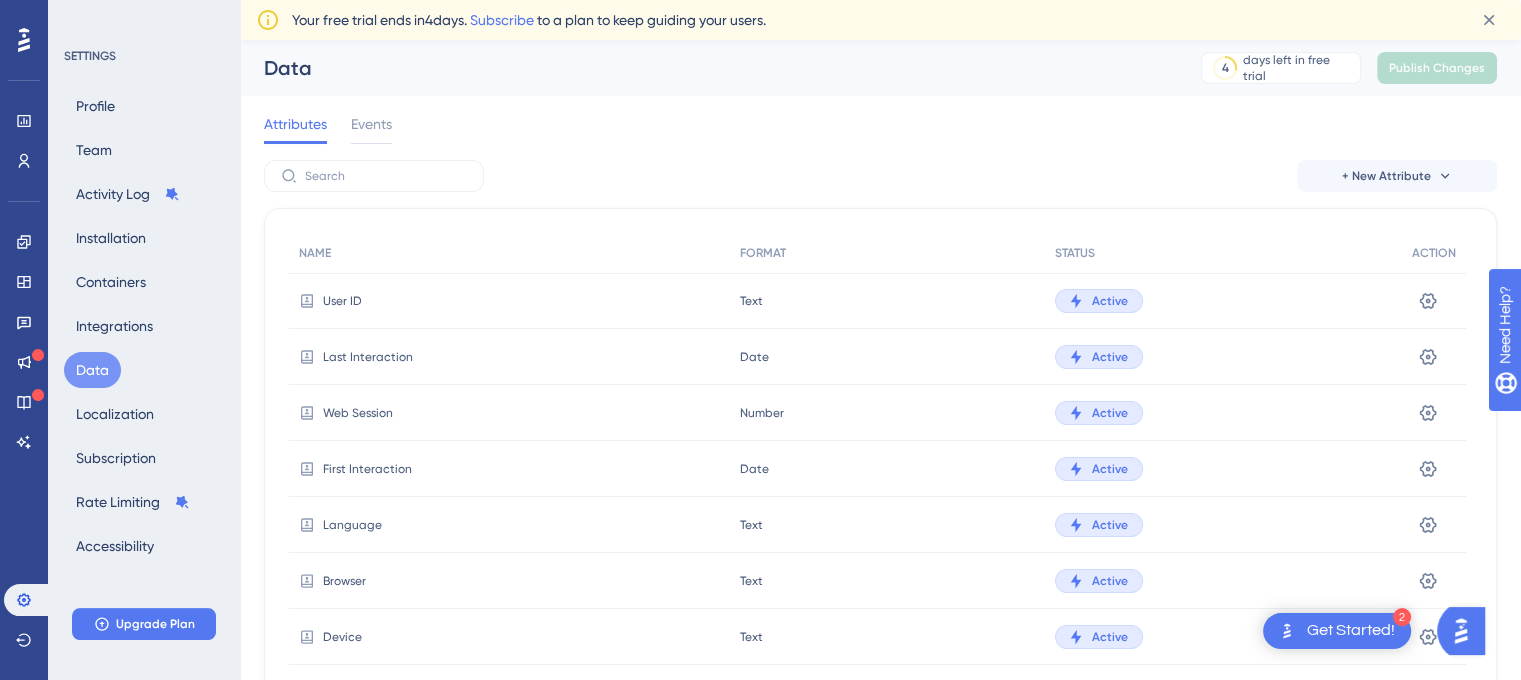 scroll, scrollTop: 409, scrollLeft: 0, axis: vertical 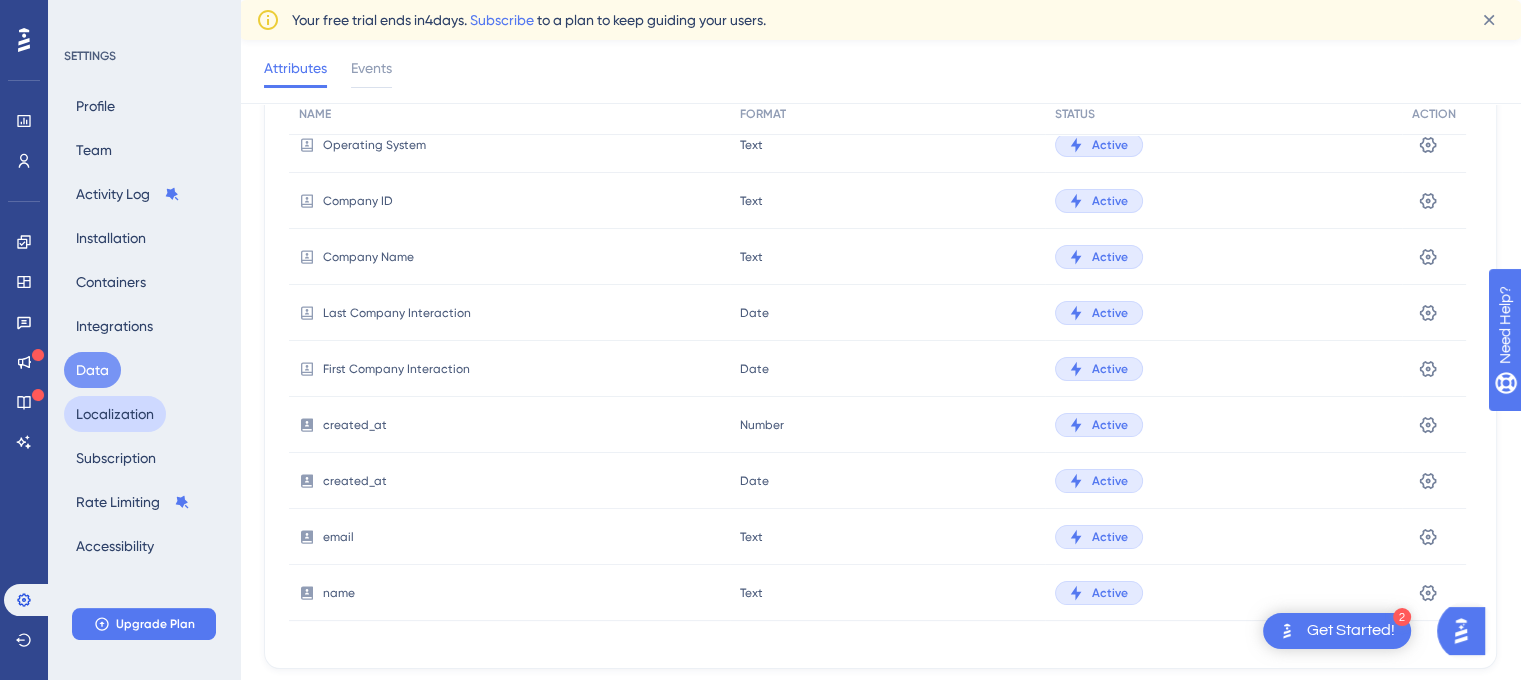 click on "Localization" at bounding box center [115, 414] 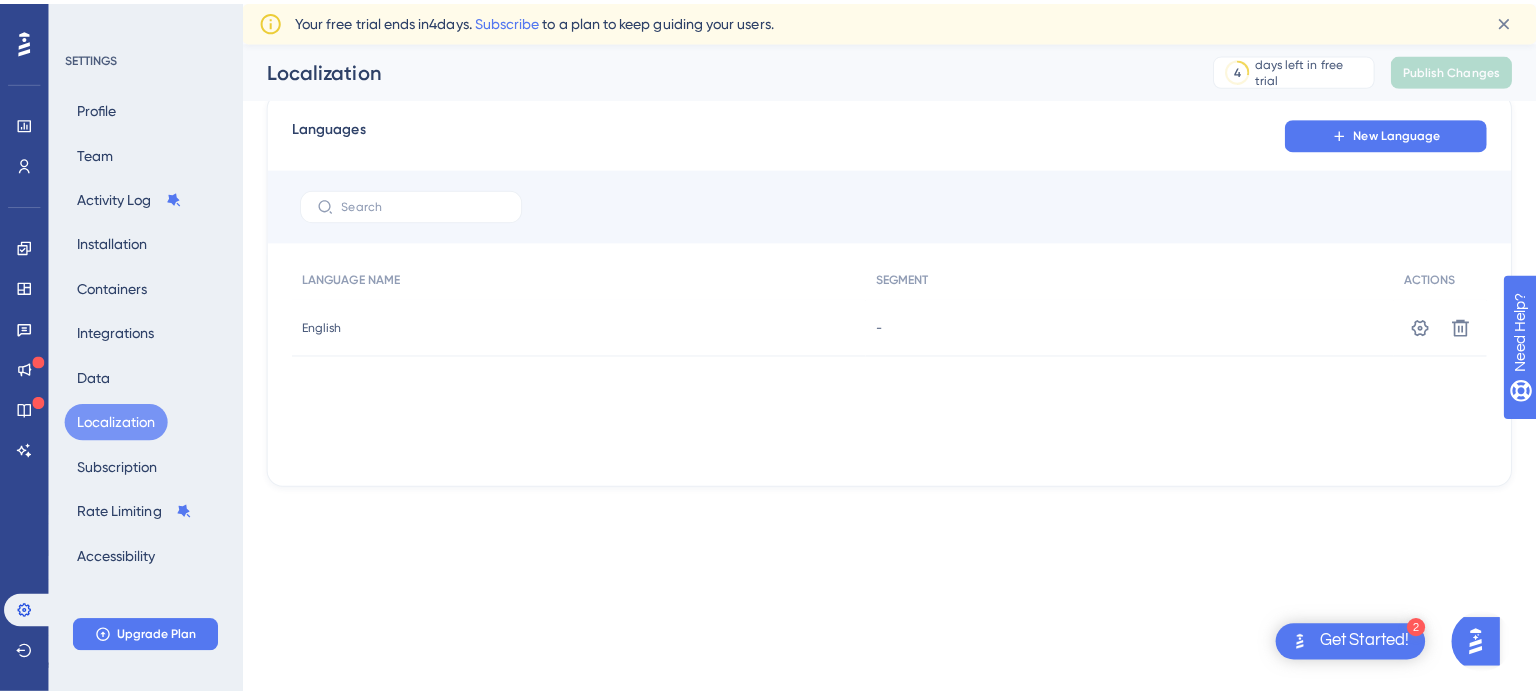 scroll, scrollTop: 0, scrollLeft: 0, axis: both 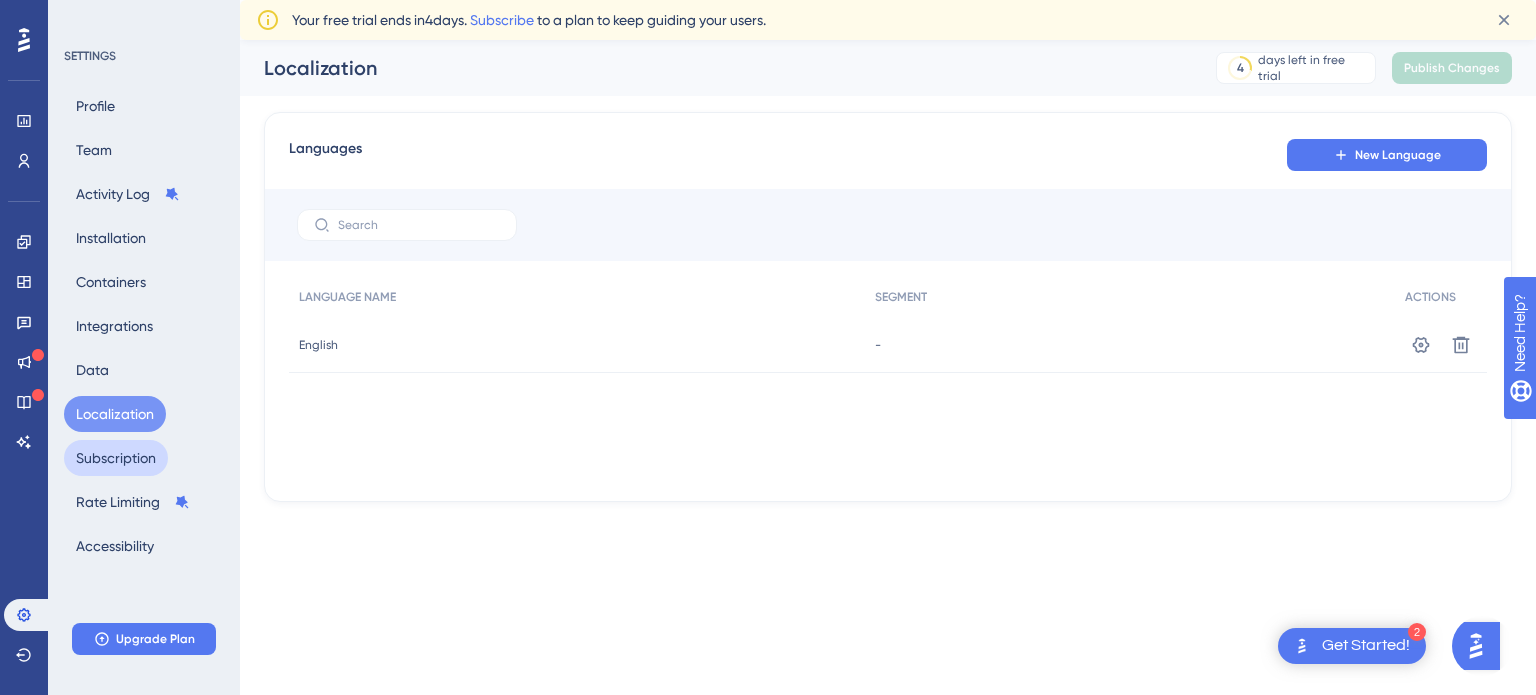 click on "Subscription" at bounding box center [116, 458] 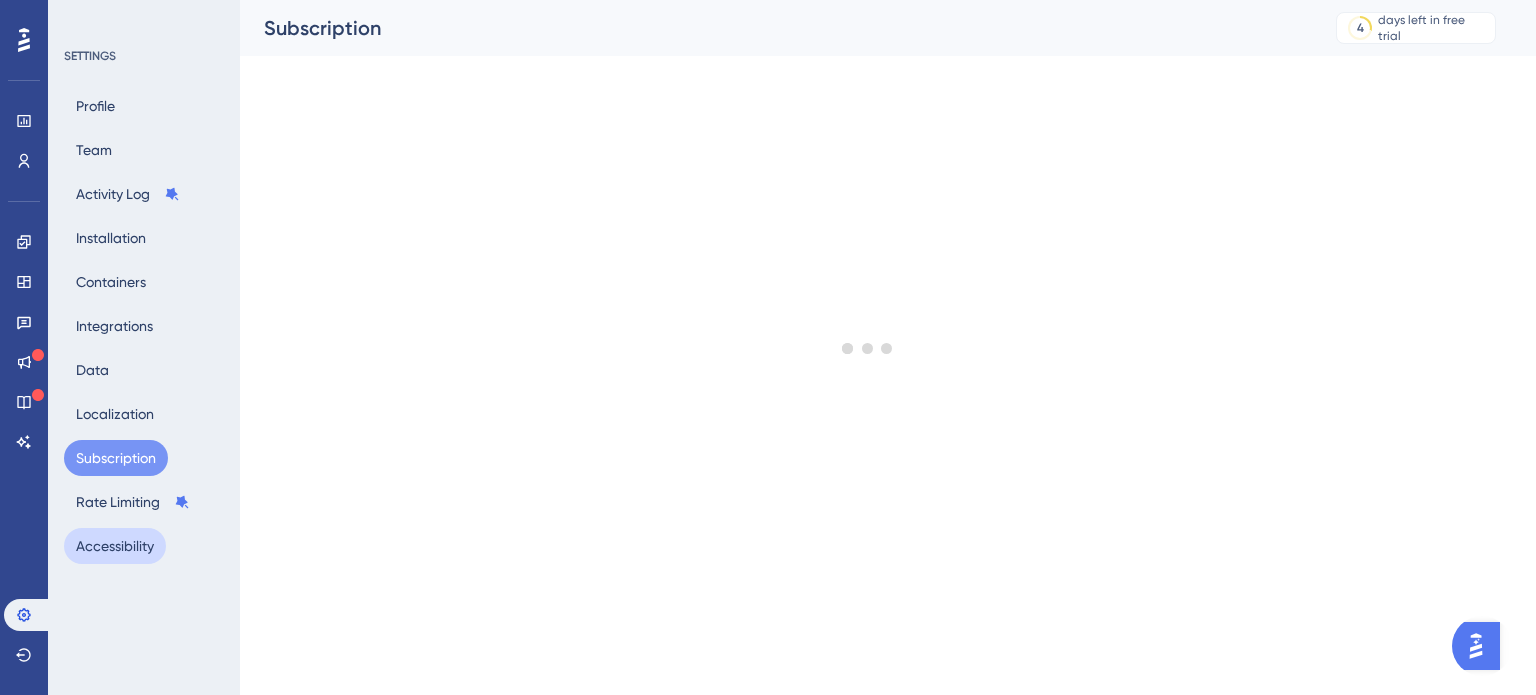 click on "Accessibility" at bounding box center [115, 546] 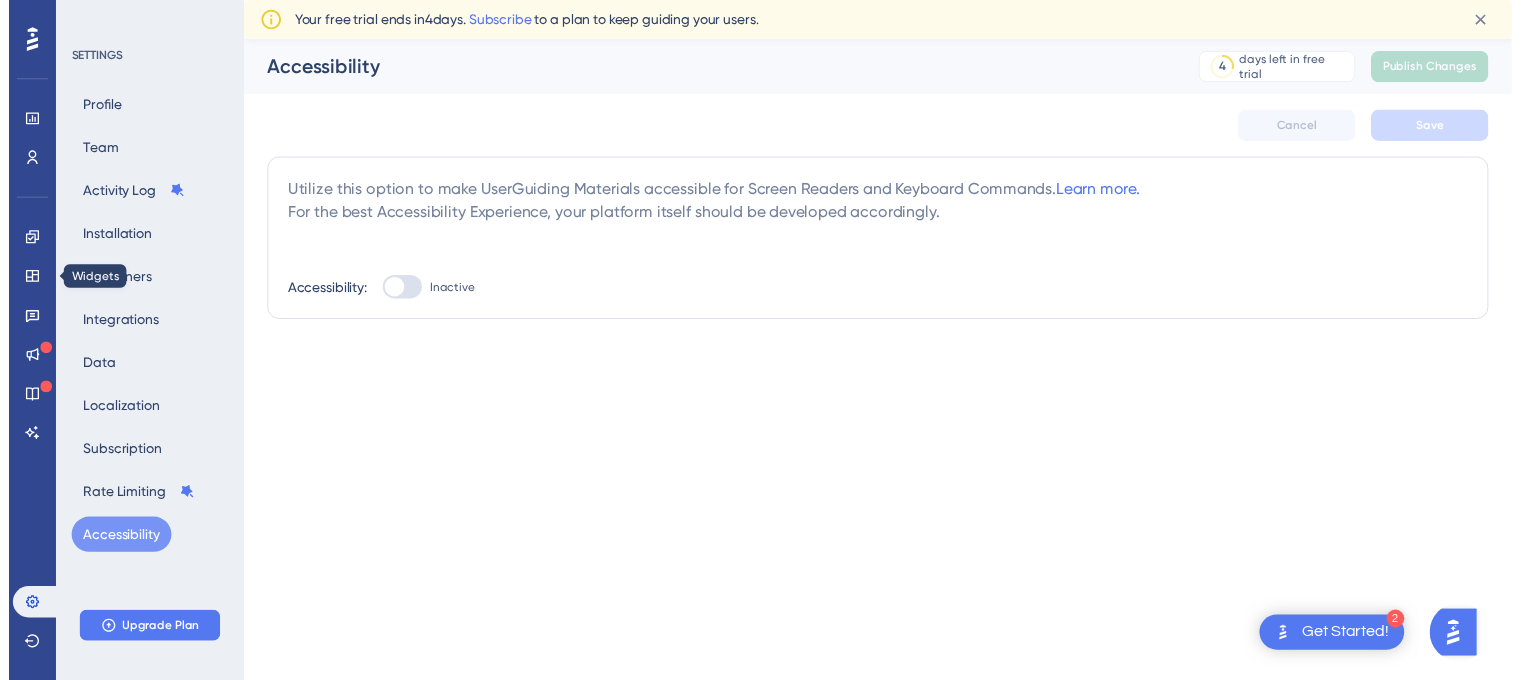 scroll, scrollTop: 0, scrollLeft: 0, axis: both 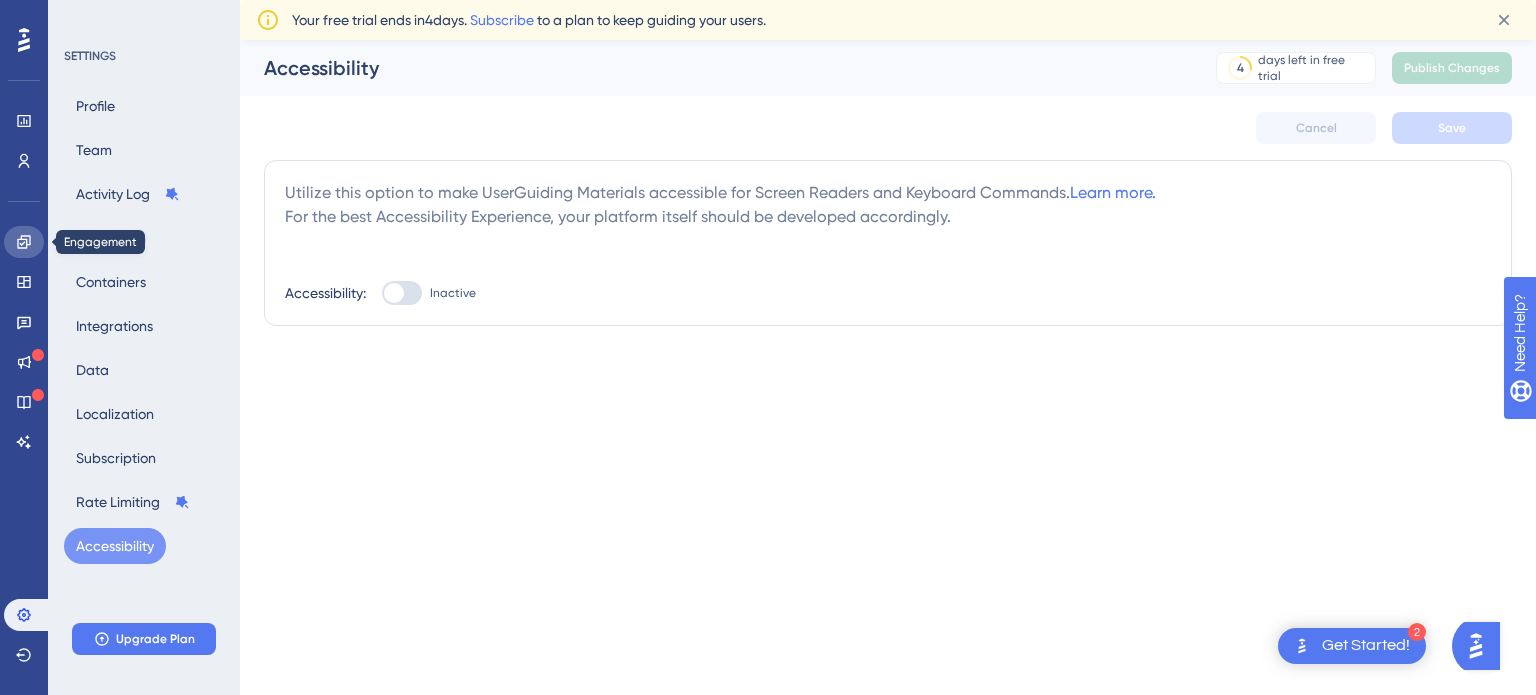 click 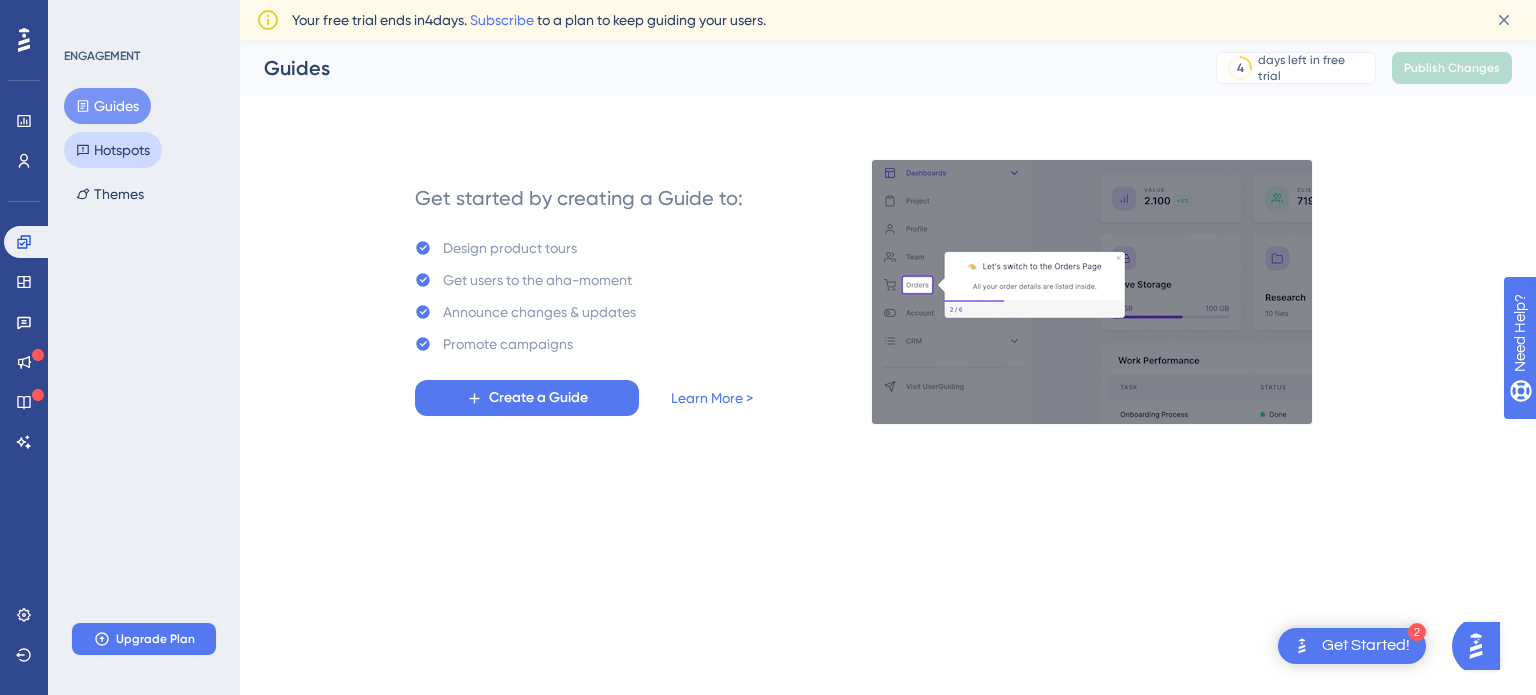 click on "Hotspots" at bounding box center [113, 150] 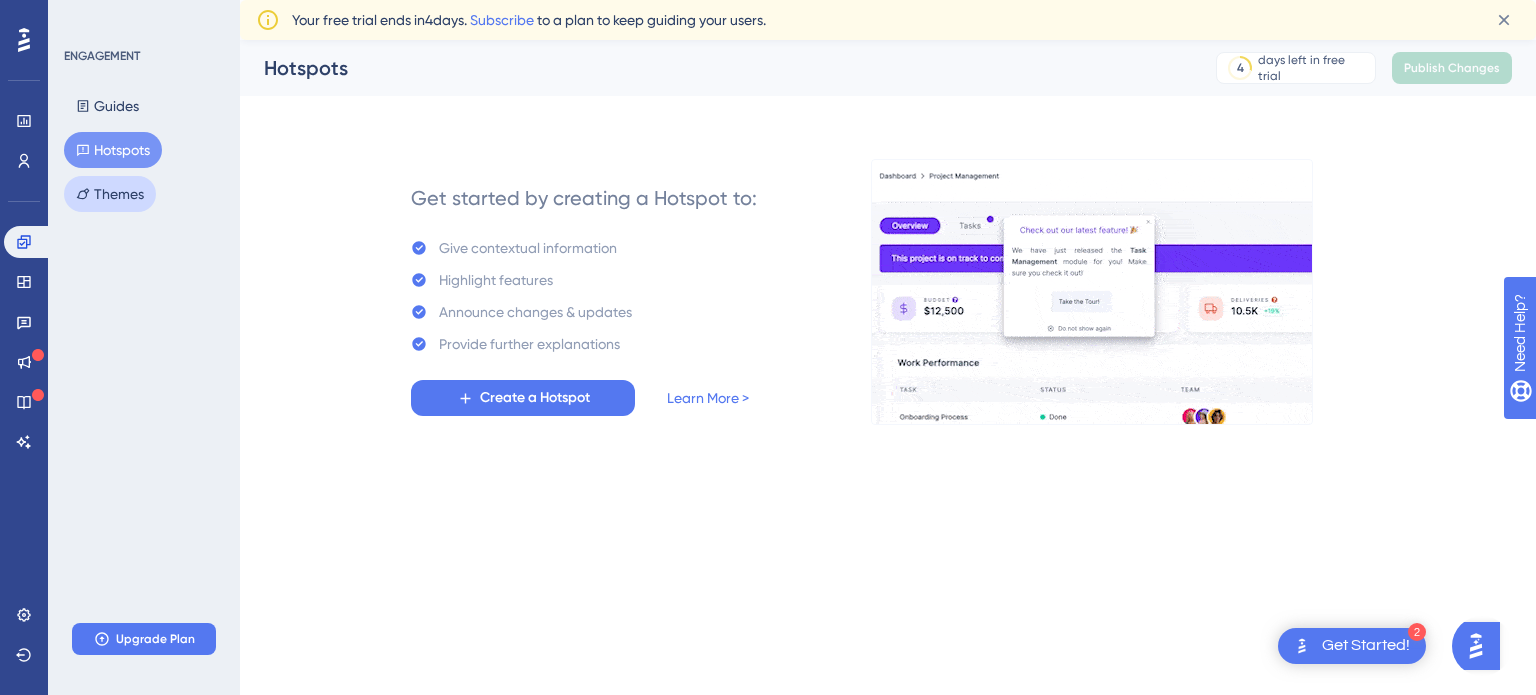 click on "Themes" at bounding box center (110, 194) 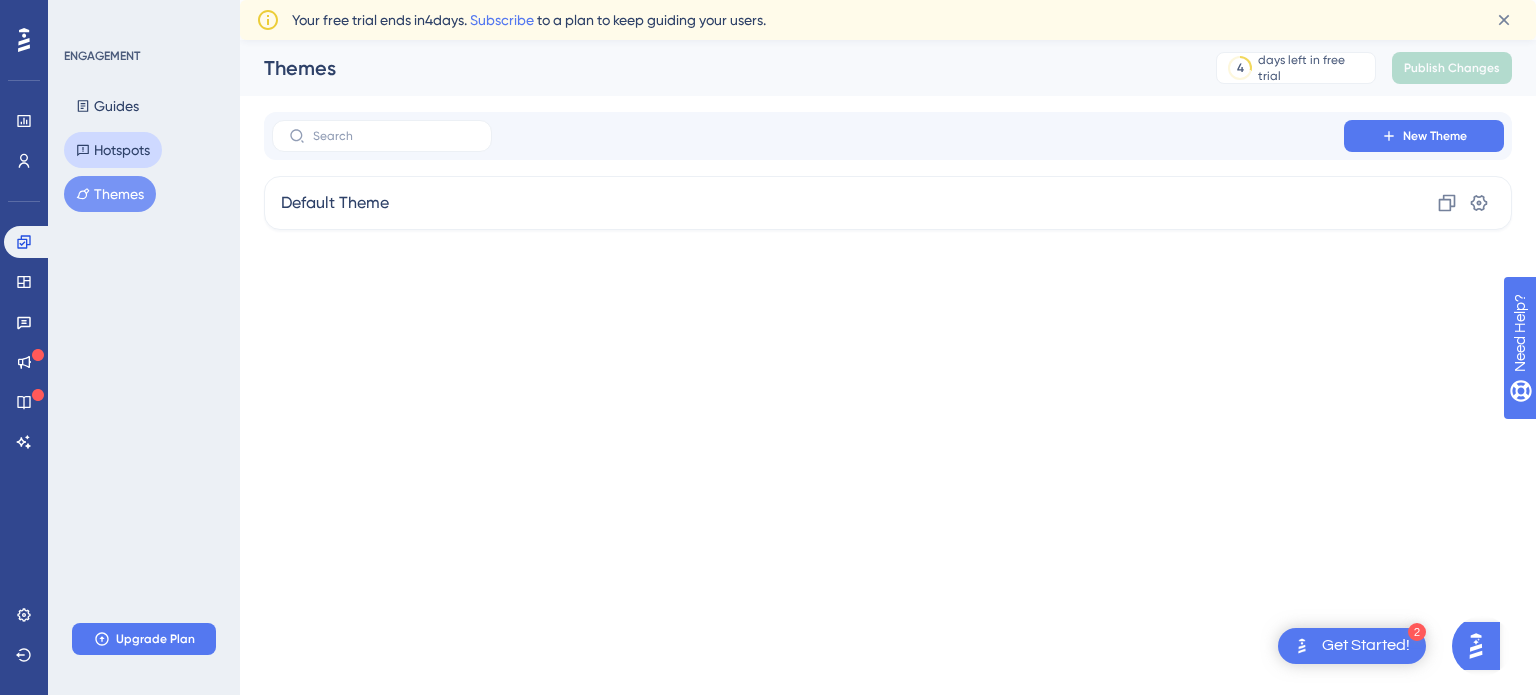 click on "Hotspots" at bounding box center [113, 150] 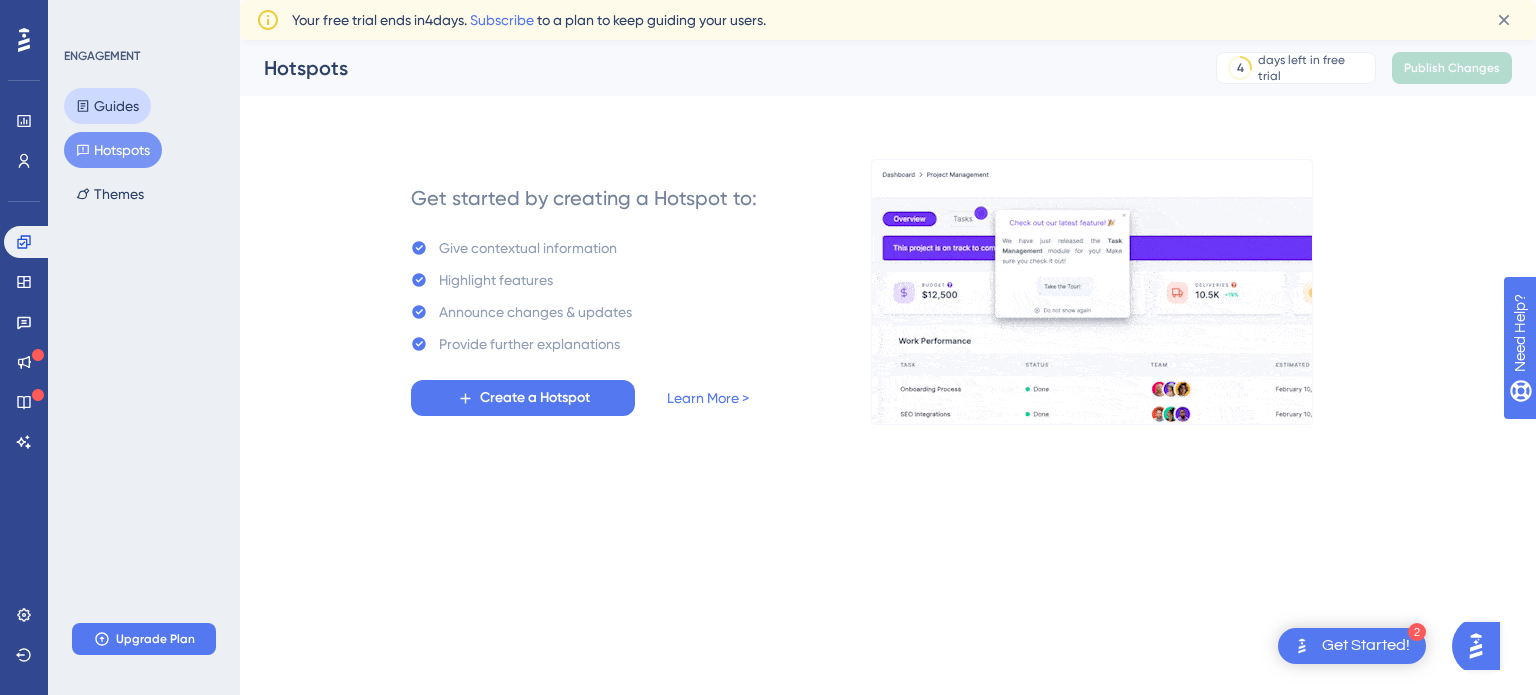 click on "Guides" at bounding box center (107, 106) 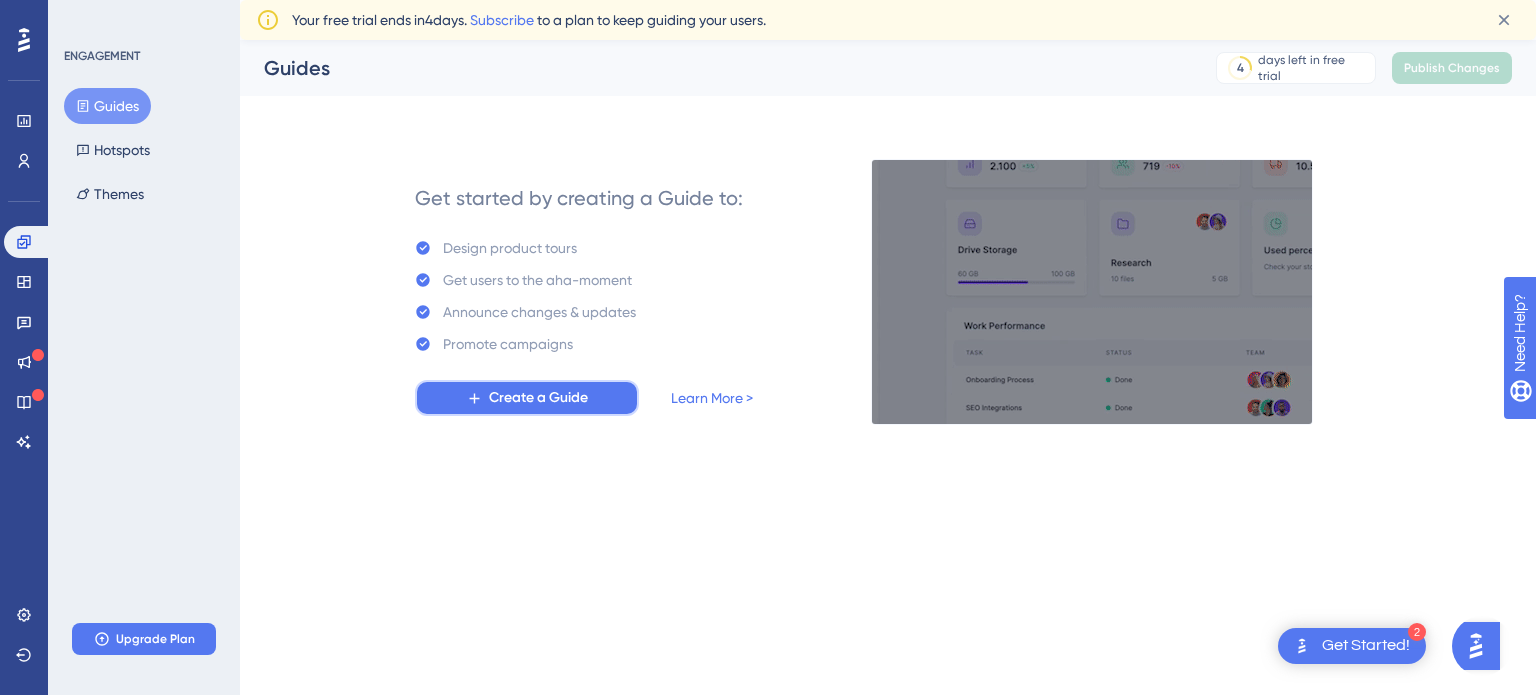click on "Create a Guide" at bounding box center (538, 398) 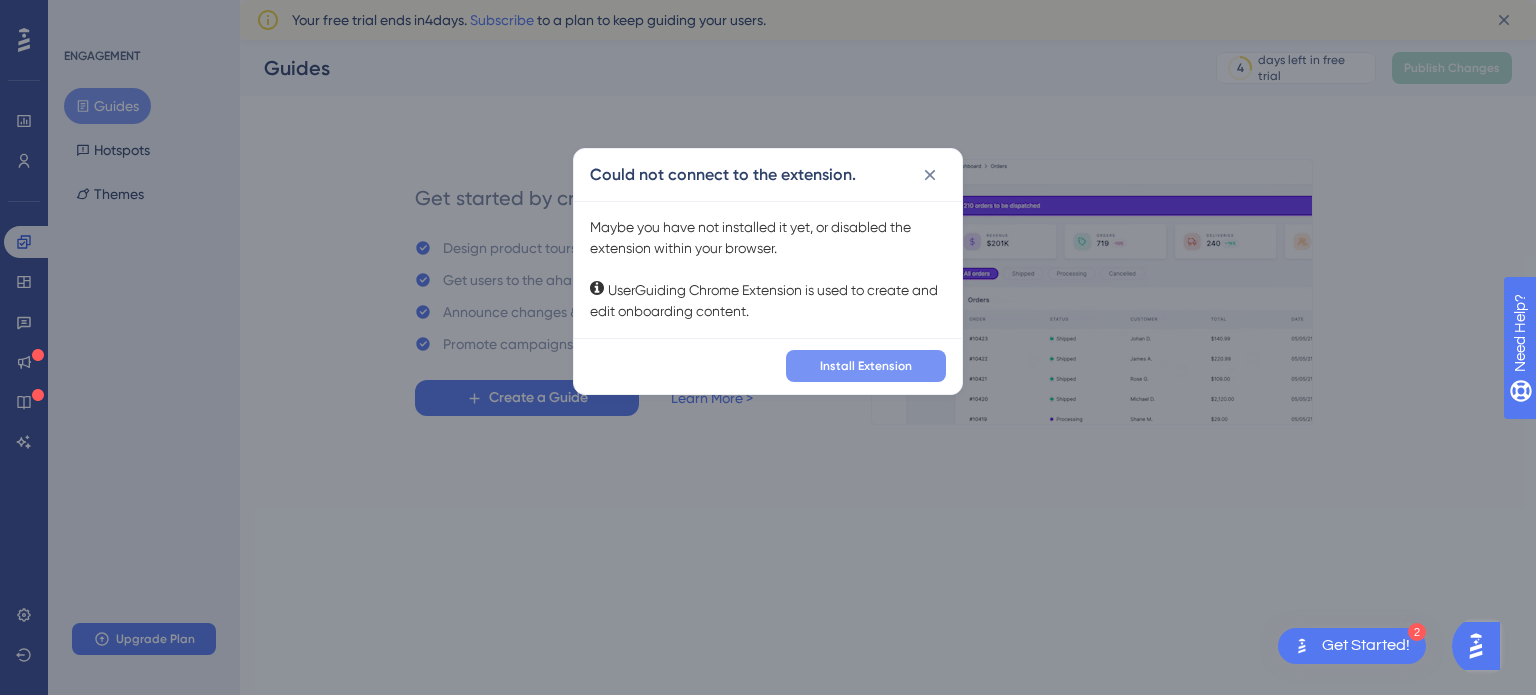 click on "Install Extension" at bounding box center (866, 366) 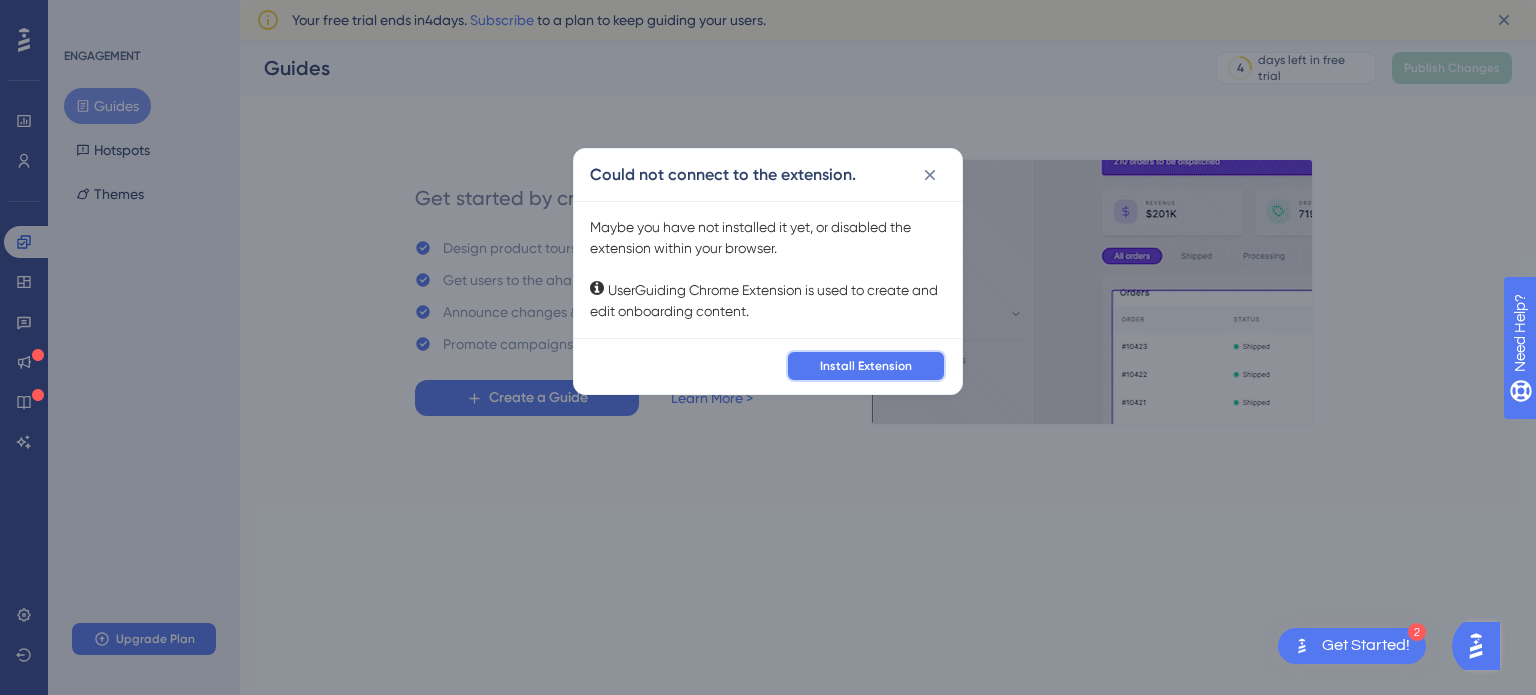 click on "Install Extension" at bounding box center (866, 366) 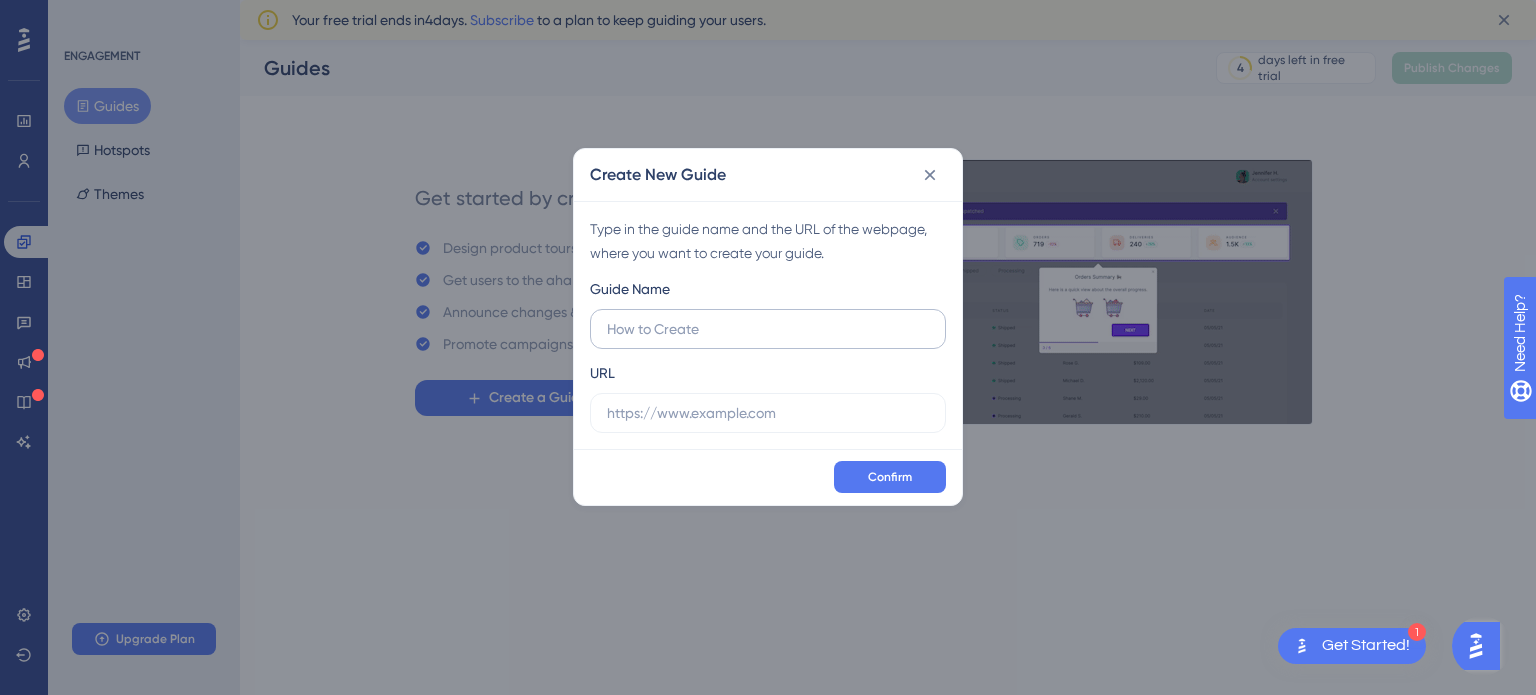 click at bounding box center [768, 329] 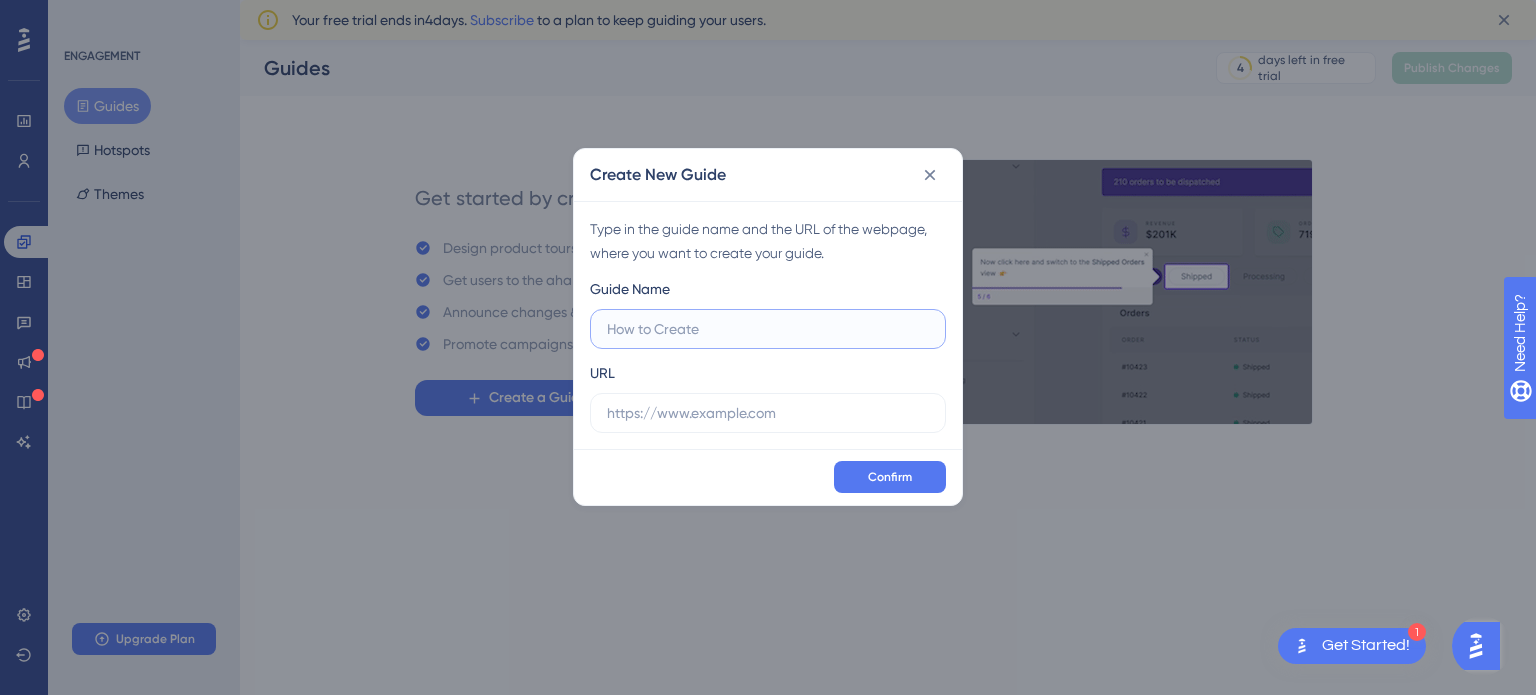 click at bounding box center [768, 329] 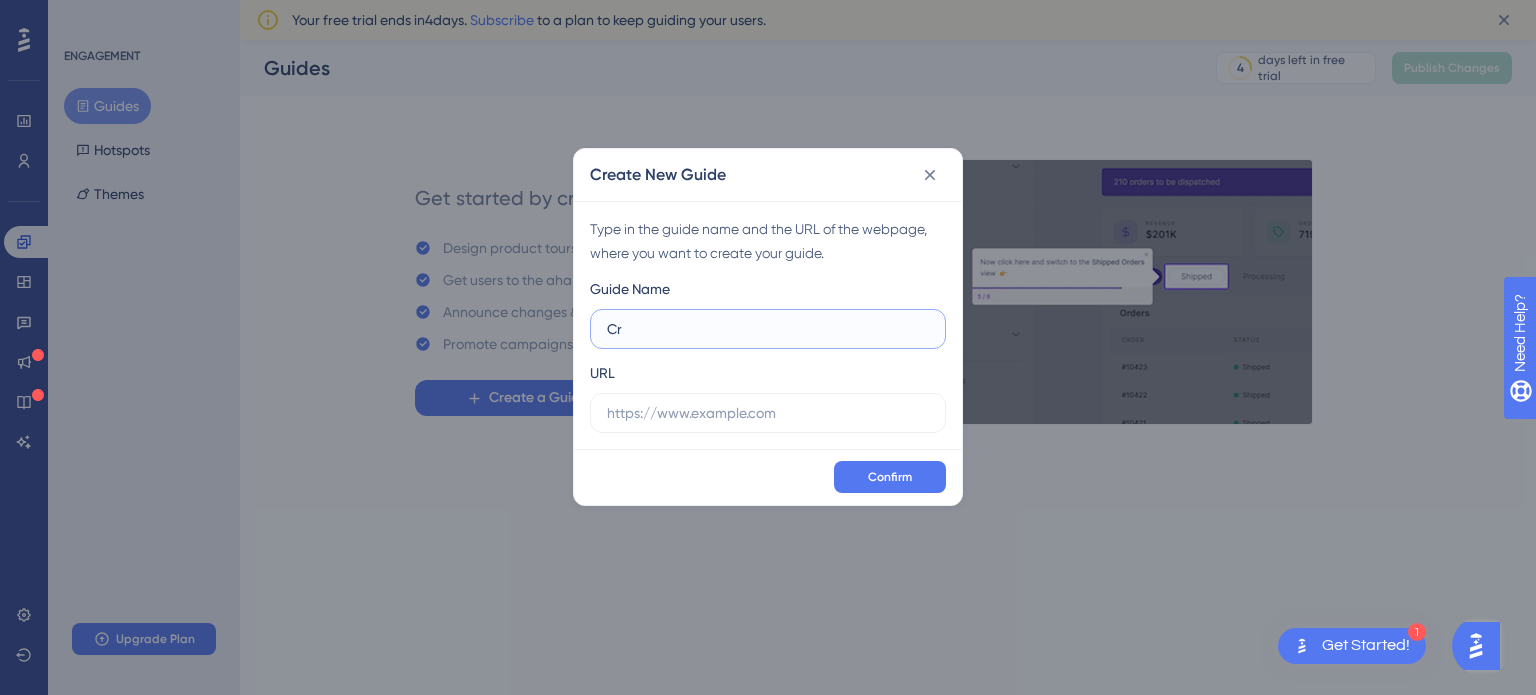 type on "C" 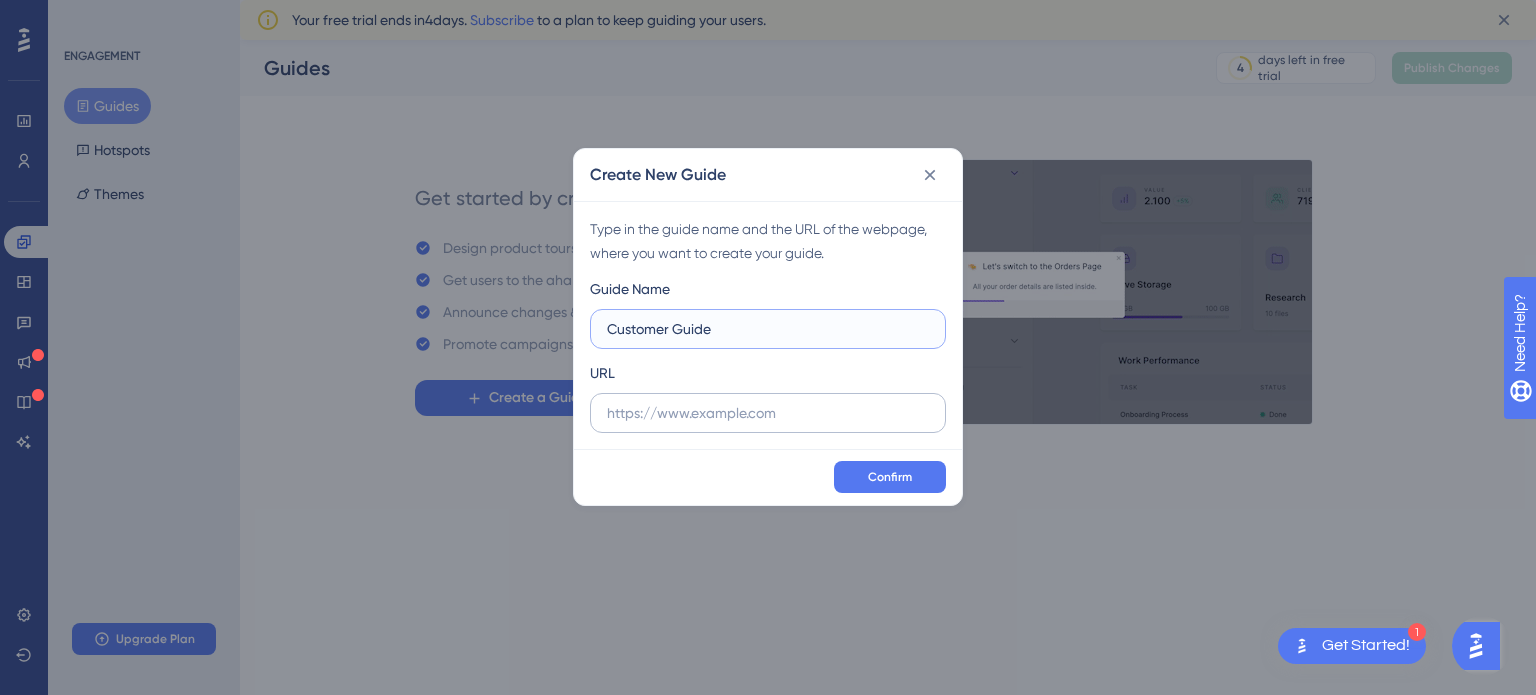 type on "Customer Guide" 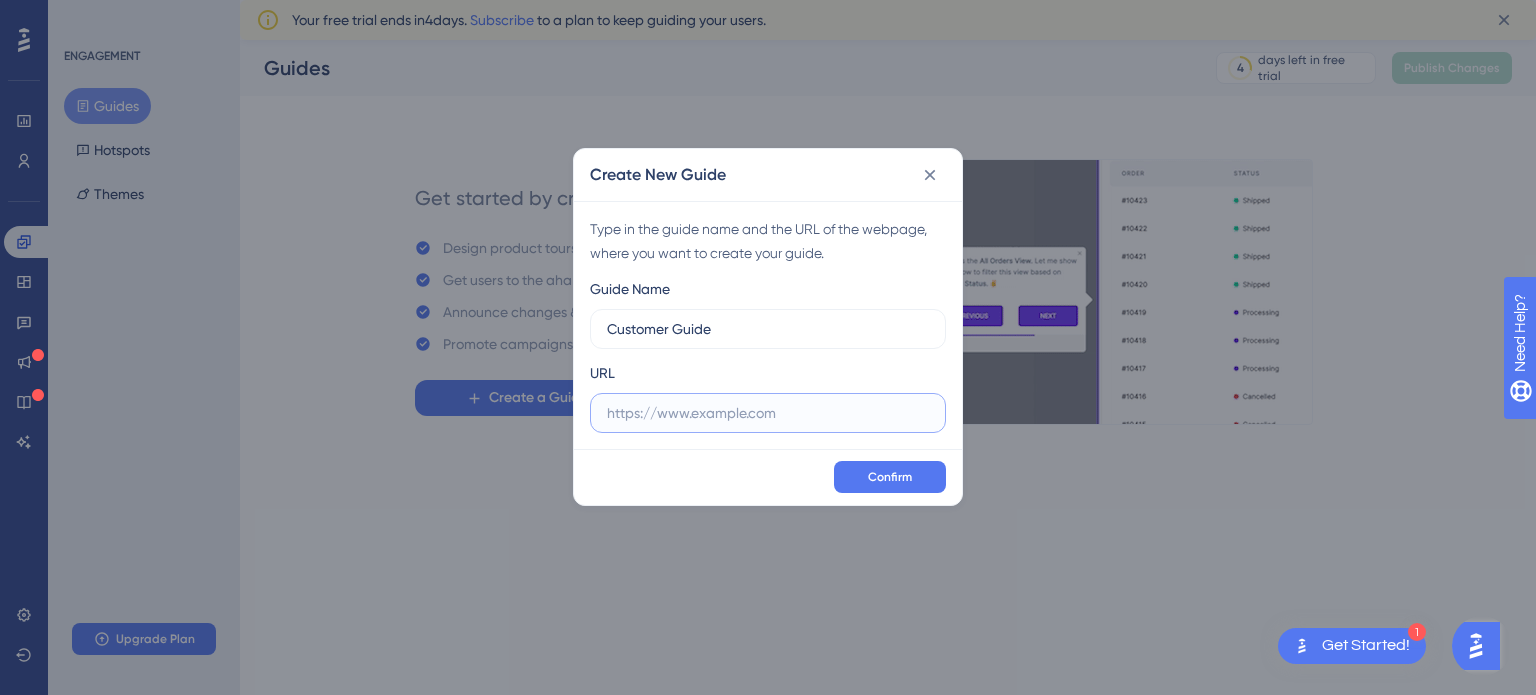 click at bounding box center (768, 413) 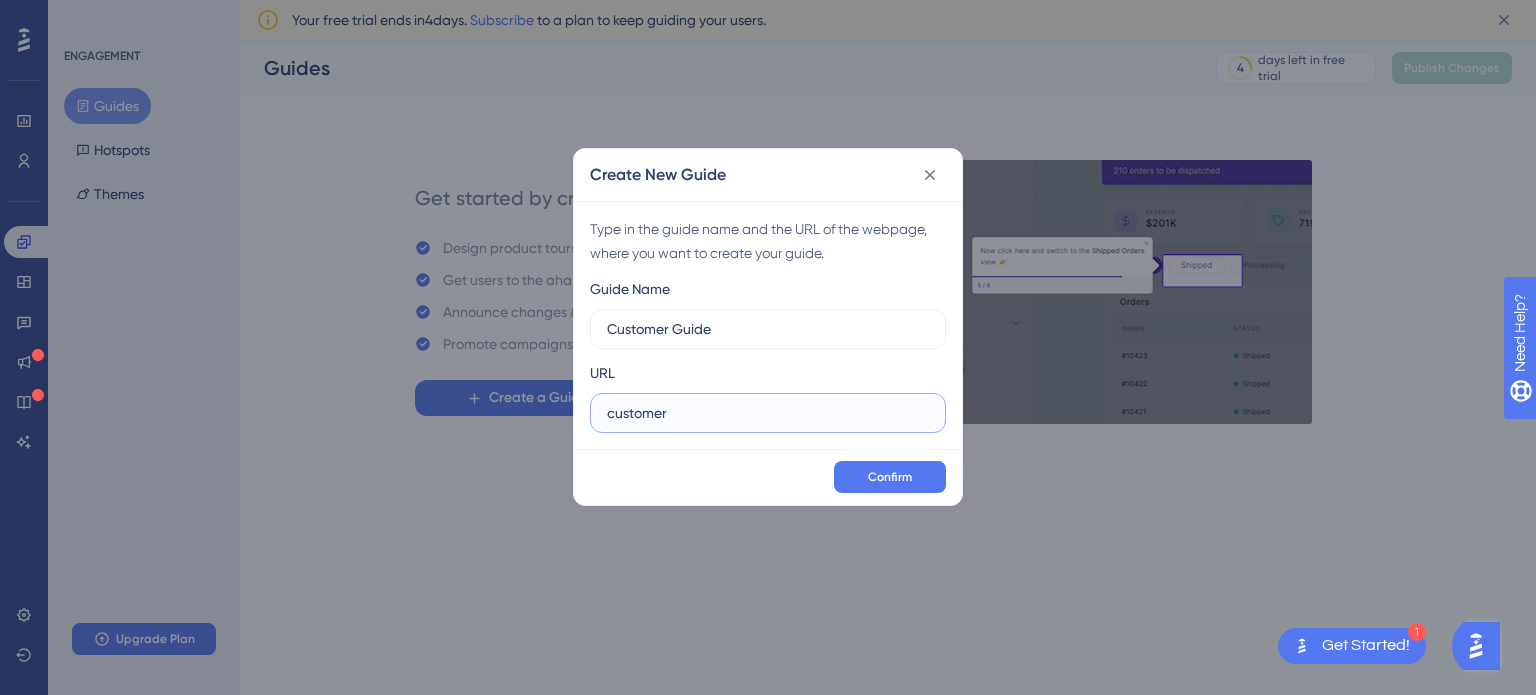 type on "customer" 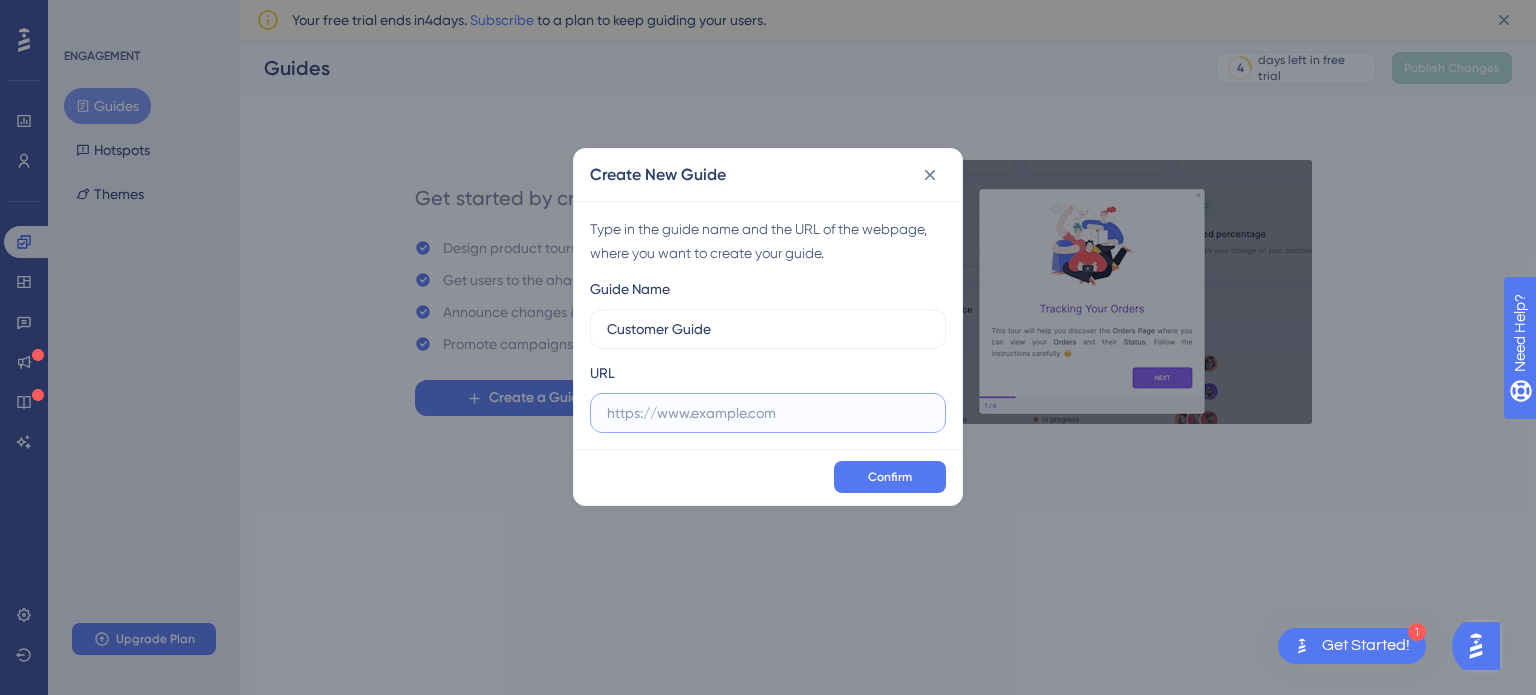 paste on "[URL][PERSON_NAME]" 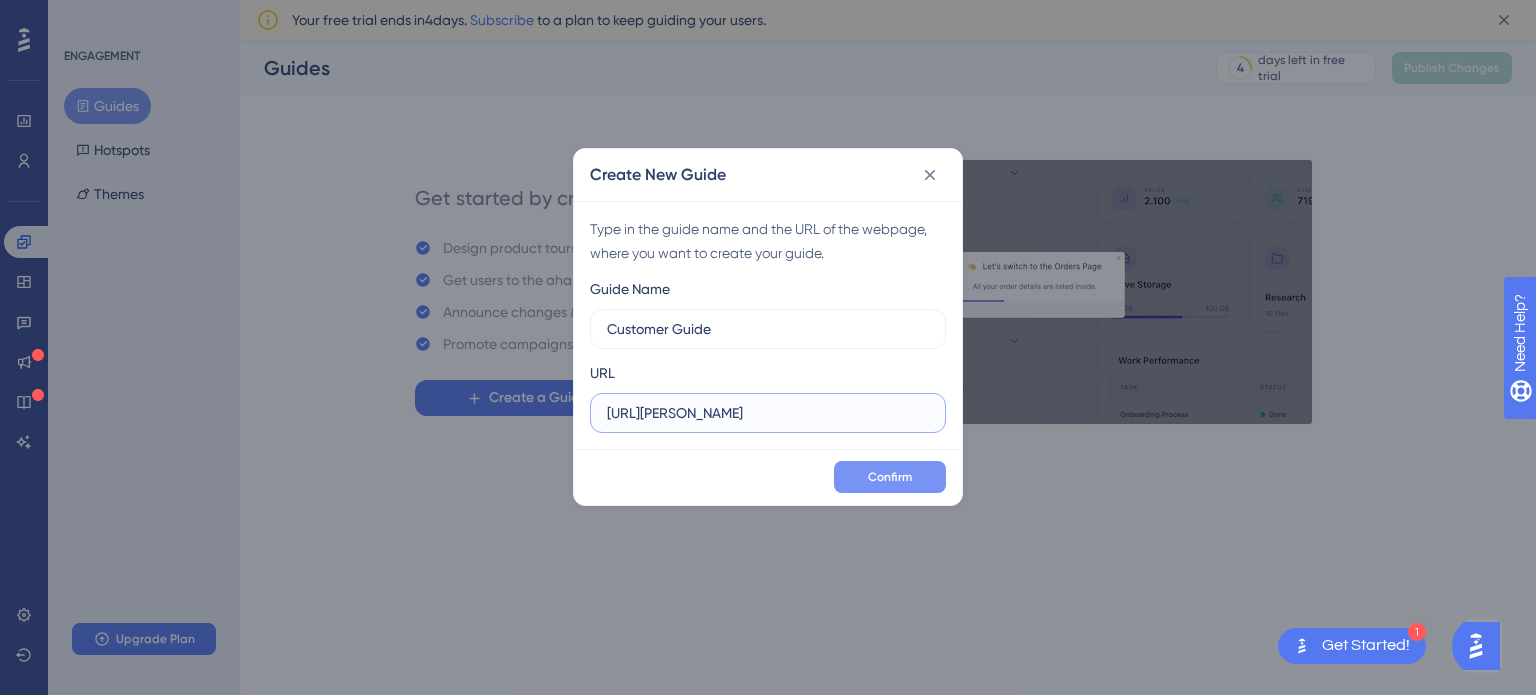 type on "[URL][PERSON_NAME]" 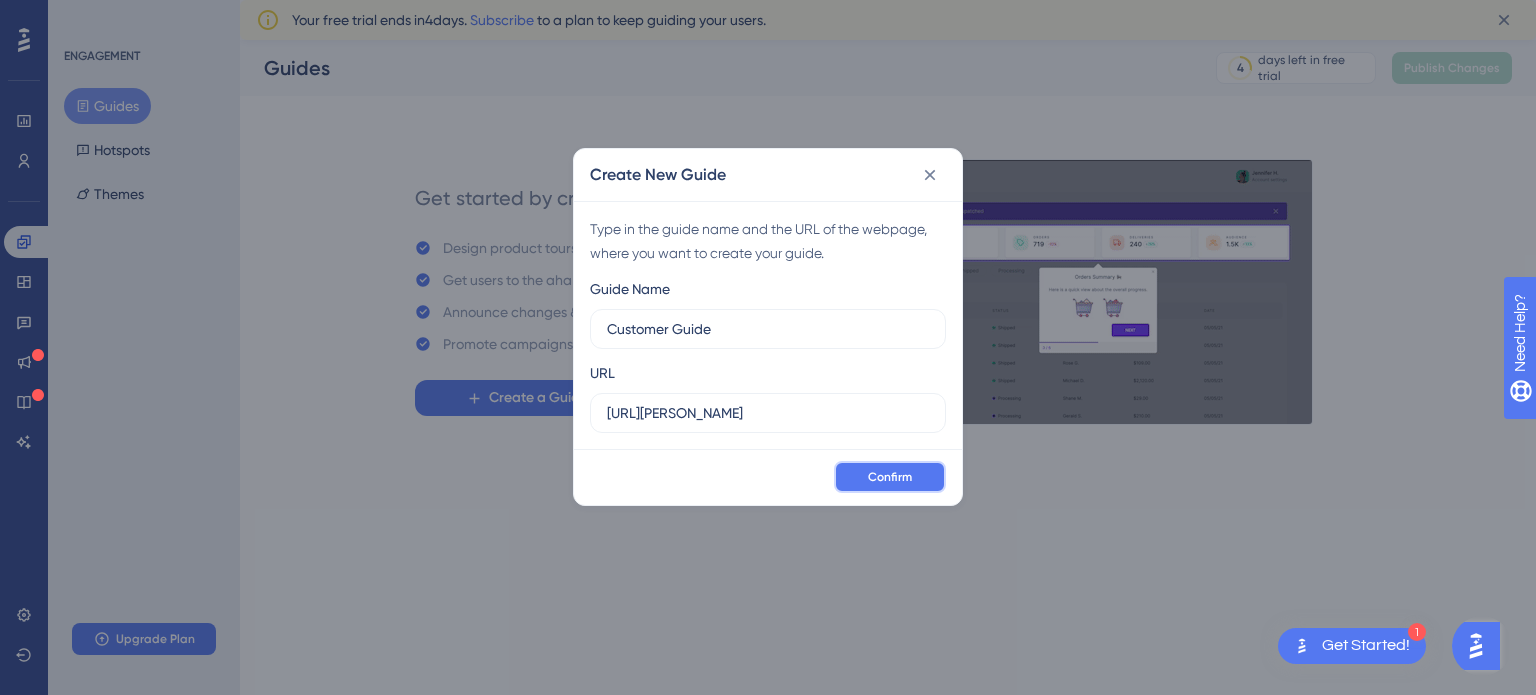 click on "Confirm" at bounding box center (890, 477) 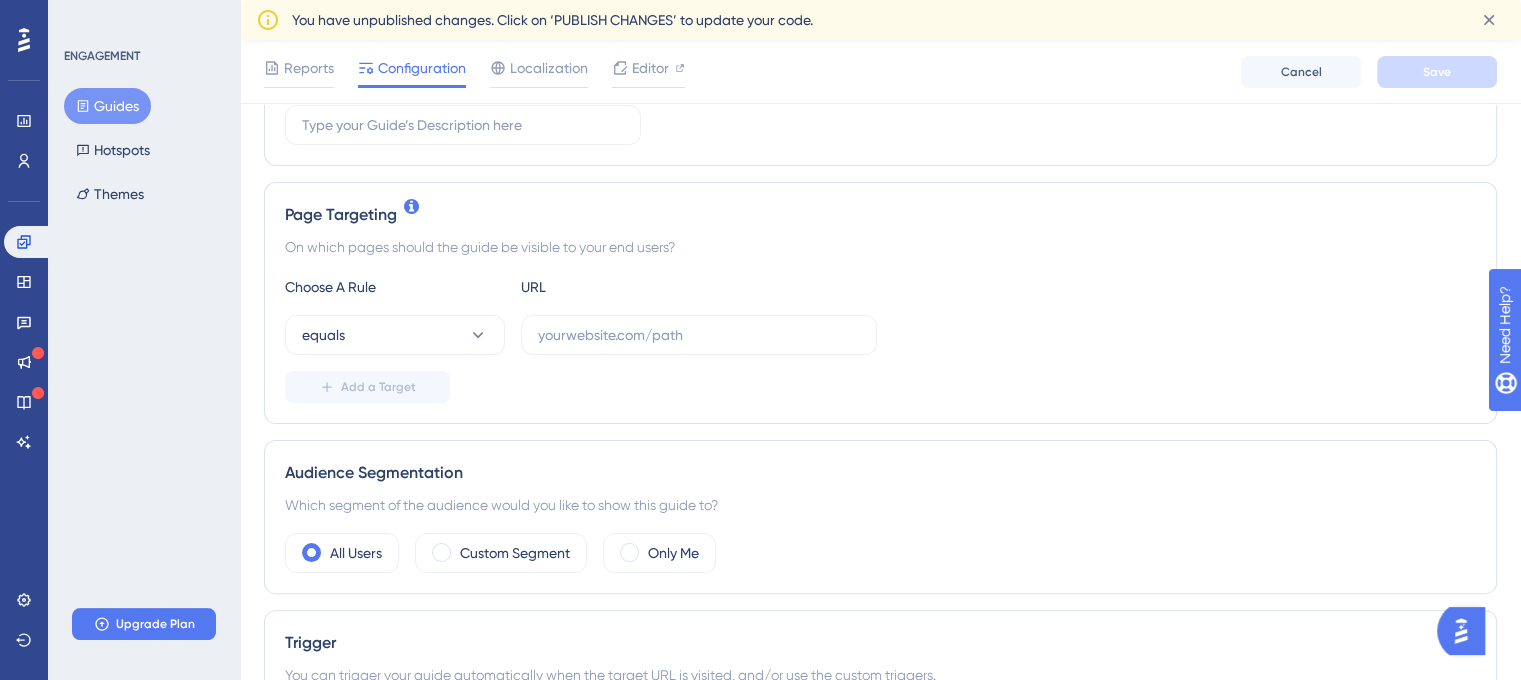 scroll, scrollTop: 379, scrollLeft: 0, axis: vertical 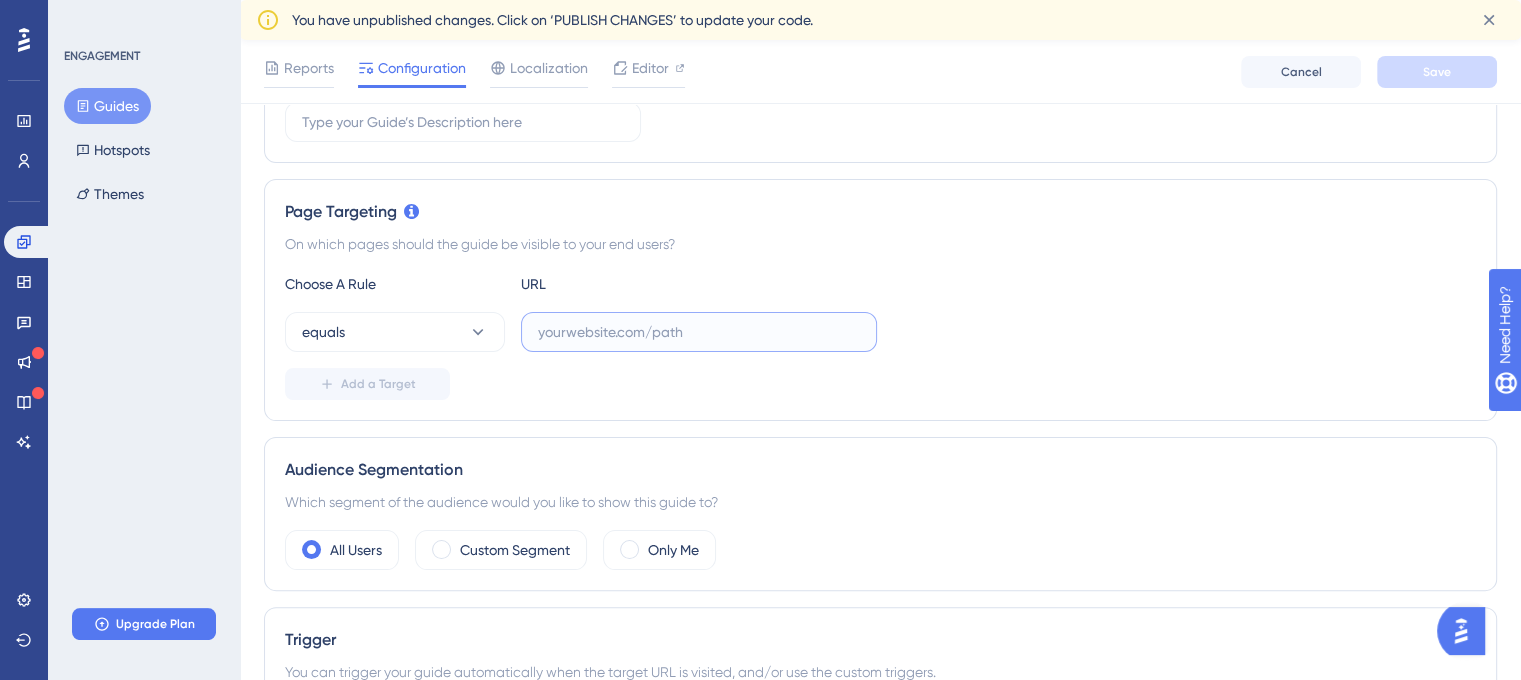click at bounding box center (699, 332) 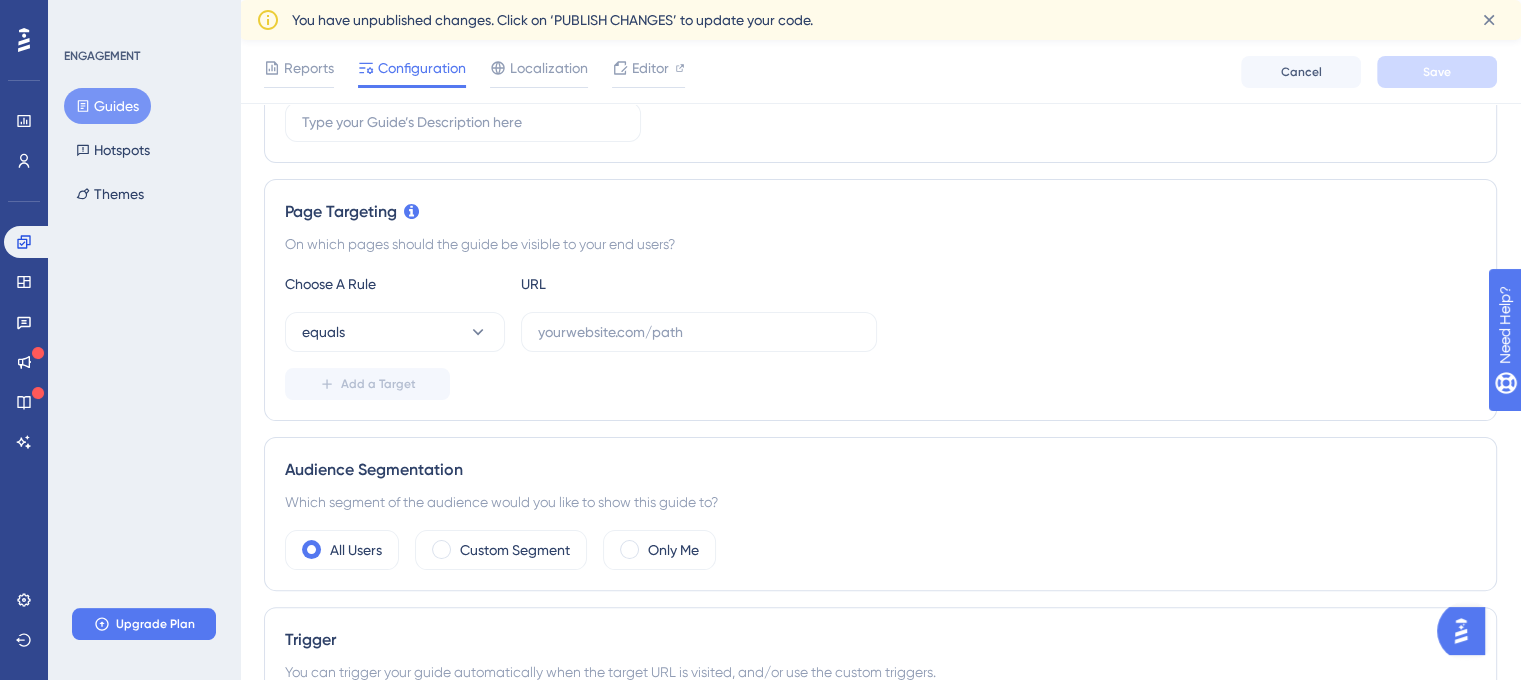 click on "Add a Target" at bounding box center [880, 384] 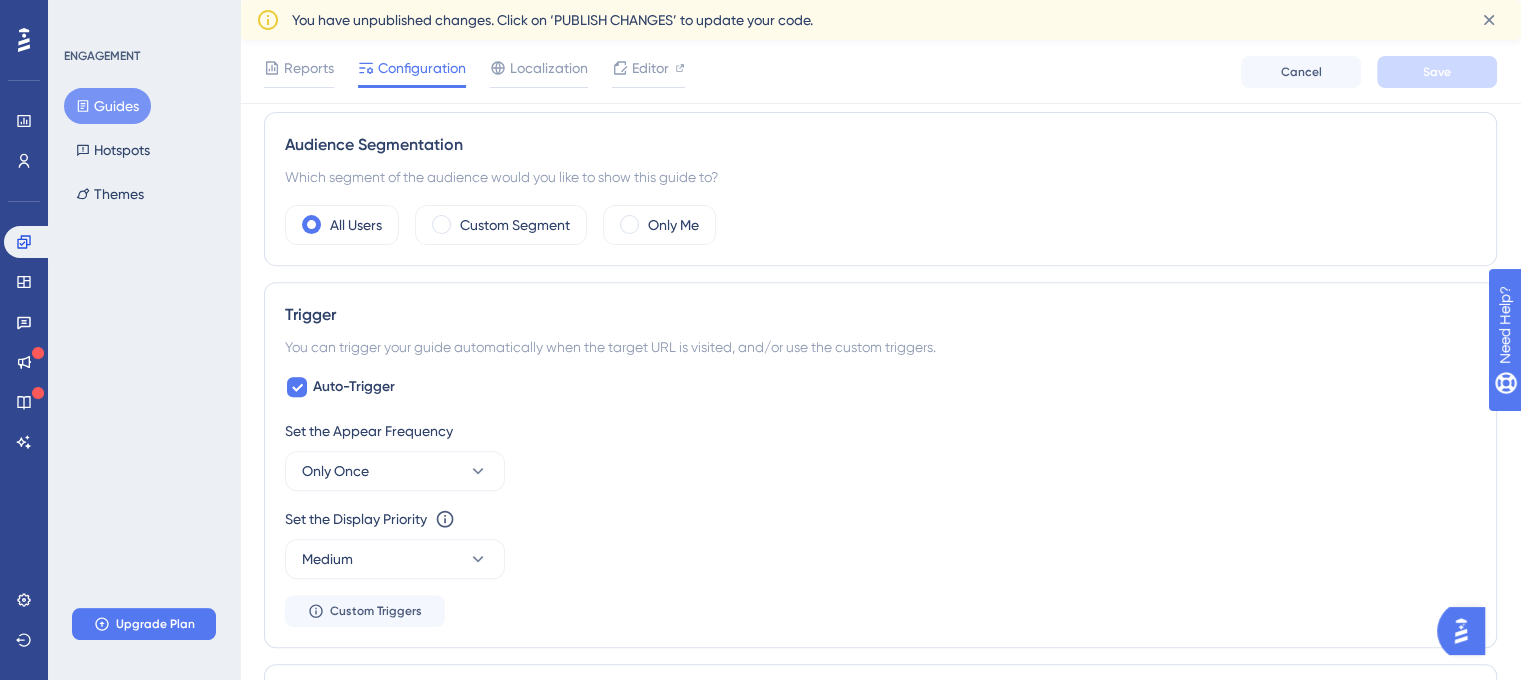 scroll, scrollTop: 704, scrollLeft: 15, axis: both 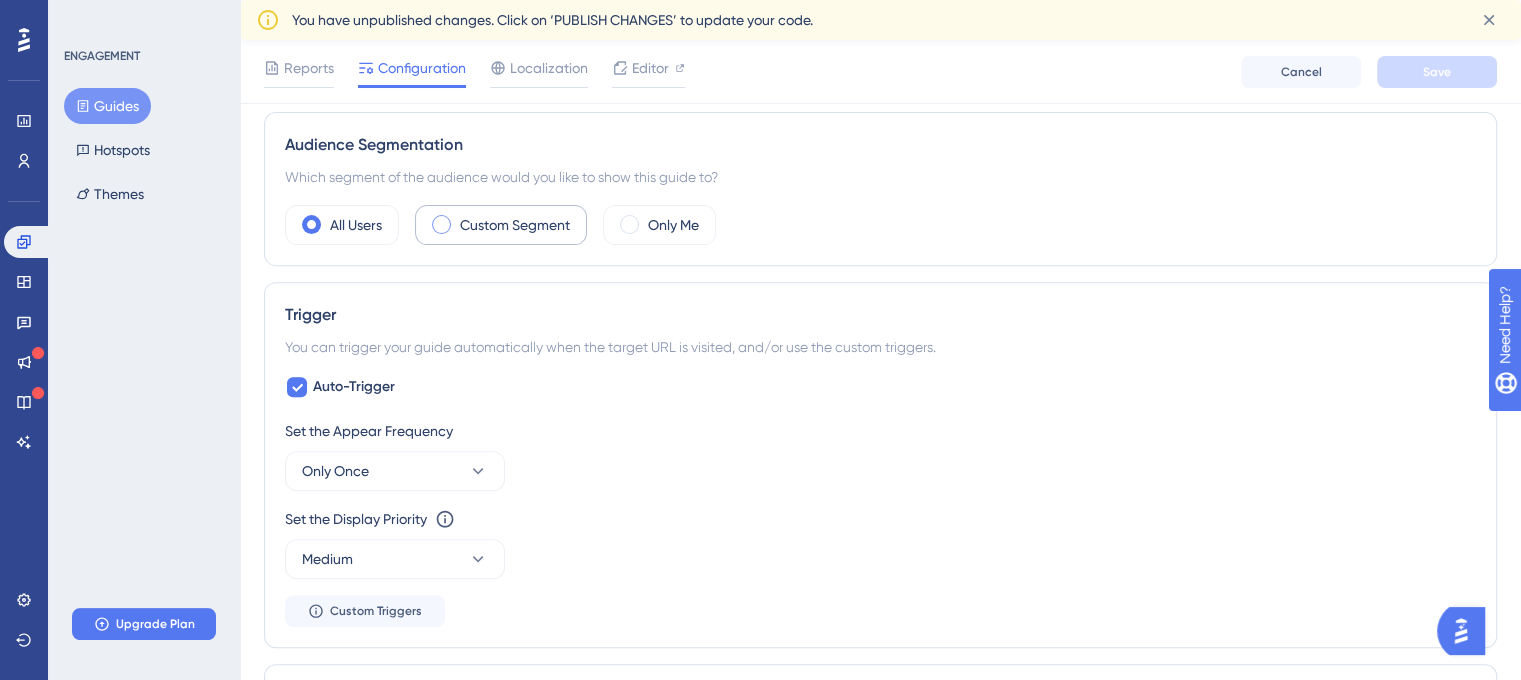 click on "Custom Segment" at bounding box center [515, 225] 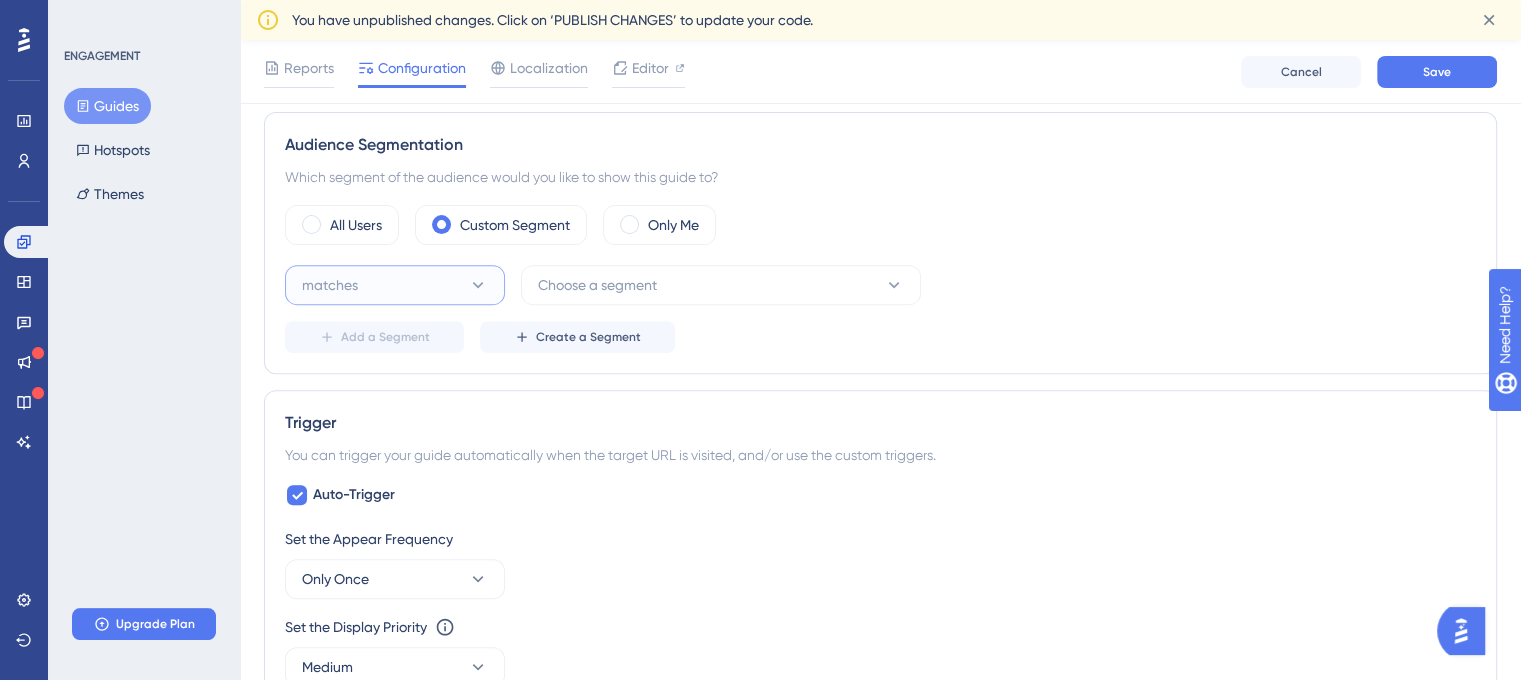 click on "matches" at bounding box center [395, 285] 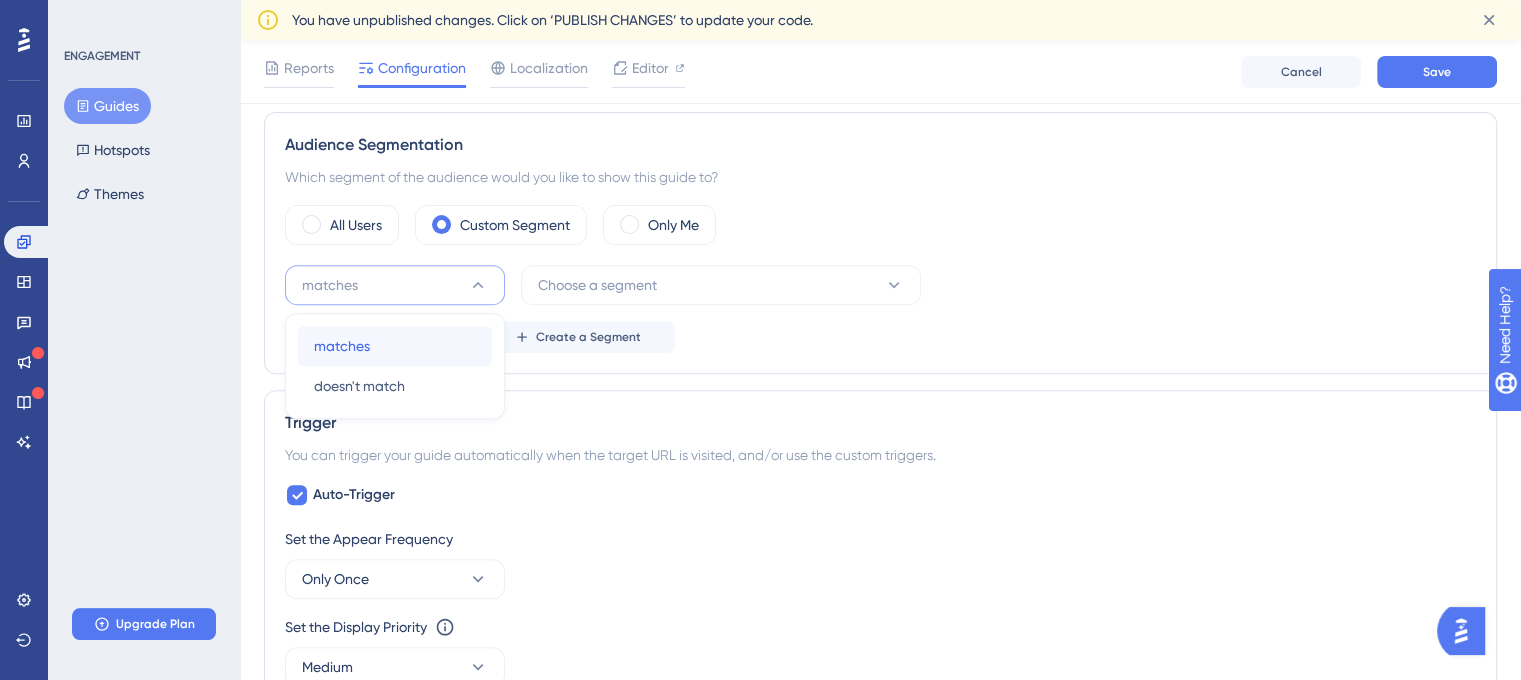 click on "matches matches" at bounding box center [395, 346] 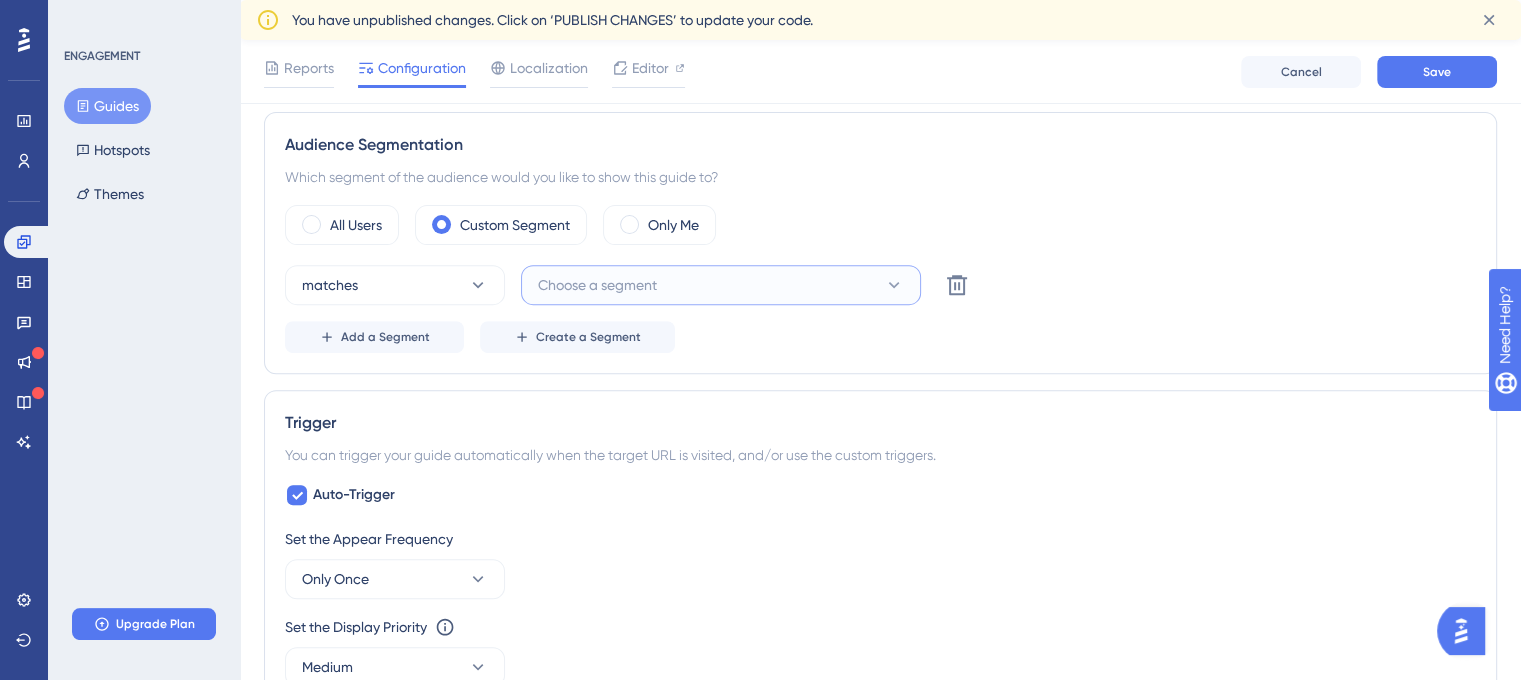 click on "Choose a segment" at bounding box center (597, 285) 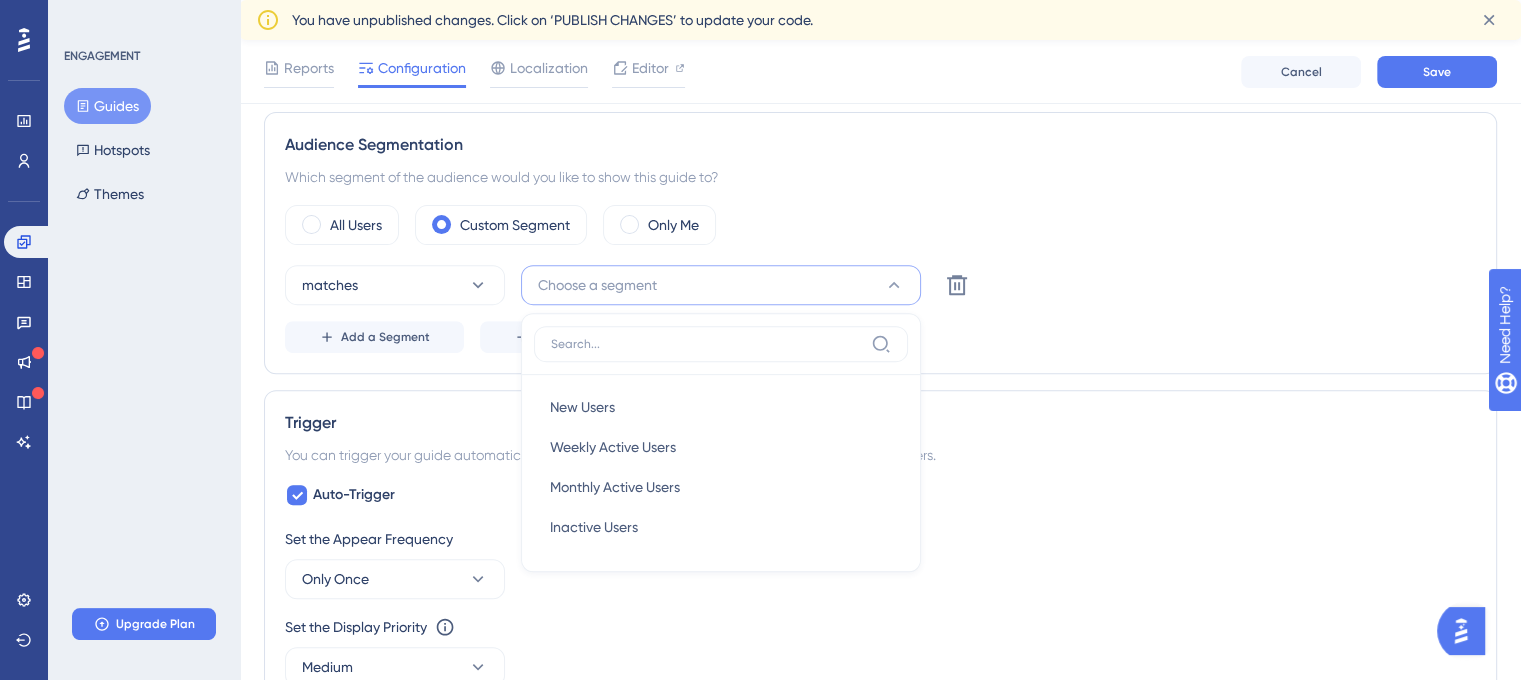 scroll, scrollTop: 801, scrollLeft: 15, axis: both 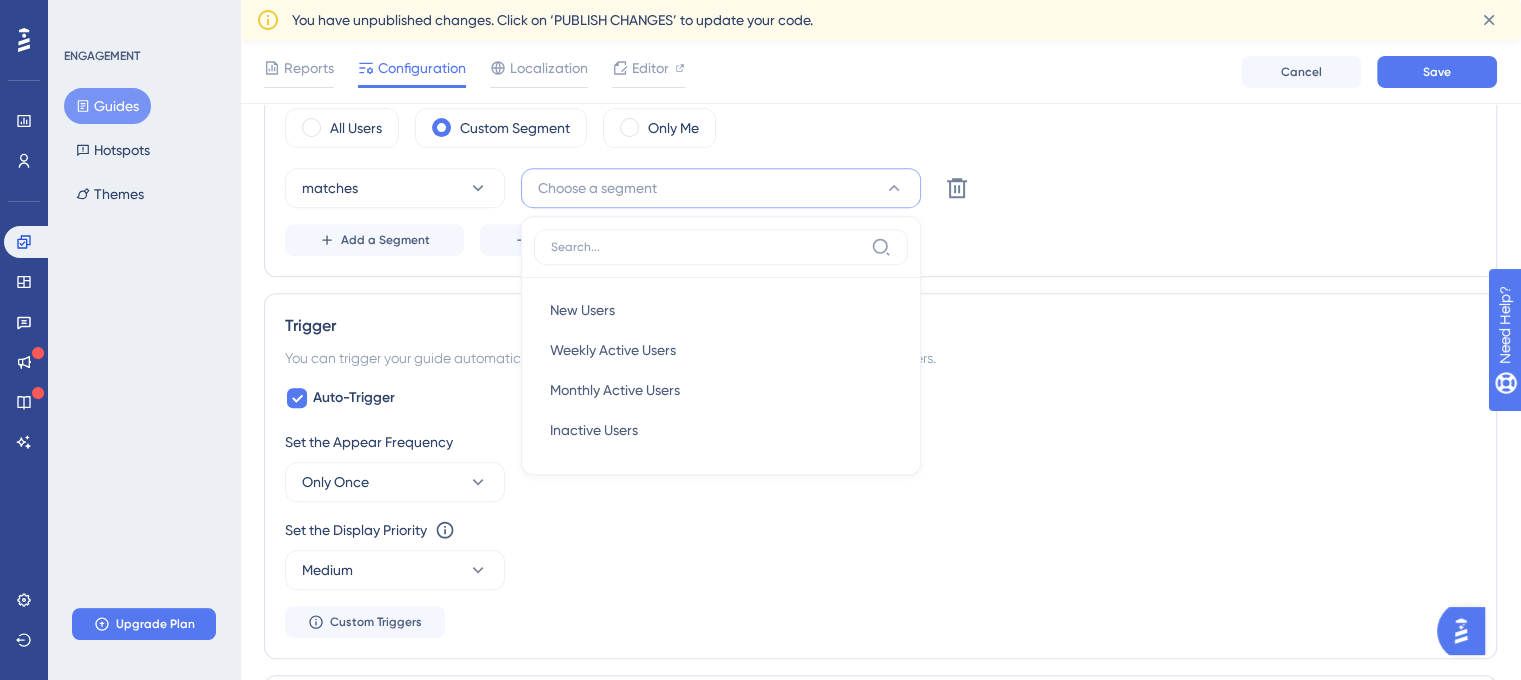 click on "Status: Inactive Guide Information Guide ID: 148550 Copy Guide Name Customer Guide Guide Description Page Targeting
On which pages should the guide be visible to your end users?
Choose A Rule URL equals Add a Target Audience Segmentation Which segment of the audience would you like to show this guide to? All Users Custom Segment Only Me matches Choose a segment New Users New Users Weekly Active Users Weekly Active Users Monthly Active Users Monthly Active Users Inactive Users Inactive Users Delete Add a Segment Create a Segment Trigger You can trigger your guide automatically when the target URL is visited,
and/or use the custom triggers. Auto-Trigger Set the Appear Frequency Only Once Set the Display Priority This option will set the display priority between
auto-triggered materials in cases of conflicts between multiple materials Medium Custom Triggers Scheduling You can schedule a time period for your guide to appear.
Scheduling will not work if the status is not active. Container" at bounding box center [880, 390] 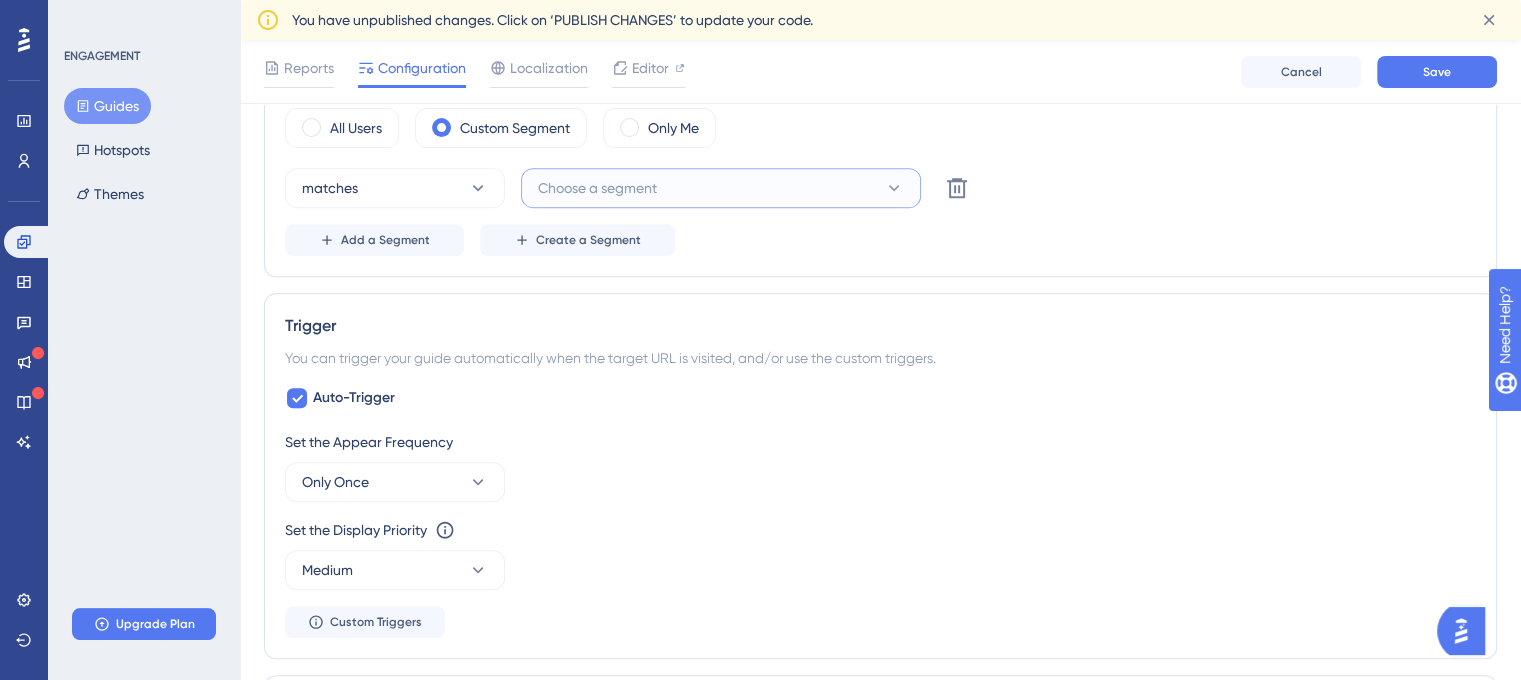 click on "Choose a segment" at bounding box center (721, 188) 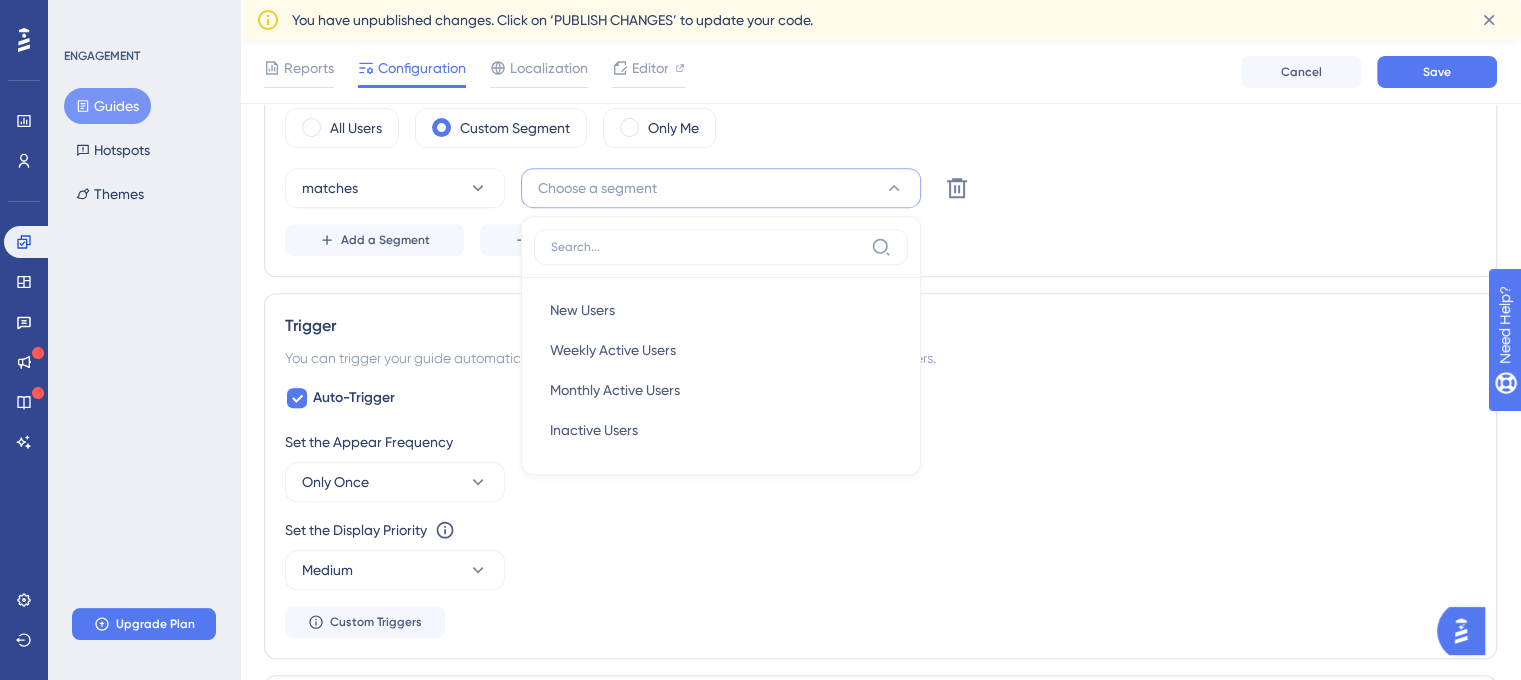 scroll, scrollTop: 804, scrollLeft: 15, axis: both 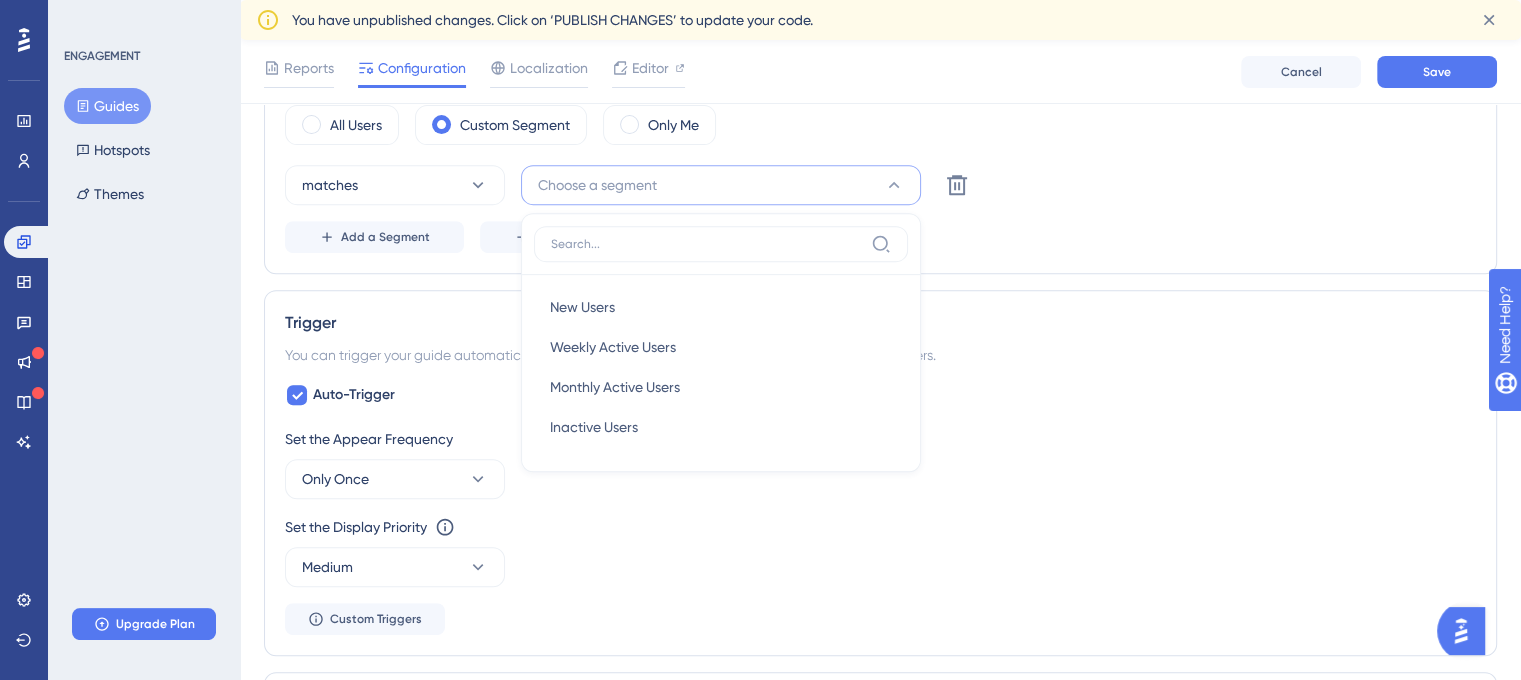 click on "Add a Segment Create a Segment" at bounding box center (880, 237) 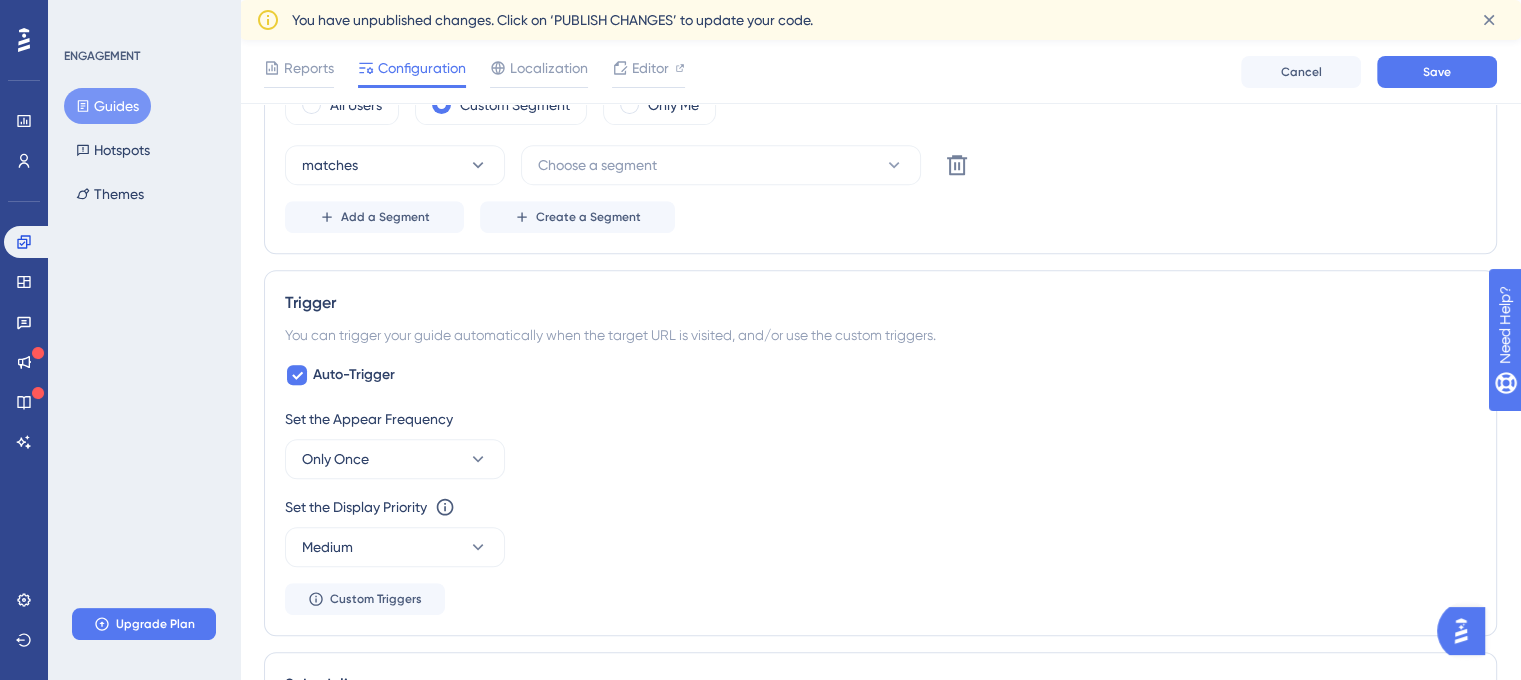 scroll, scrollTop: 823, scrollLeft: 15, axis: both 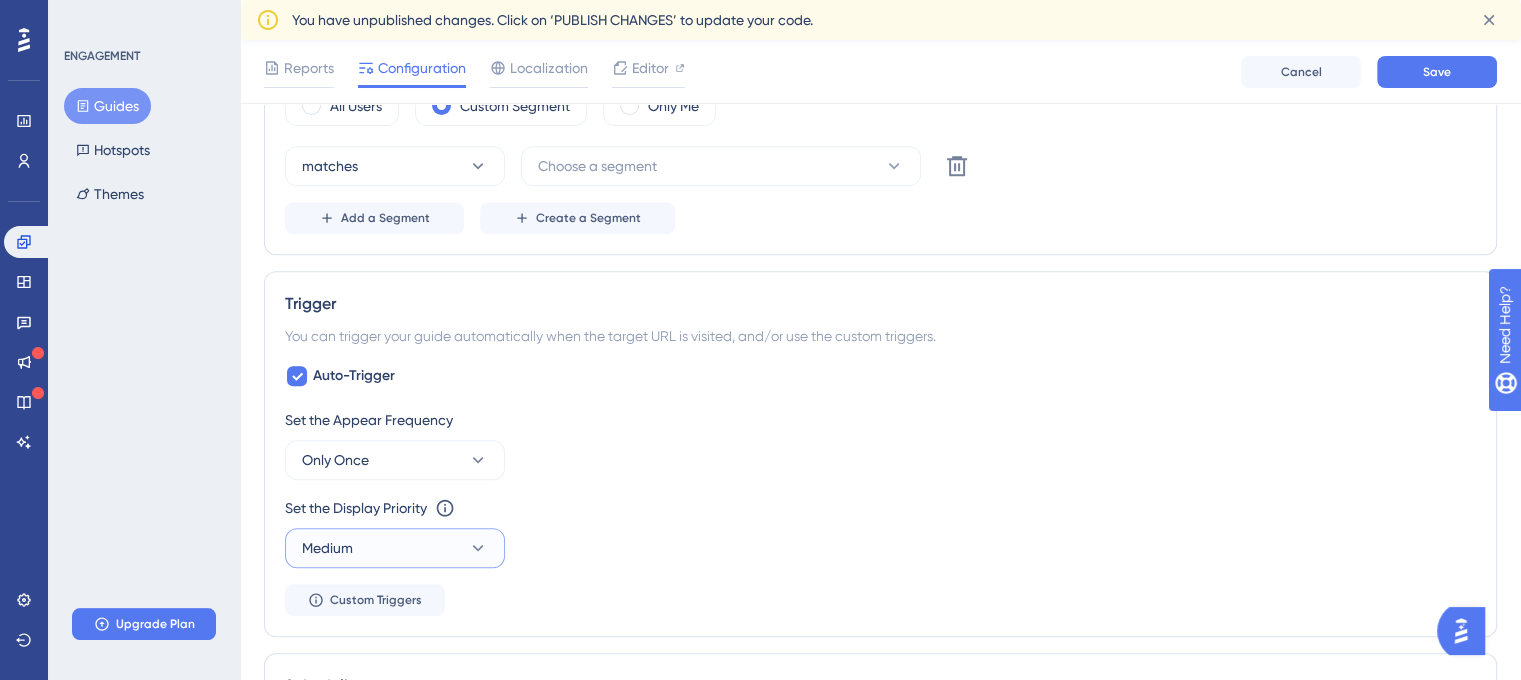 click on "Medium" at bounding box center (395, 548) 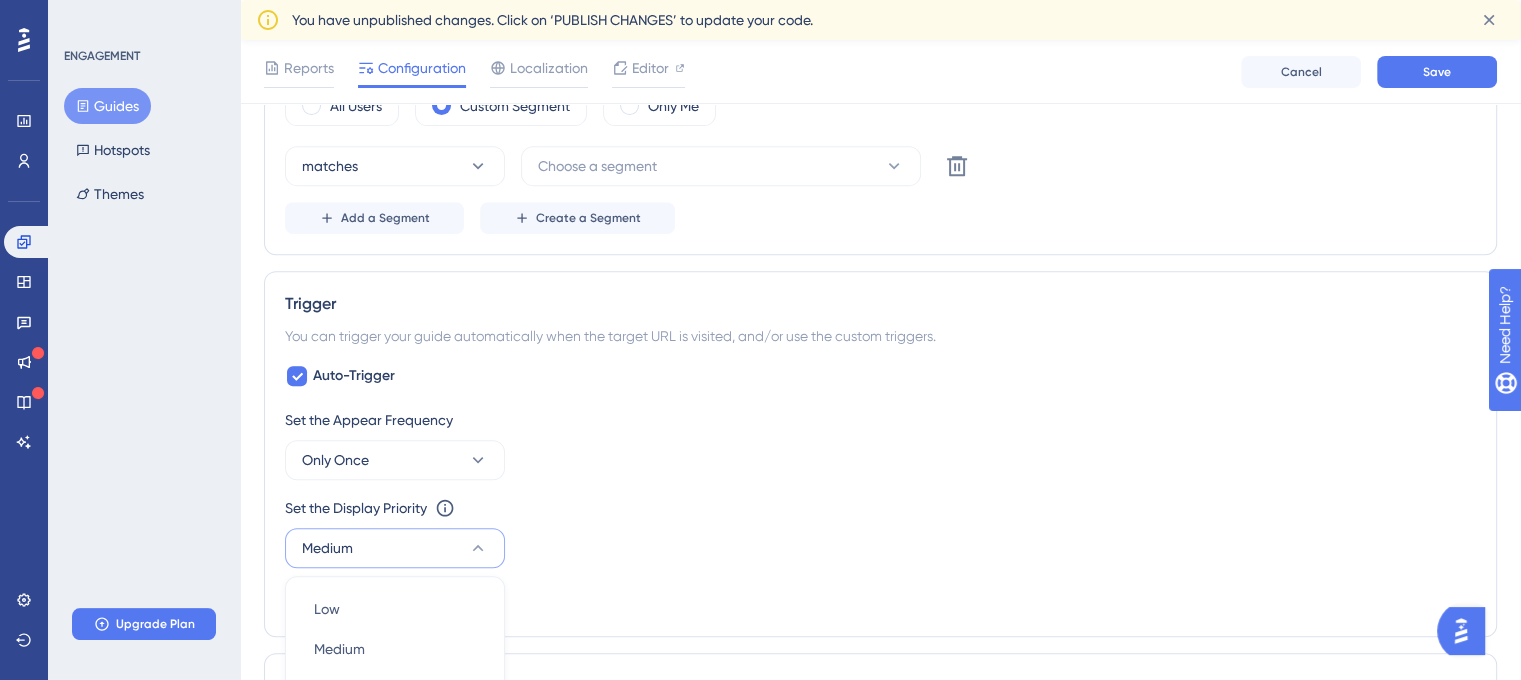 scroll, scrollTop: 1148, scrollLeft: 15, axis: both 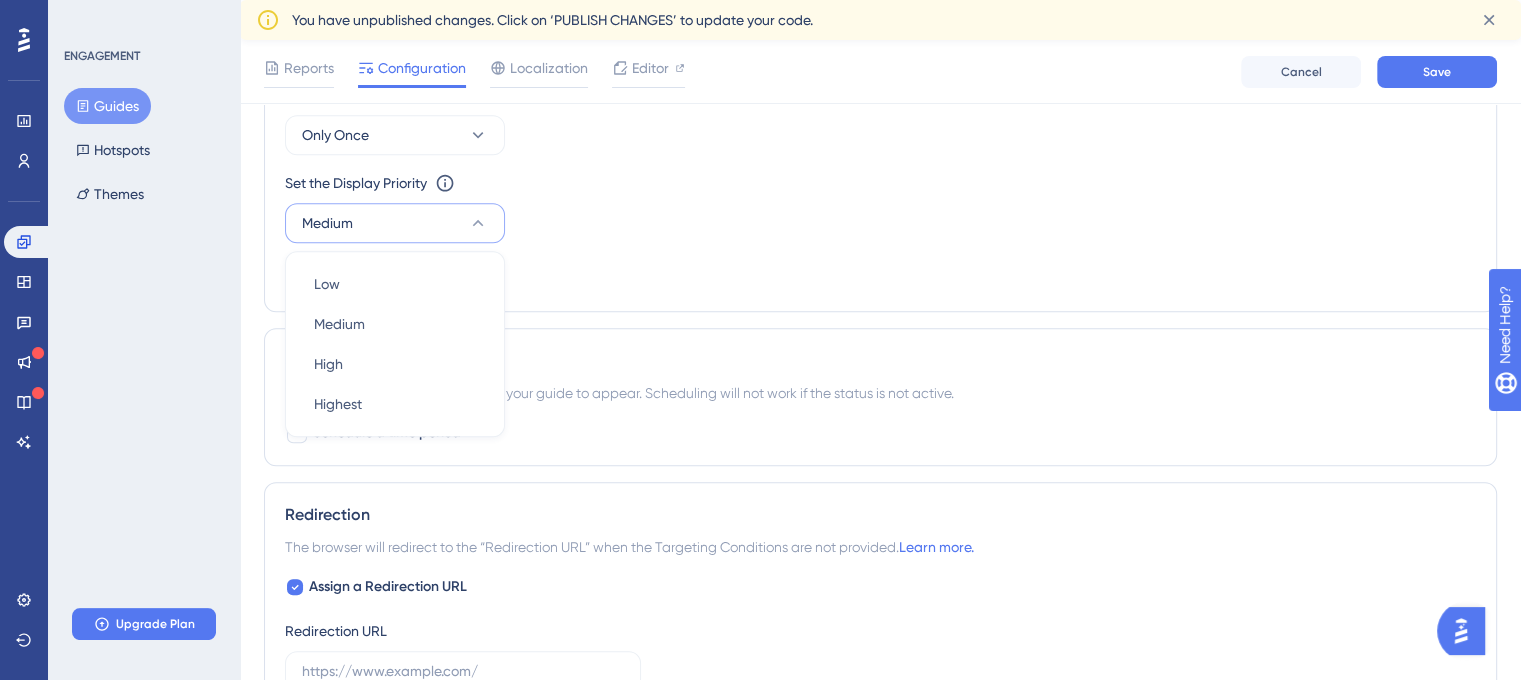 click on "Set the Display Priority This option will set the display priority between
auto-triggered materials in cases of conflicts between multiple materials" at bounding box center (880, 183) 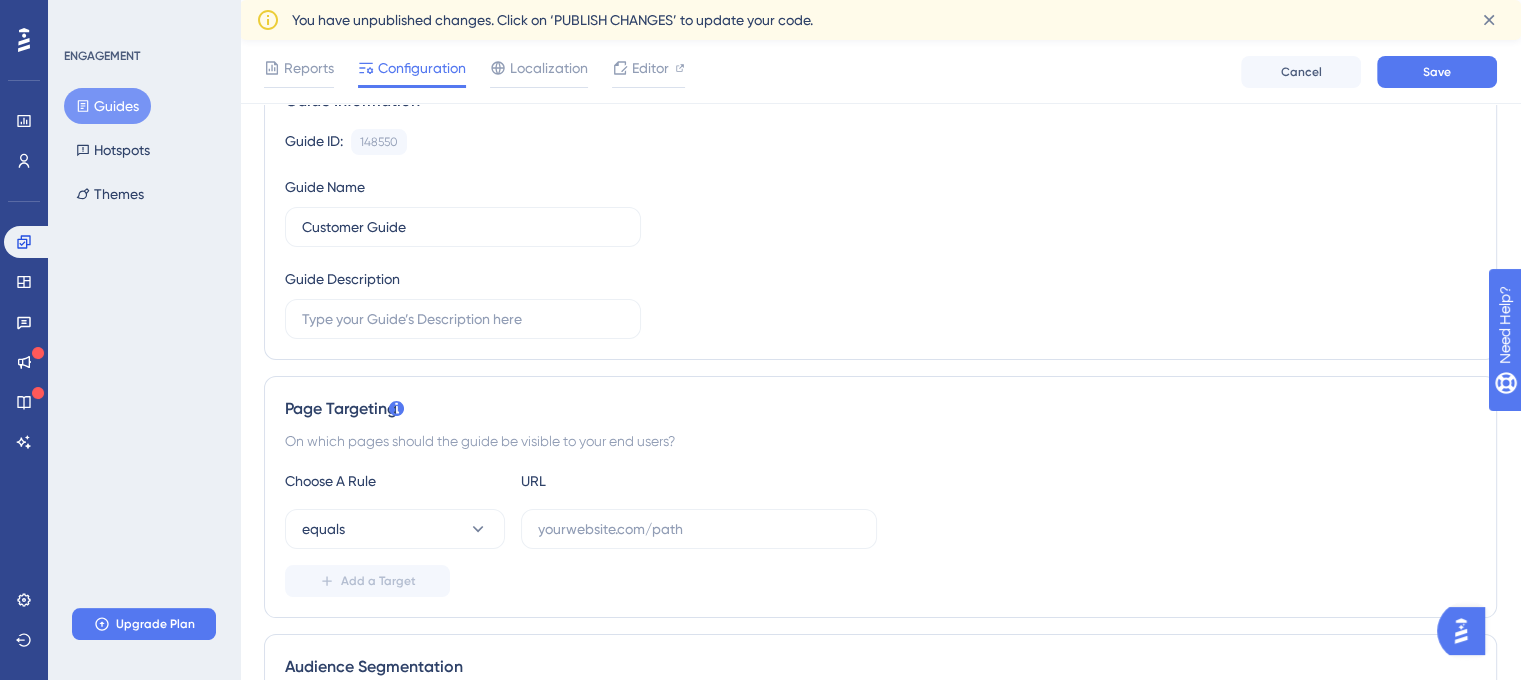 scroll, scrollTop: 0, scrollLeft: 15, axis: horizontal 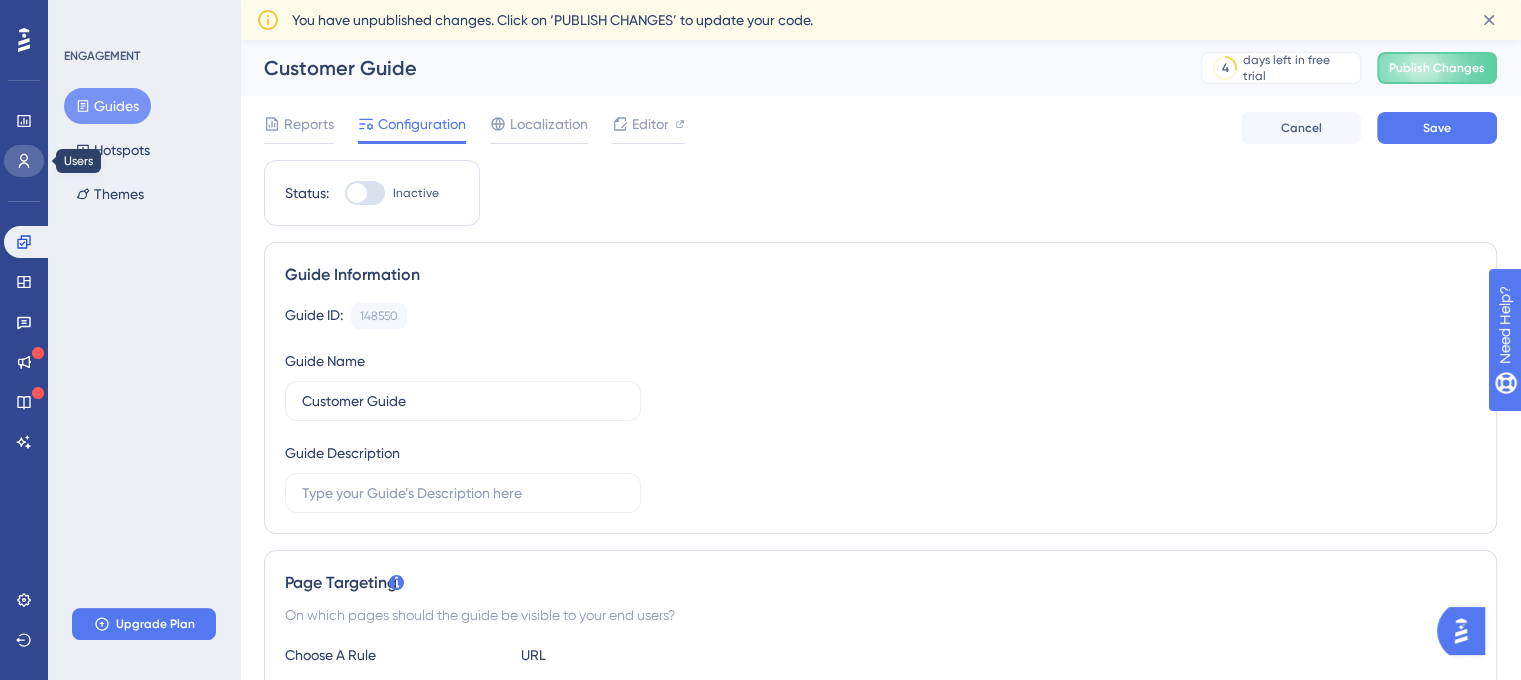click 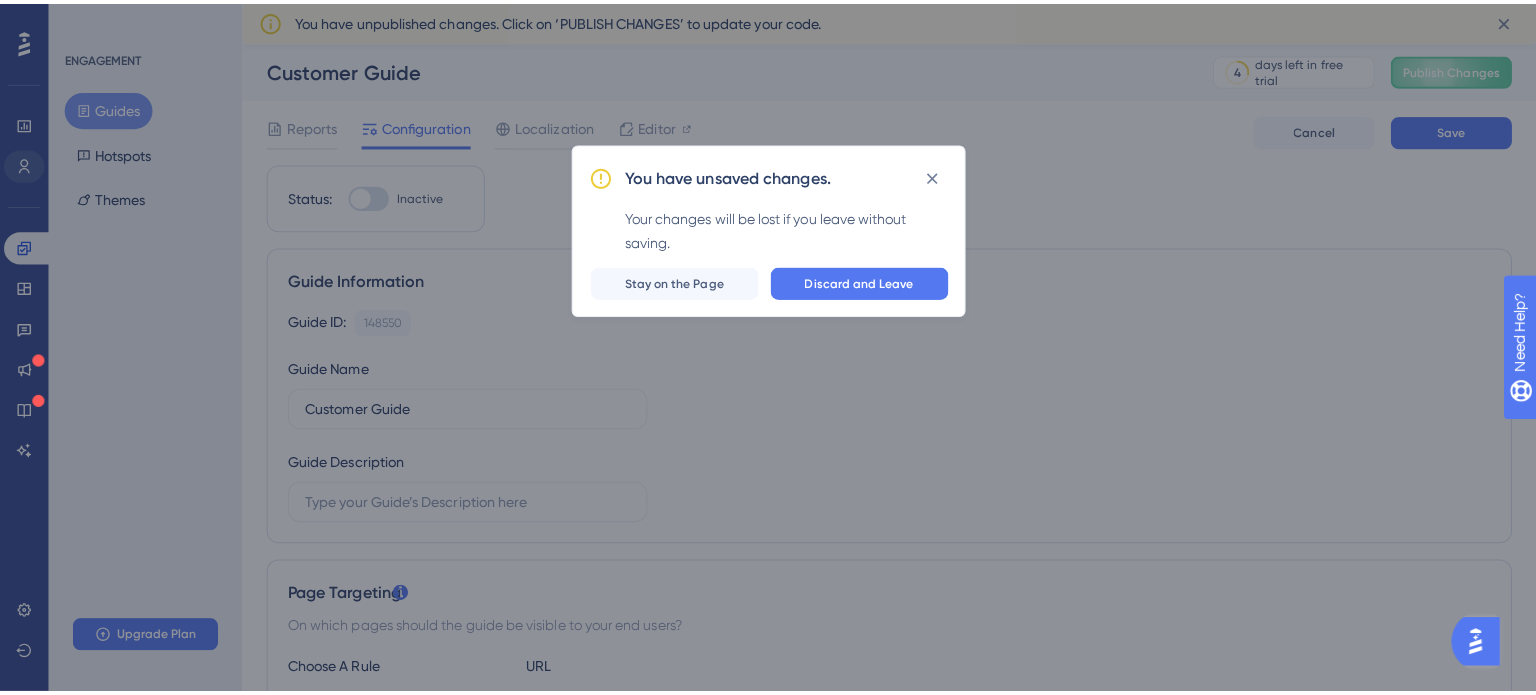 scroll, scrollTop: 0, scrollLeft: 0, axis: both 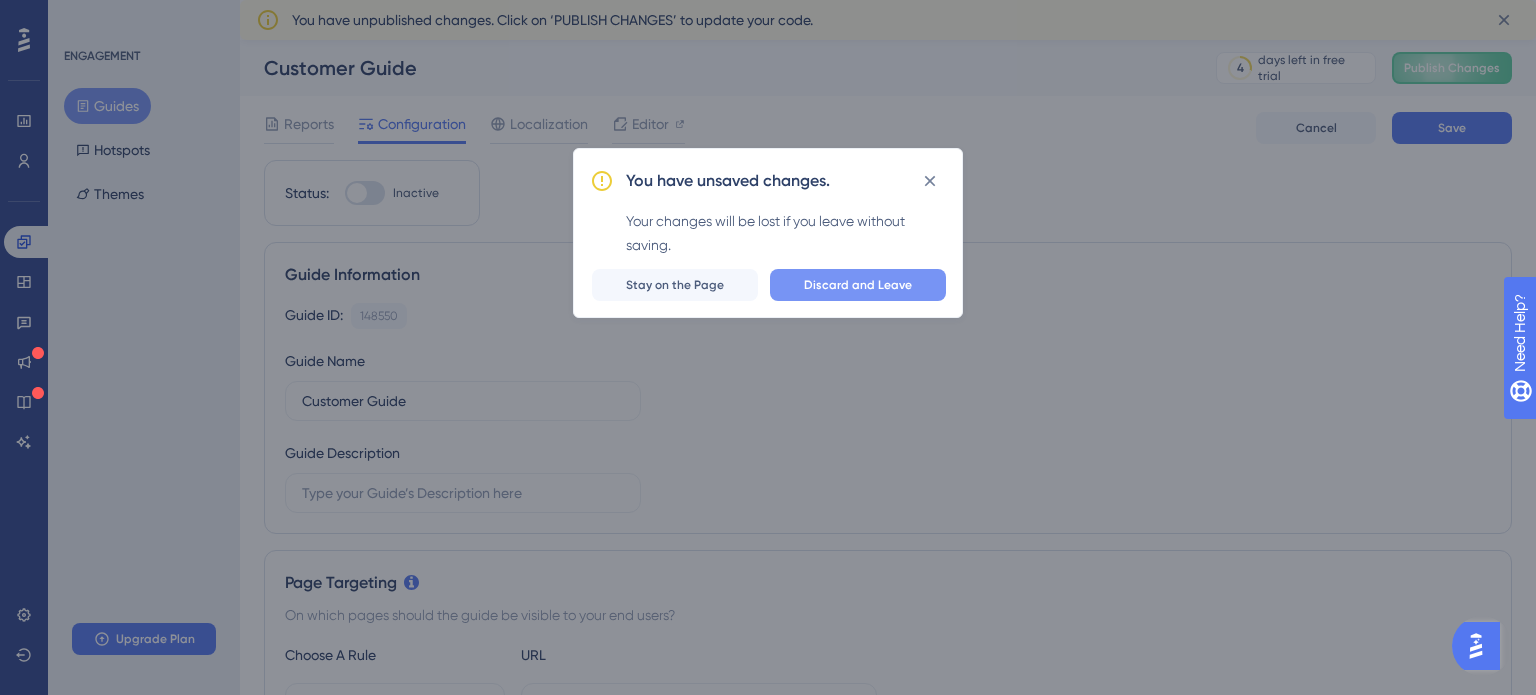 click on "Discard and Leave" at bounding box center (858, 285) 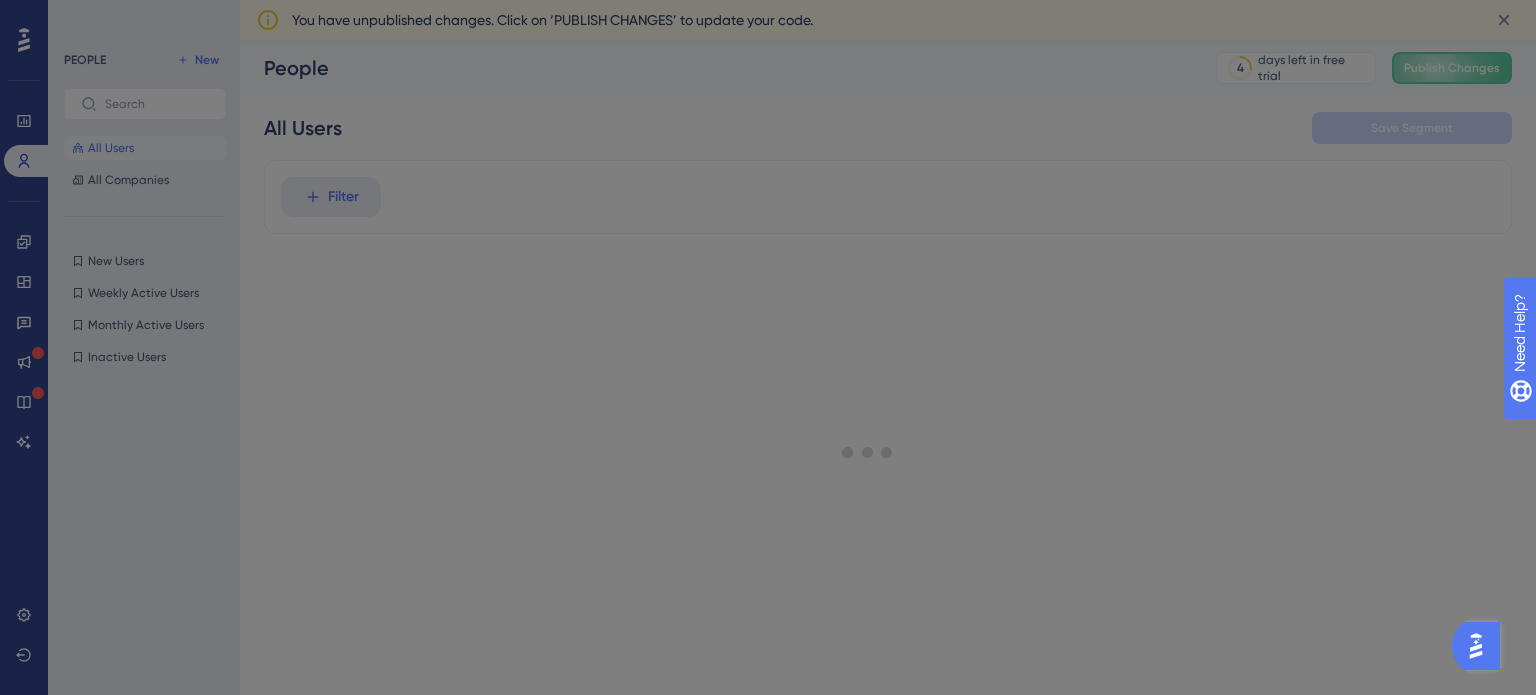 scroll, scrollTop: 0, scrollLeft: 0, axis: both 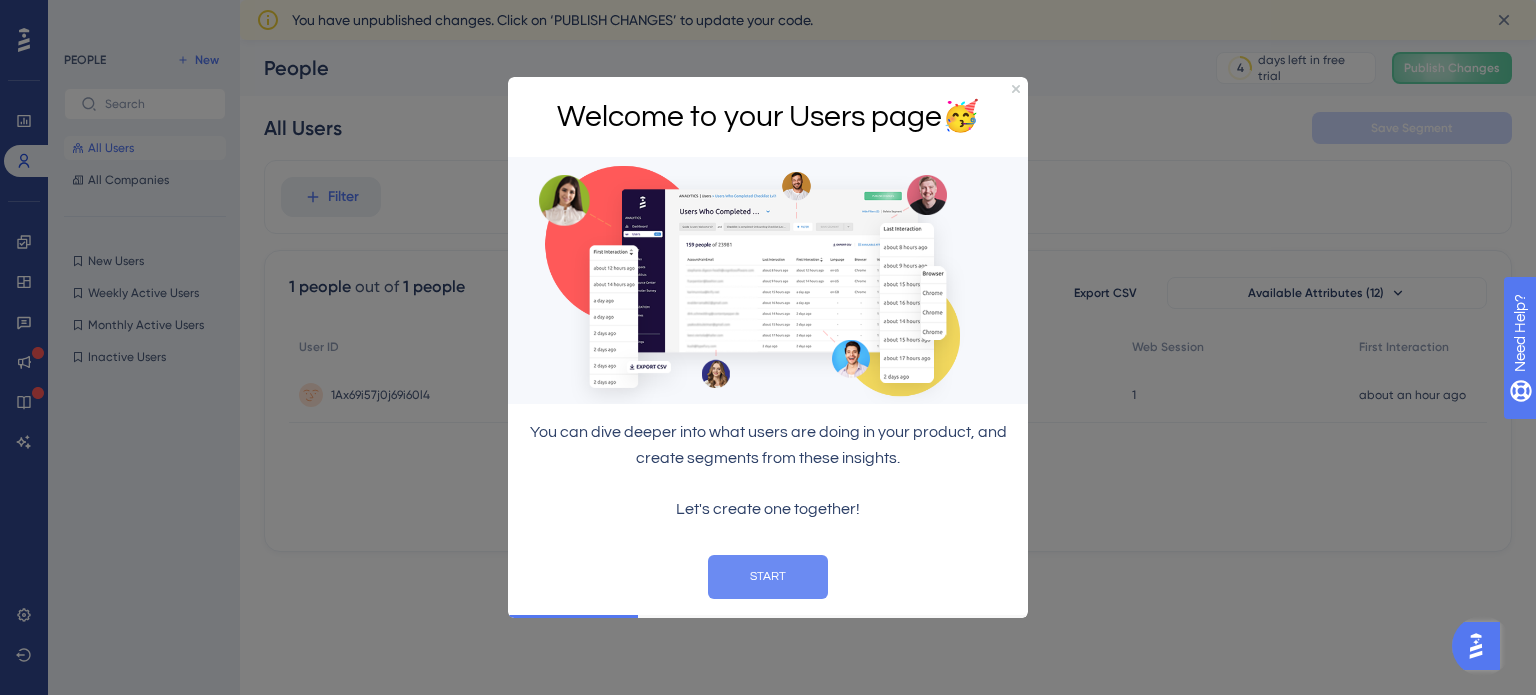 click on "START" at bounding box center [768, 576] 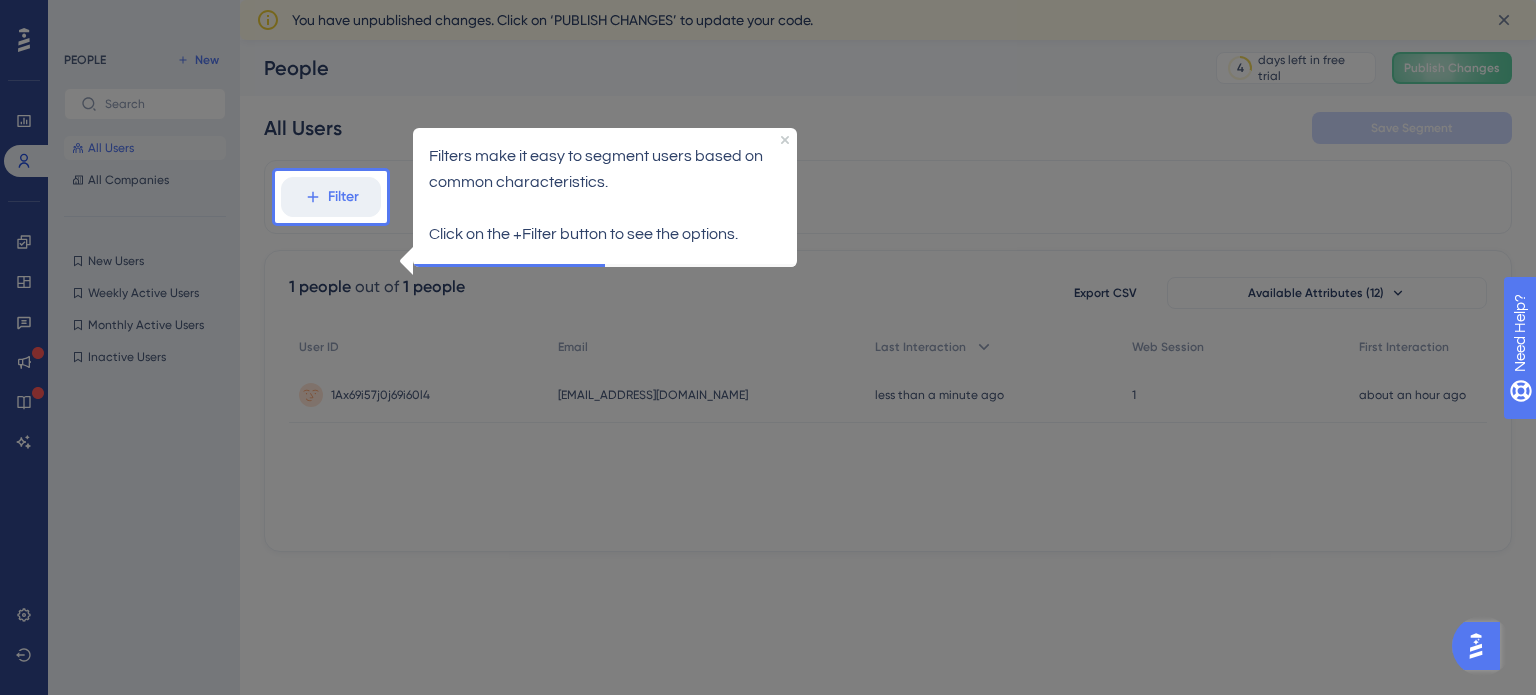 drag, startPoint x: 632, startPoint y: 303, endPoint x: 333, endPoint y: 114, distance: 353.7259 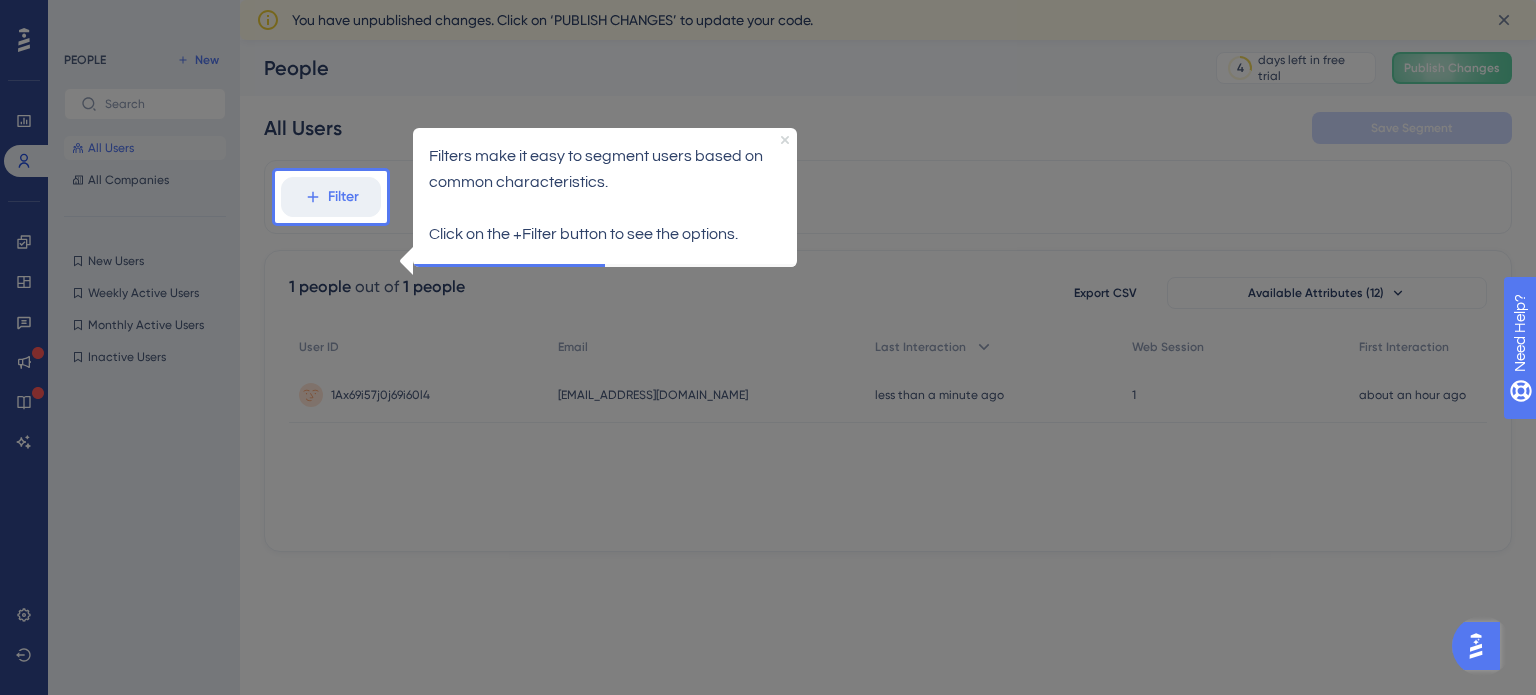 click 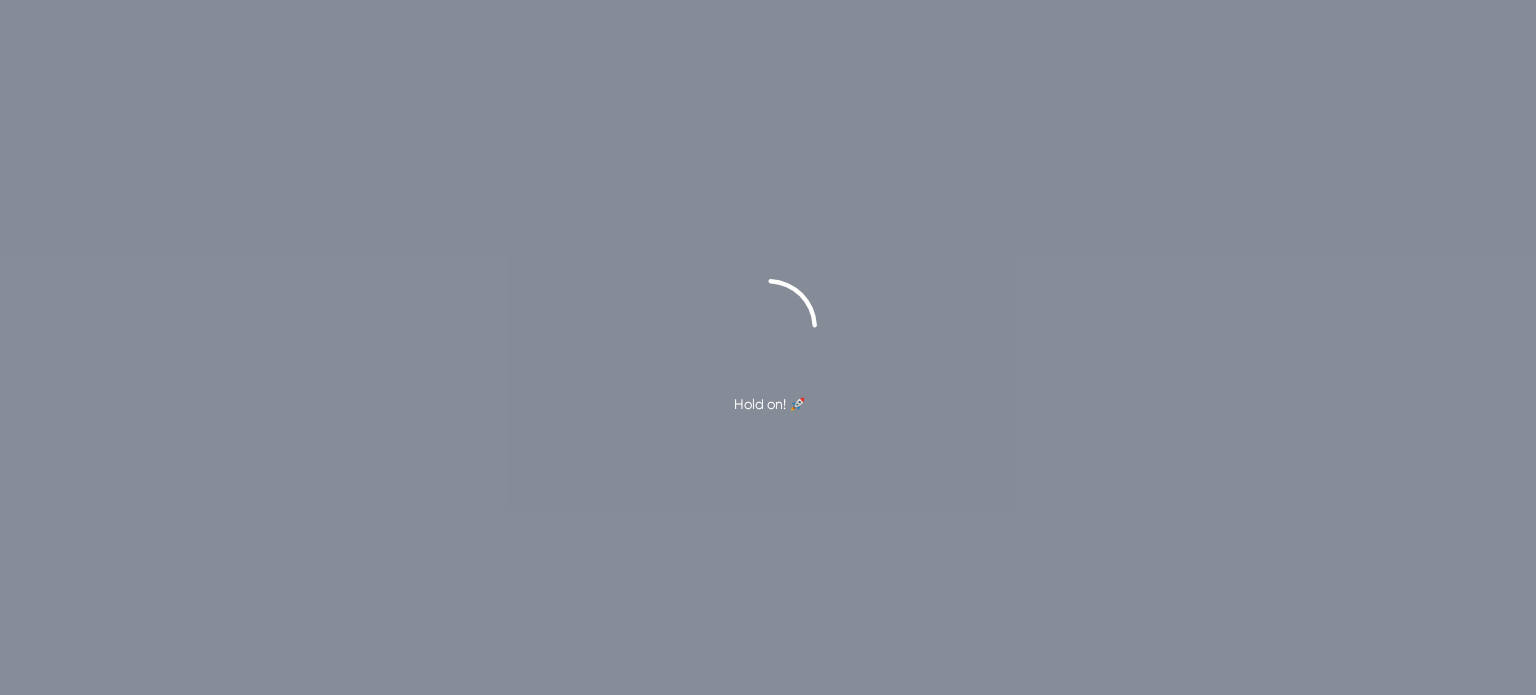 scroll, scrollTop: 0, scrollLeft: 0, axis: both 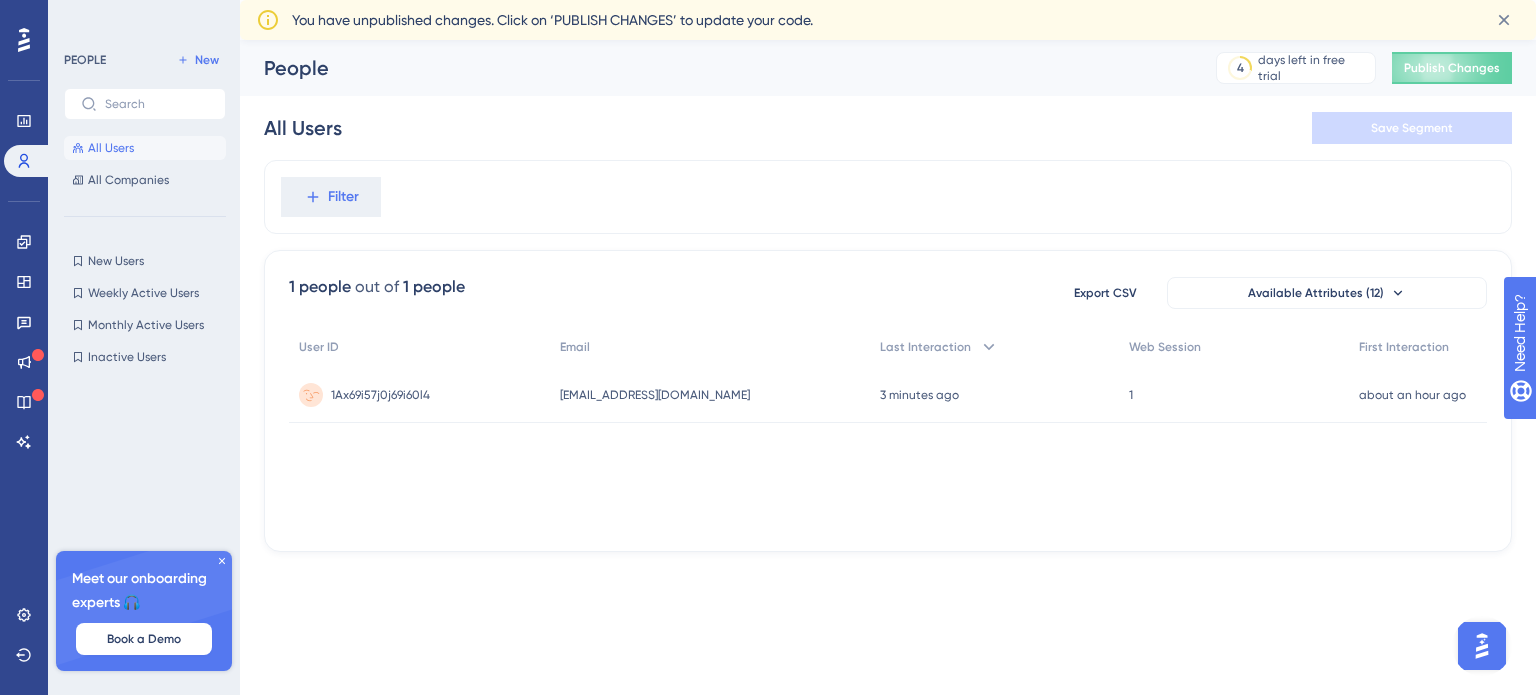 click on "1Ax69i57j0j69i60l4 1Ax69i57j0j69i60l4" at bounding box center [419, 395] 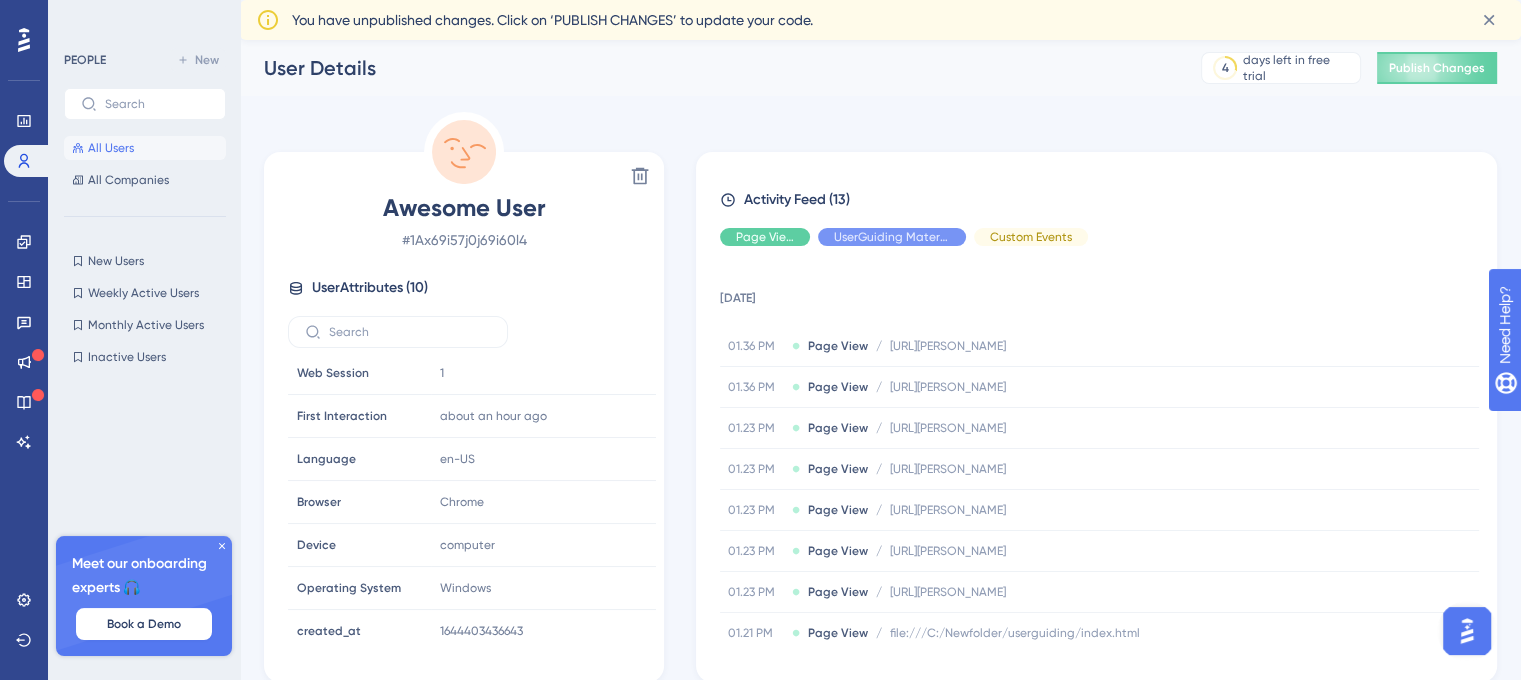 scroll, scrollTop: 0, scrollLeft: 0, axis: both 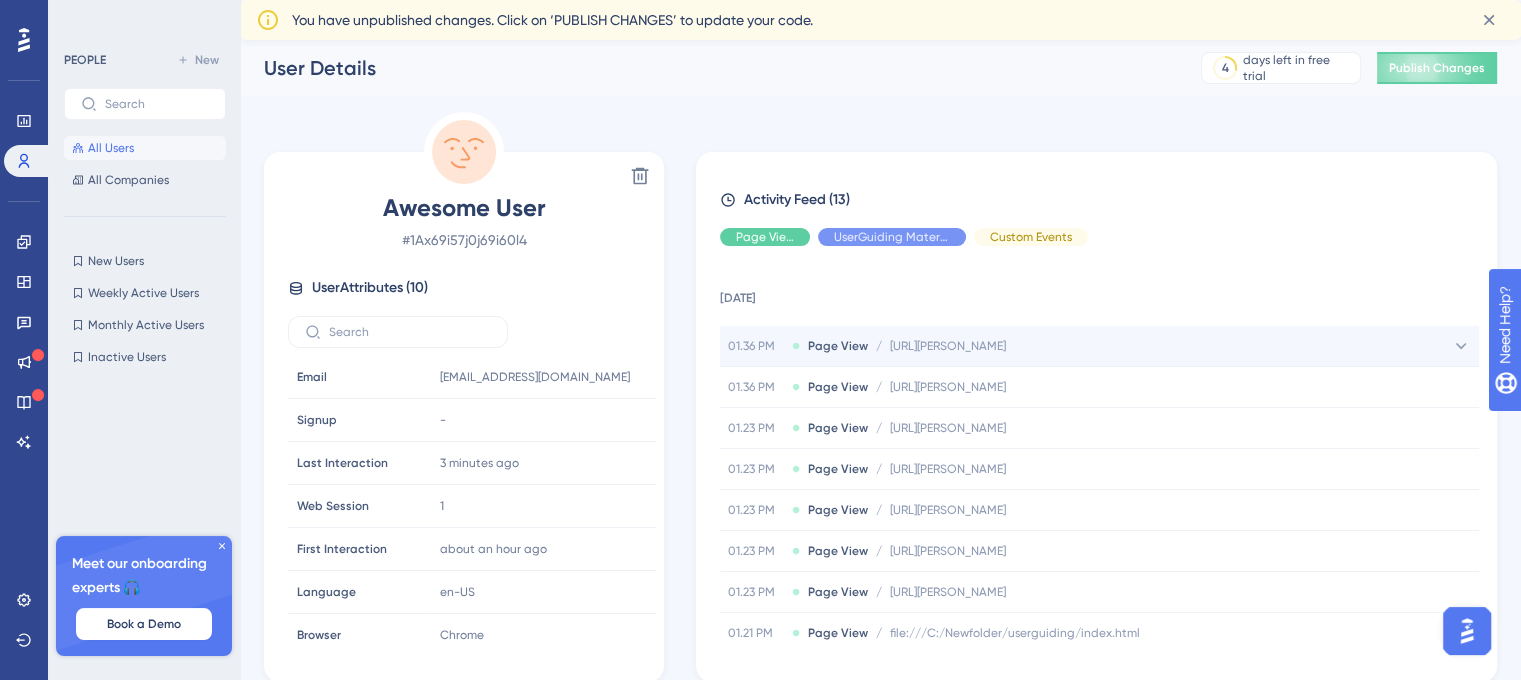click on "[URL][PERSON_NAME]" at bounding box center [948, 346] 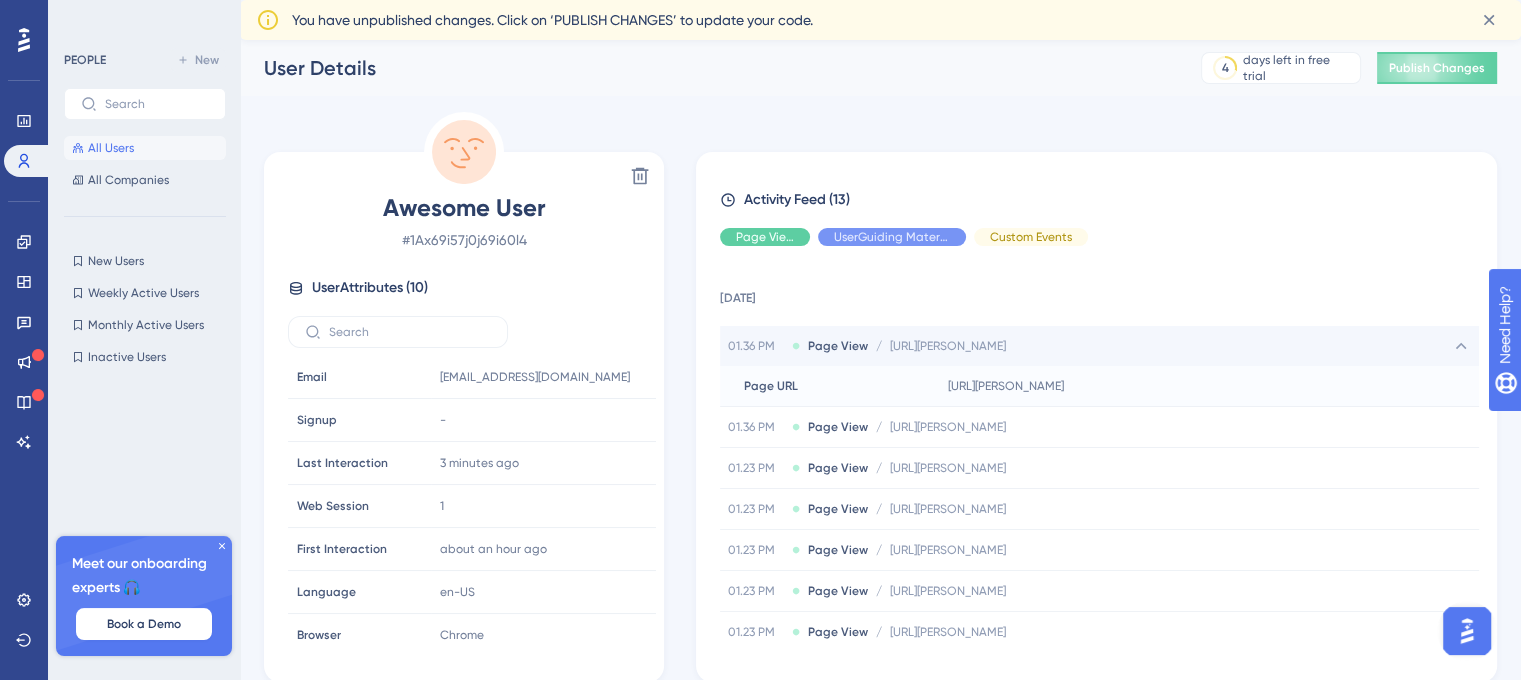 click on "[URL][PERSON_NAME]" at bounding box center [948, 346] 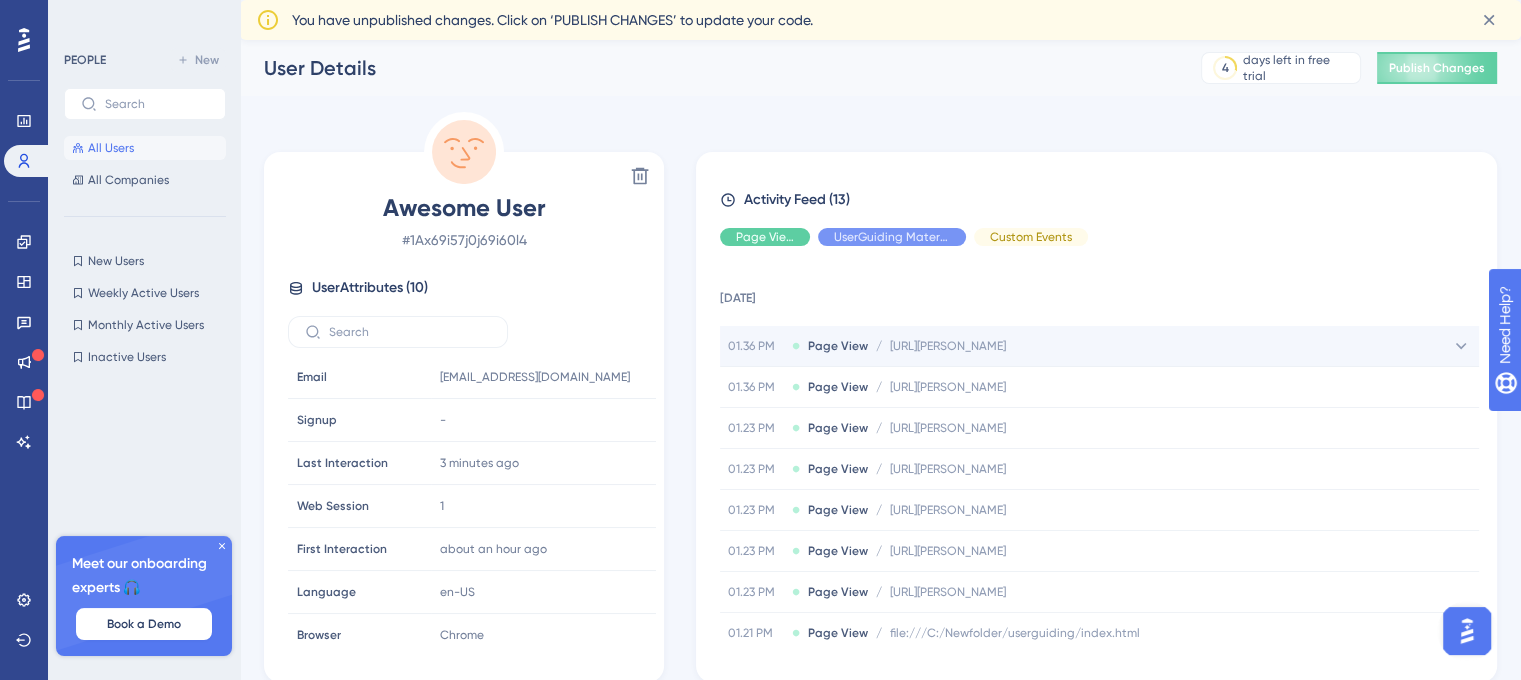 click on "[URL][PERSON_NAME]" at bounding box center (948, 346) 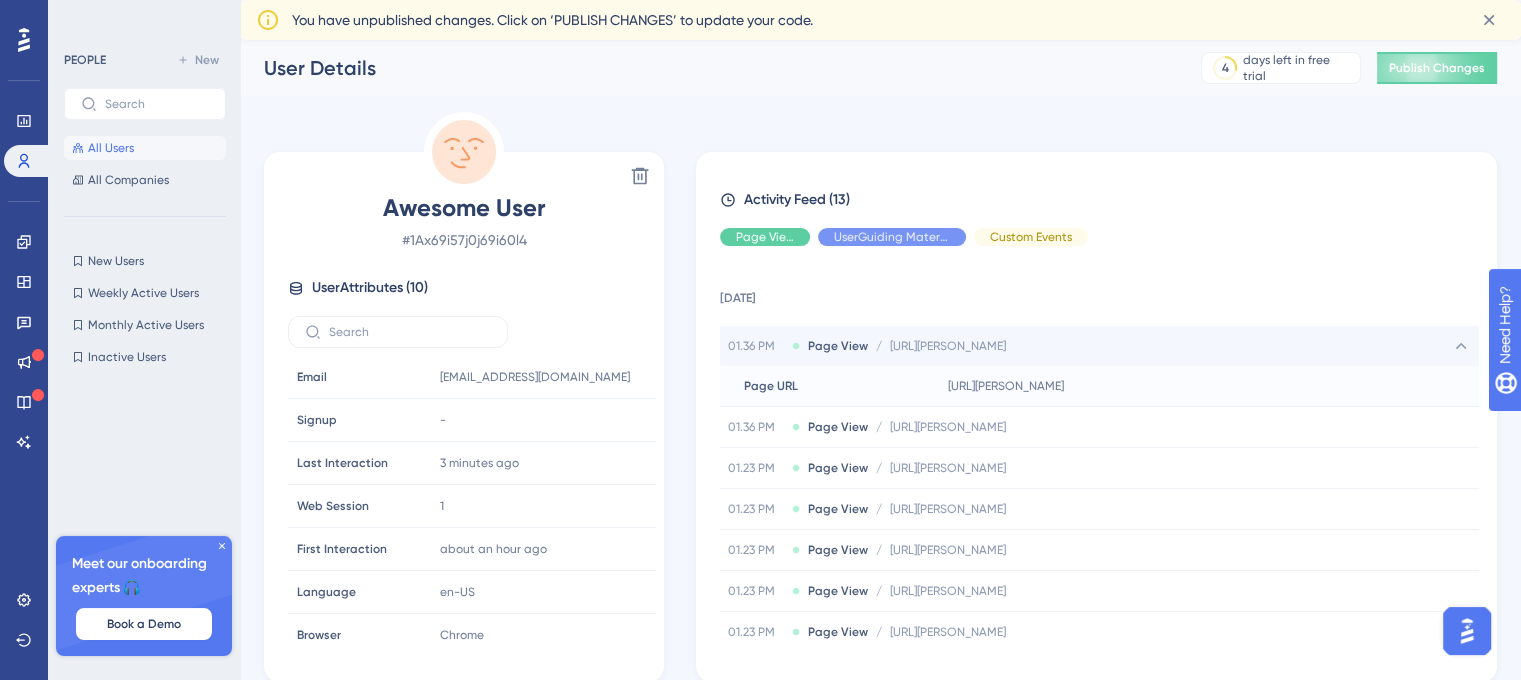 click on "[URL][PERSON_NAME]" at bounding box center [948, 346] 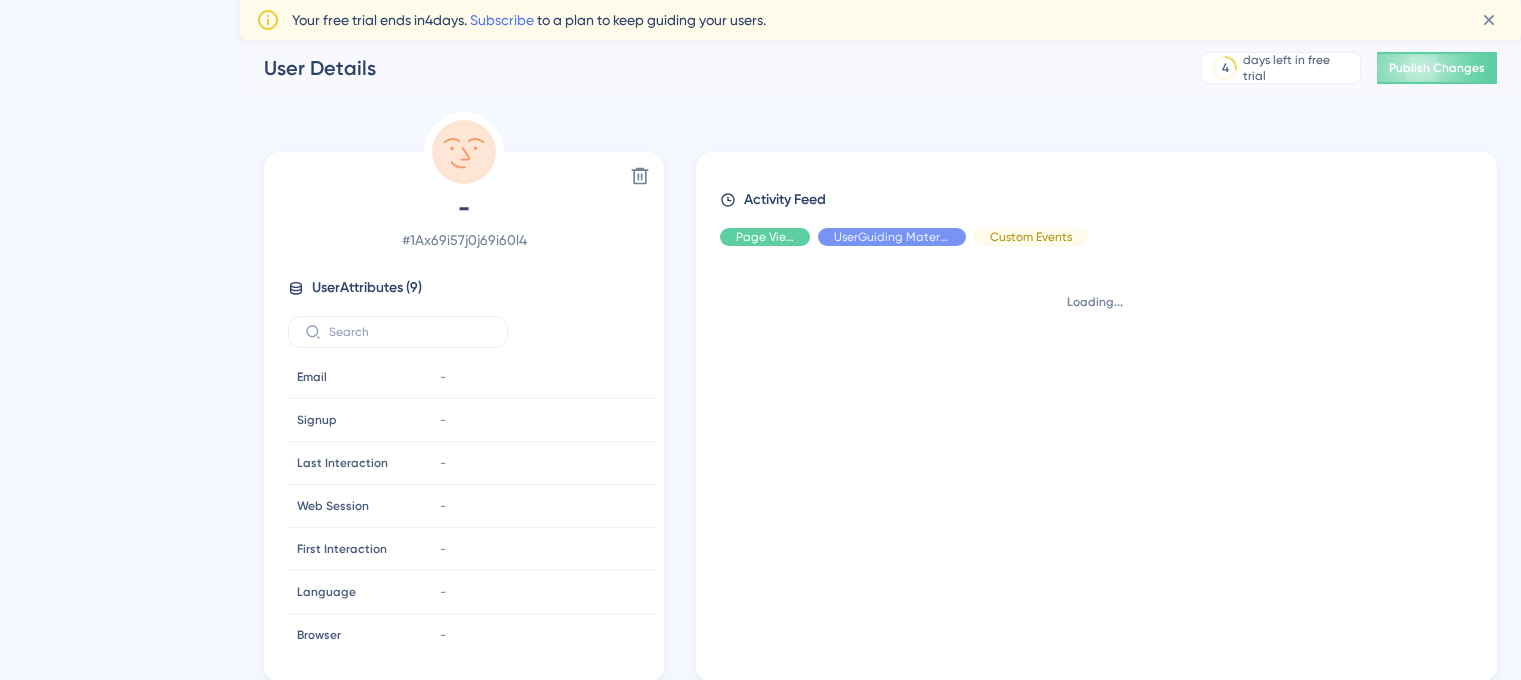 scroll, scrollTop: 0, scrollLeft: 0, axis: both 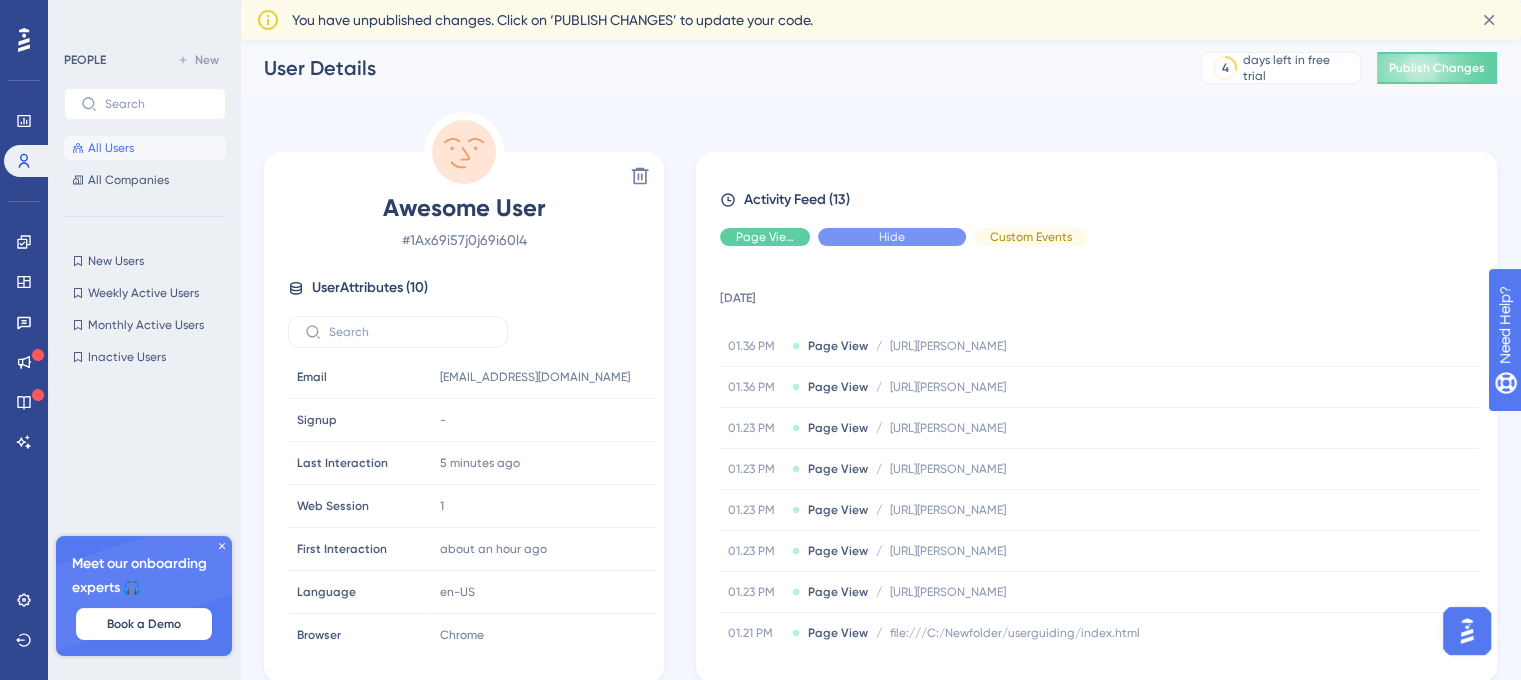 click on "Hide" at bounding box center (892, 237) 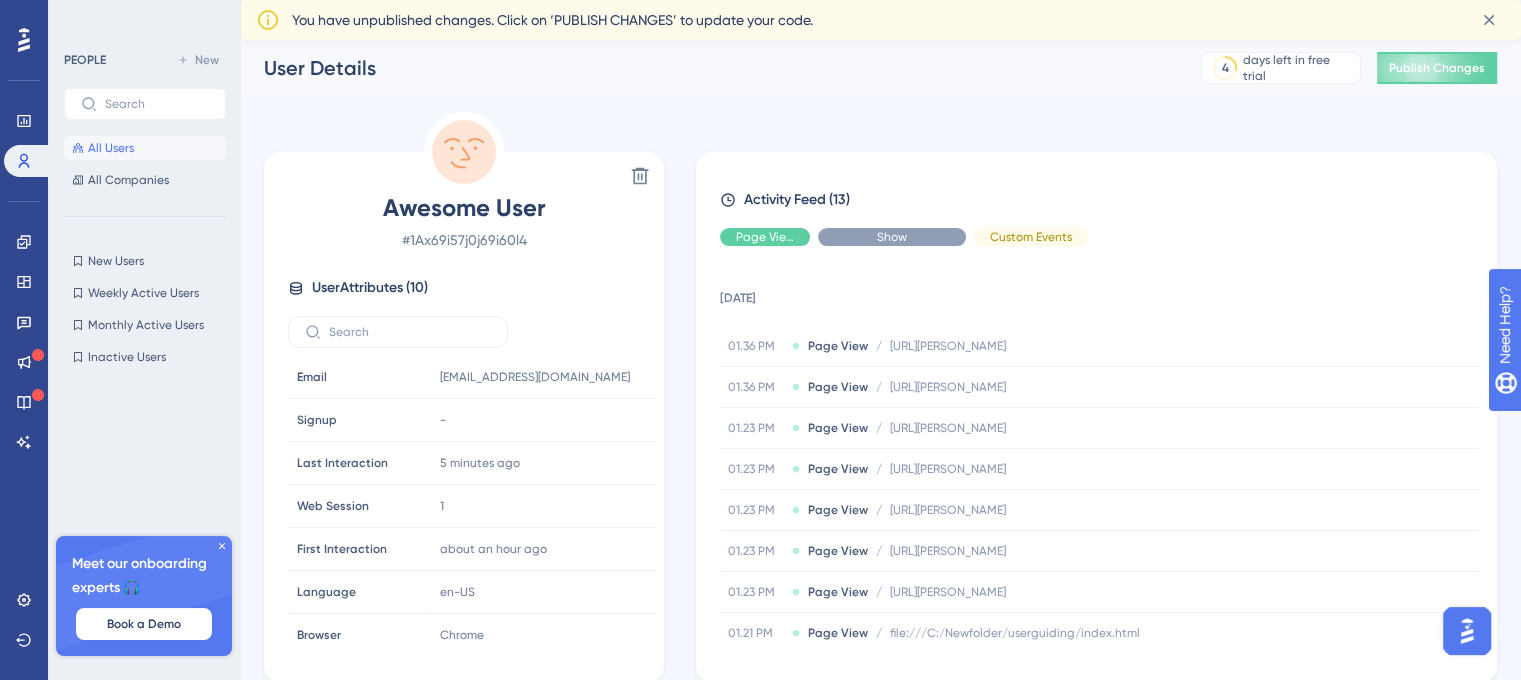 click on "Show" at bounding box center [892, 237] 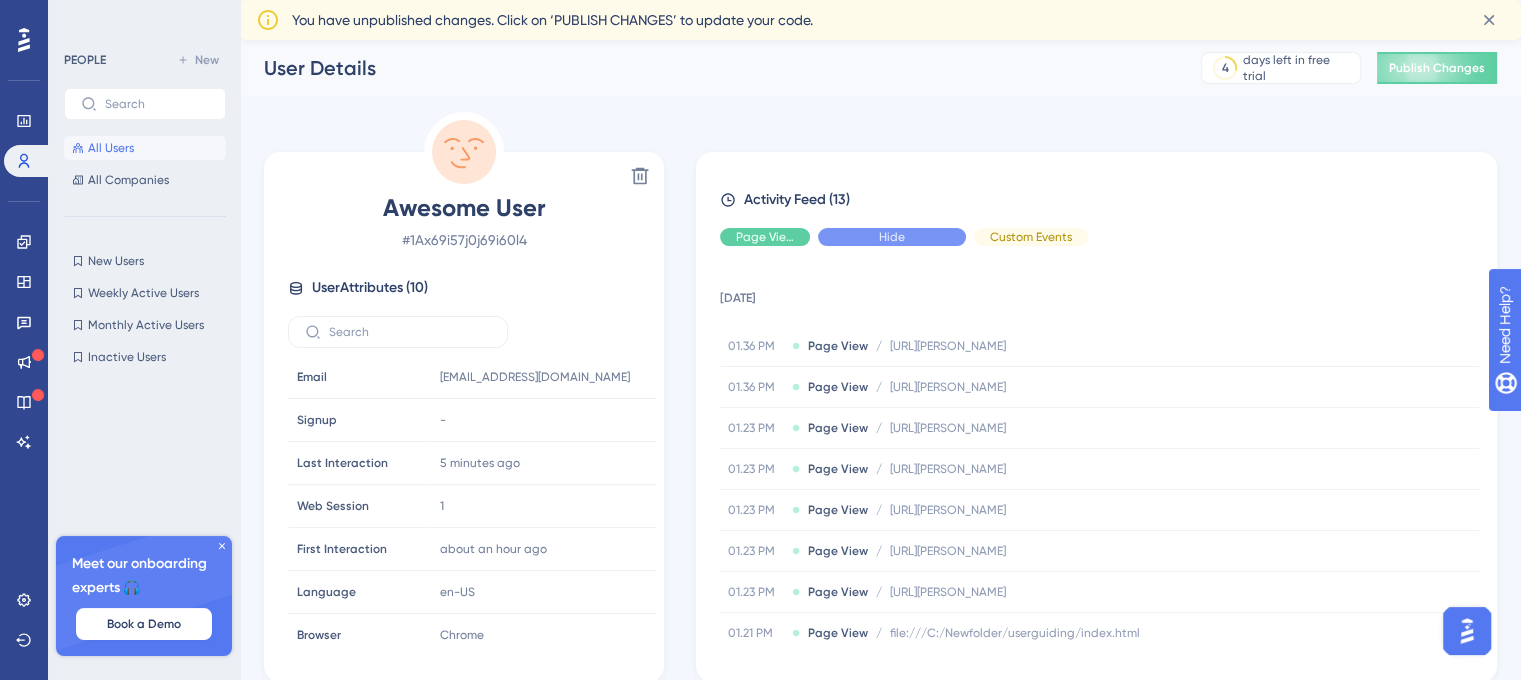 click on "Hide" at bounding box center [892, 237] 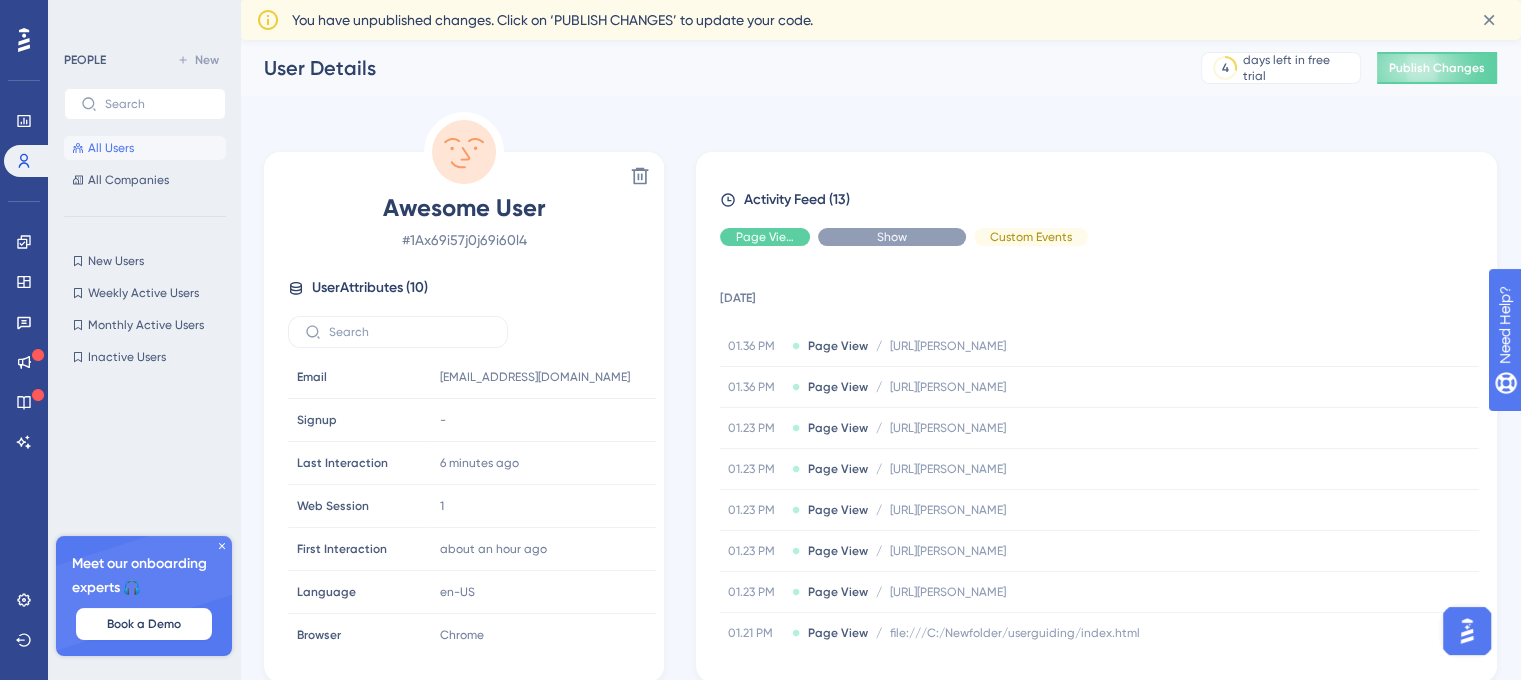 click on "Show" at bounding box center [892, 237] 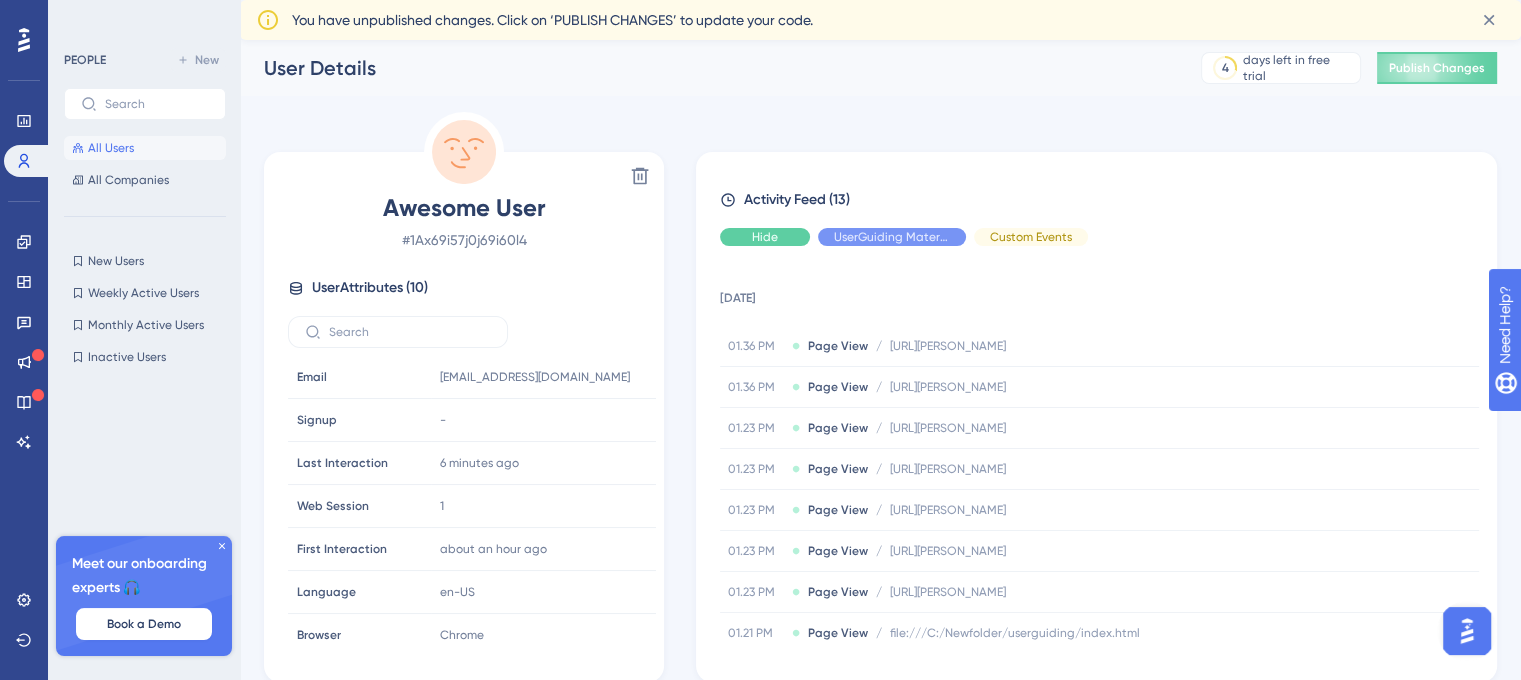 click on "Hide" at bounding box center (765, 237) 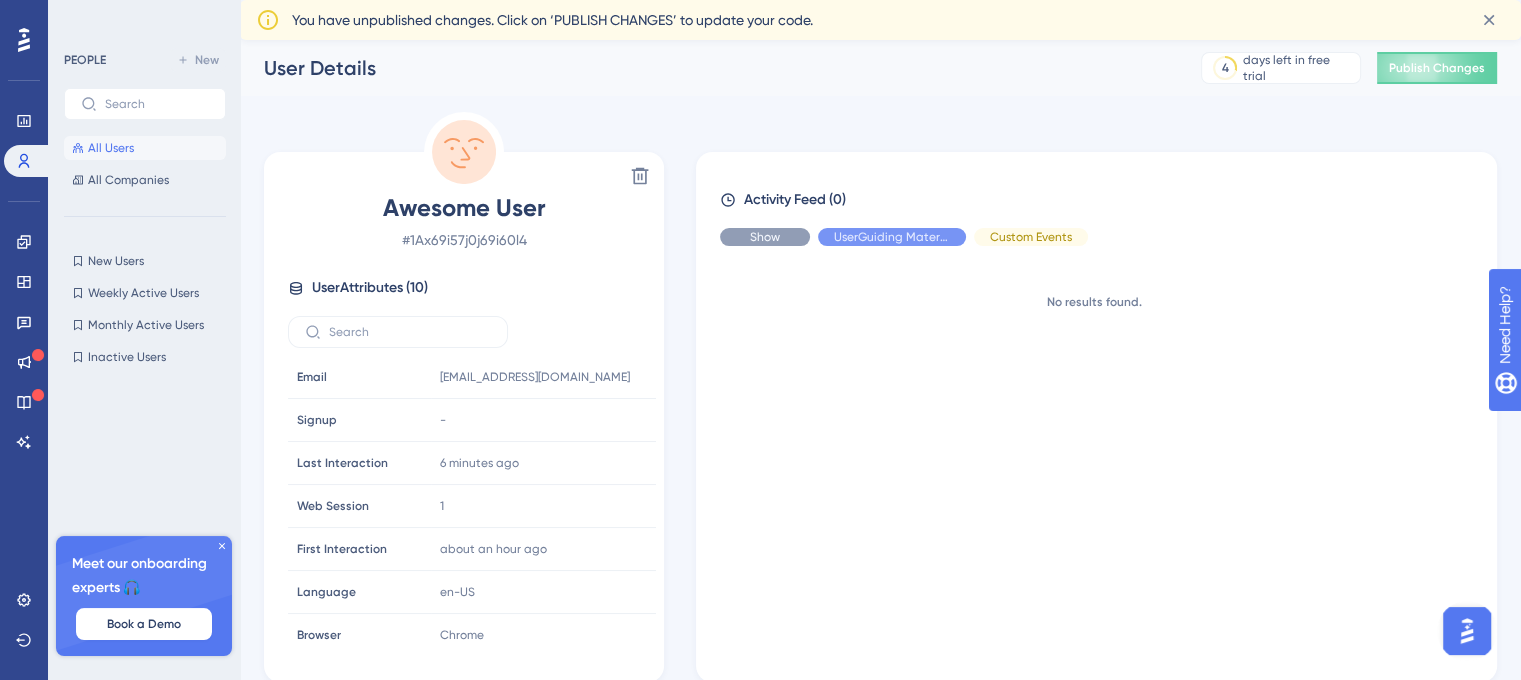 click on "Show" at bounding box center (765, 237) 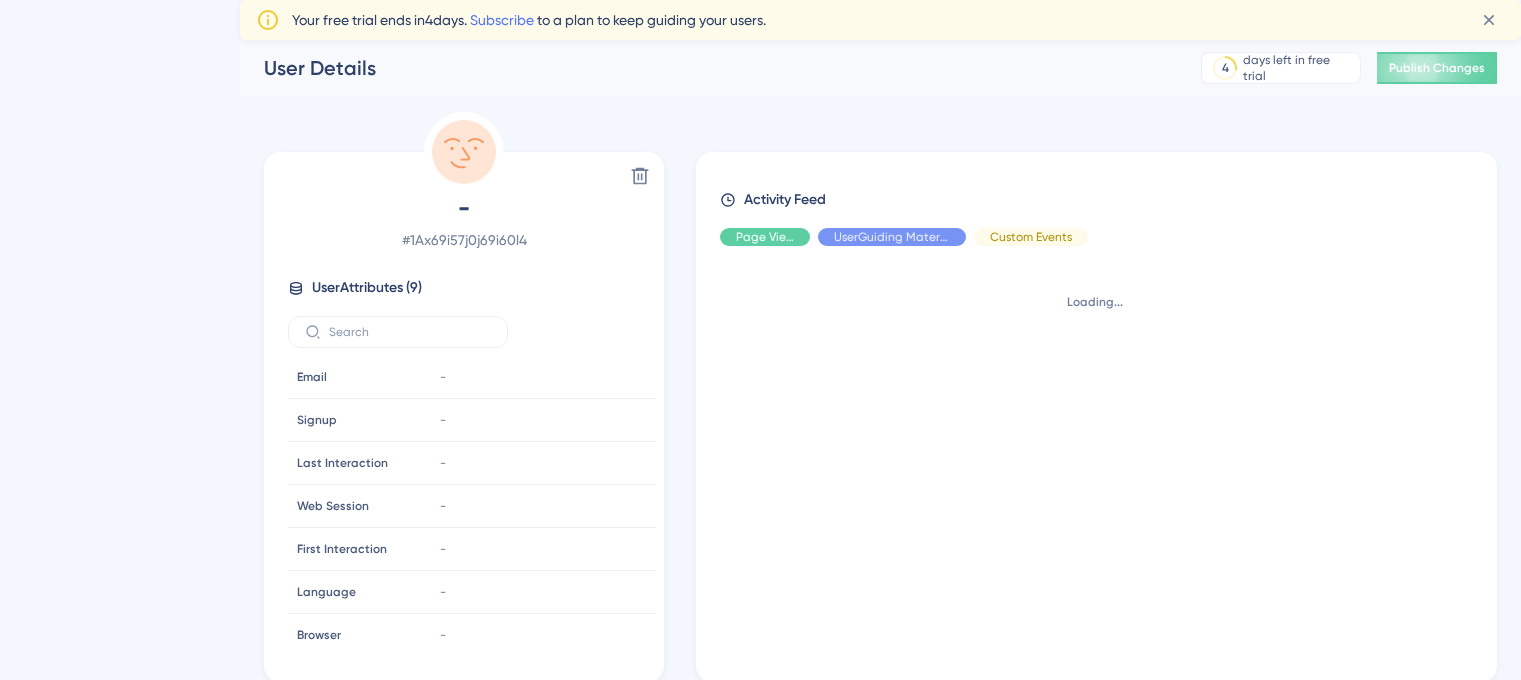 scroll, scrollTop: 0, scrollLeft: 0, axis: both 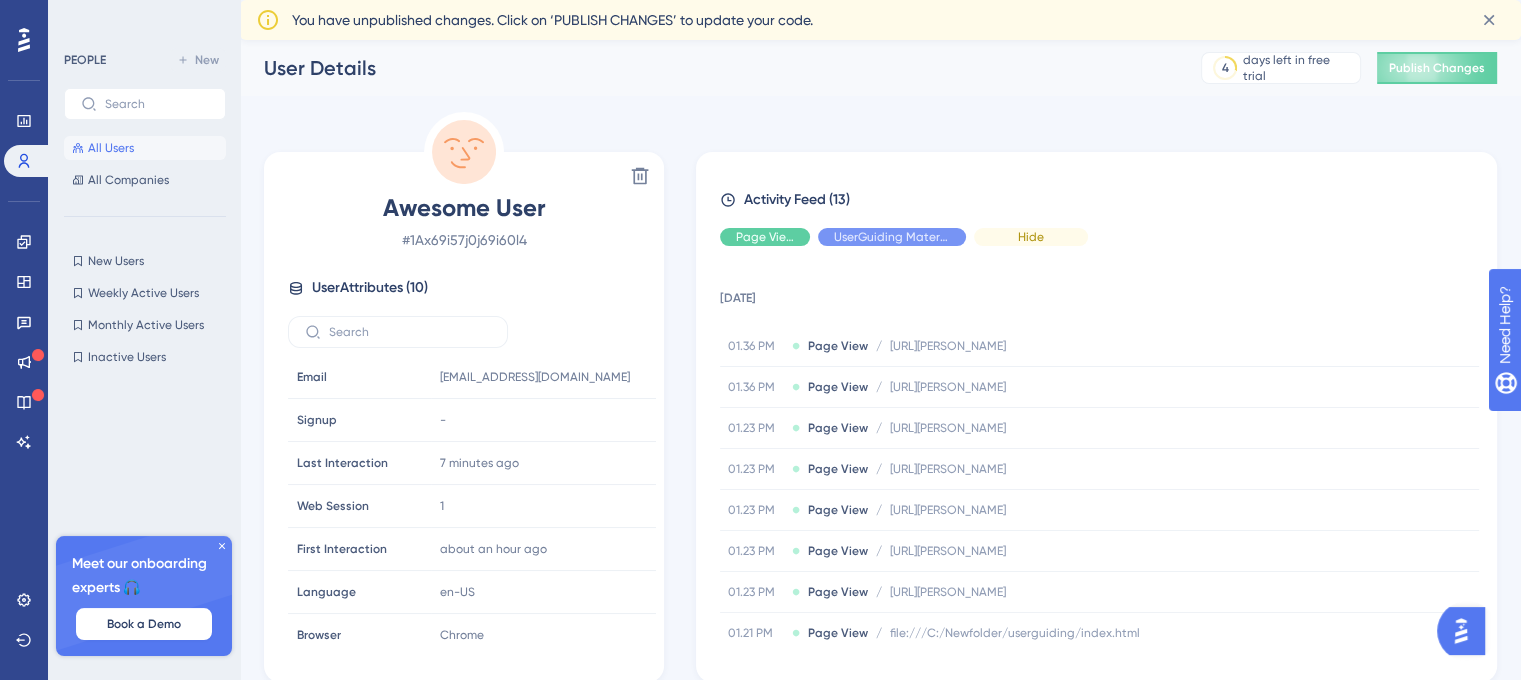 click on "Hide" at bounding box center (1031, 237) 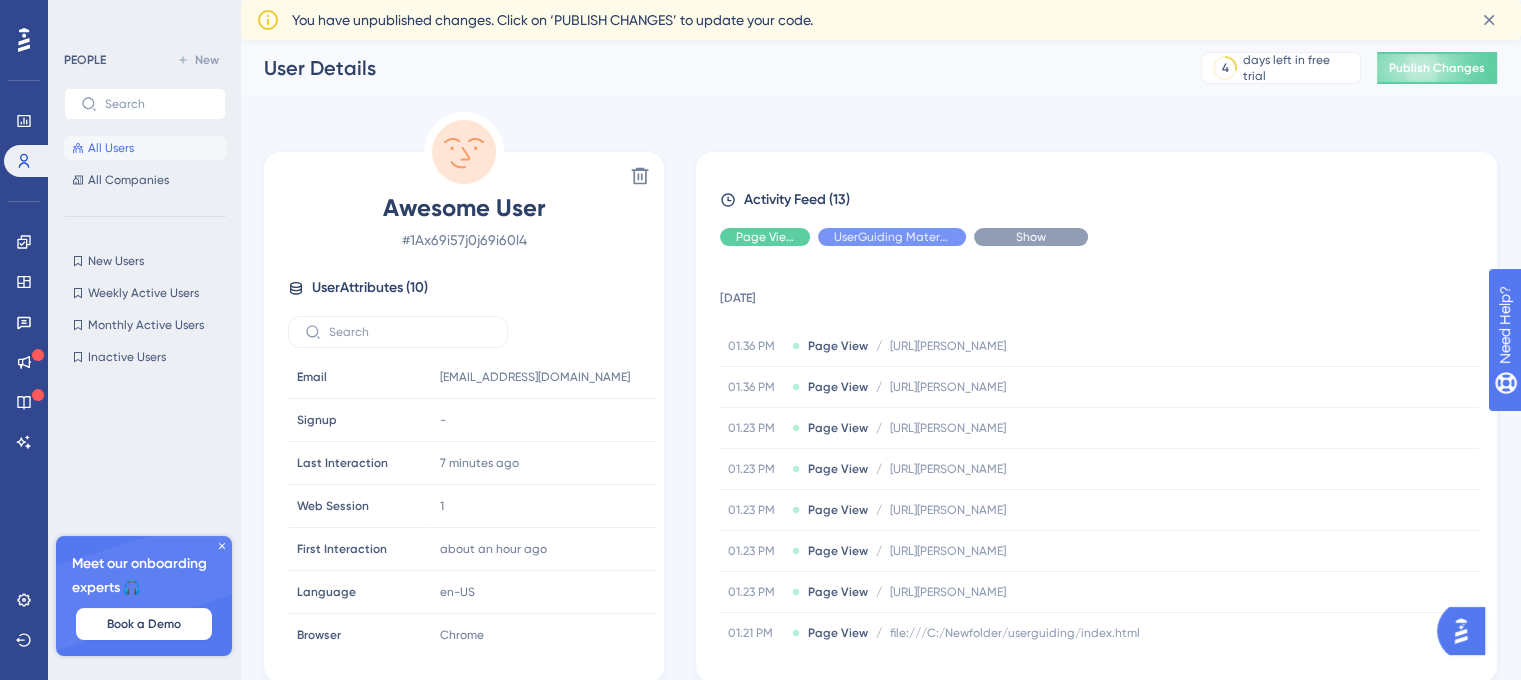 click on "Show" at bounding box center [1031, 237] 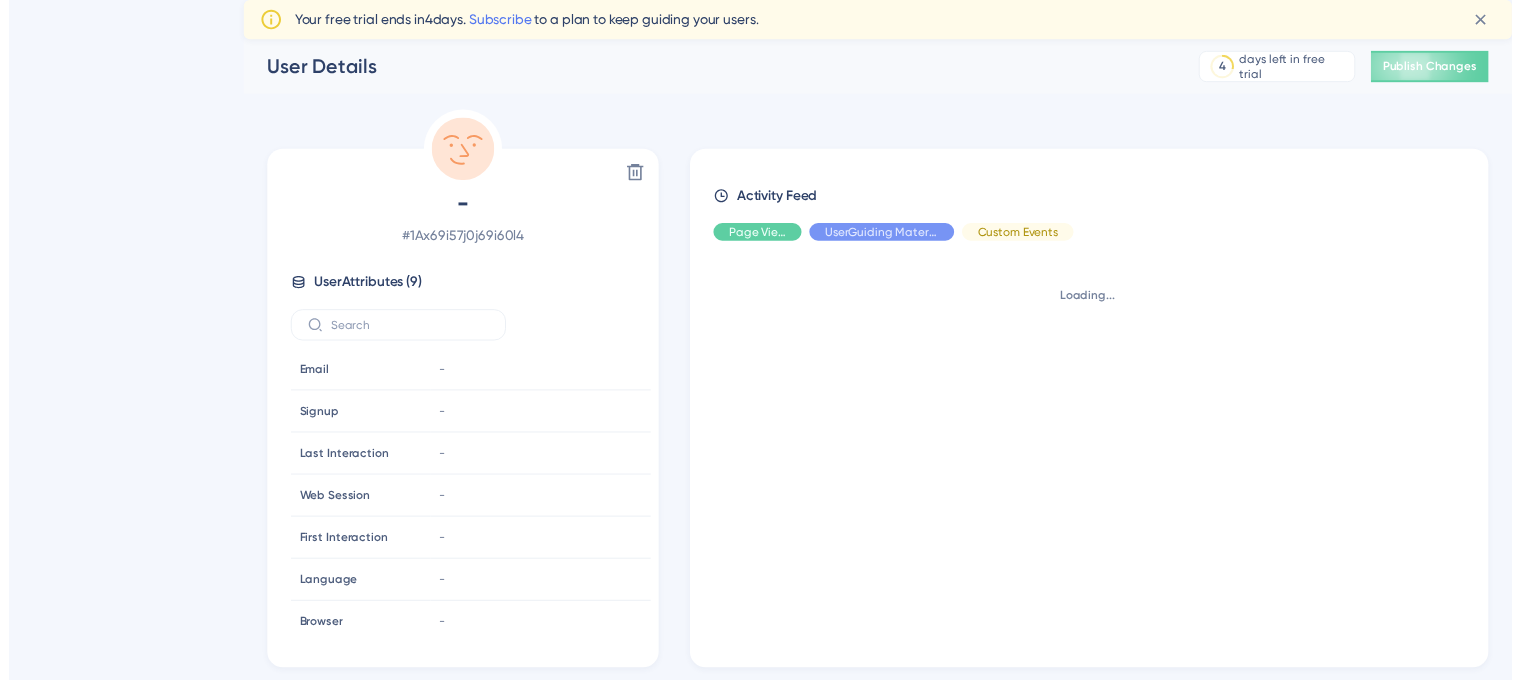 scroll, scrollTop: 0, scrollLeft: 0, axis: both 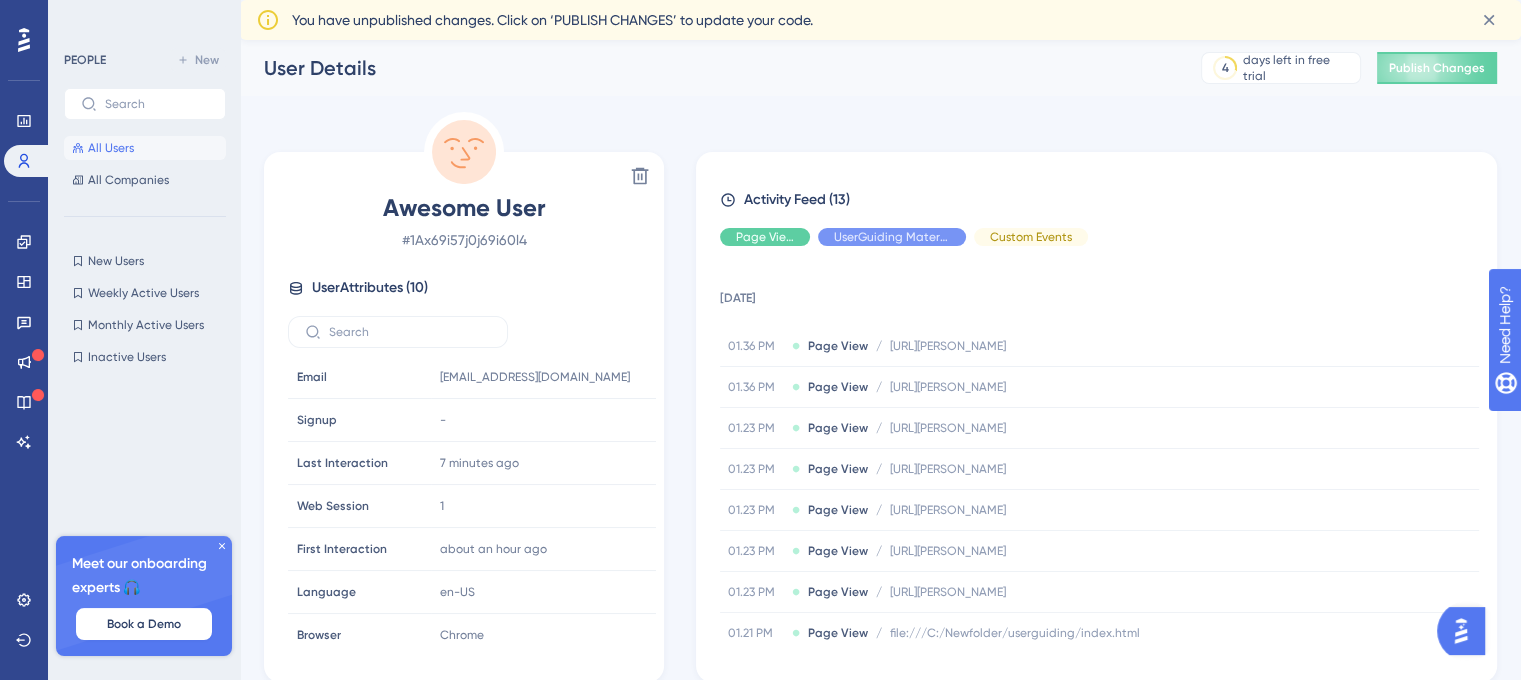 click on "All Users" at bounding box center (145, 148) 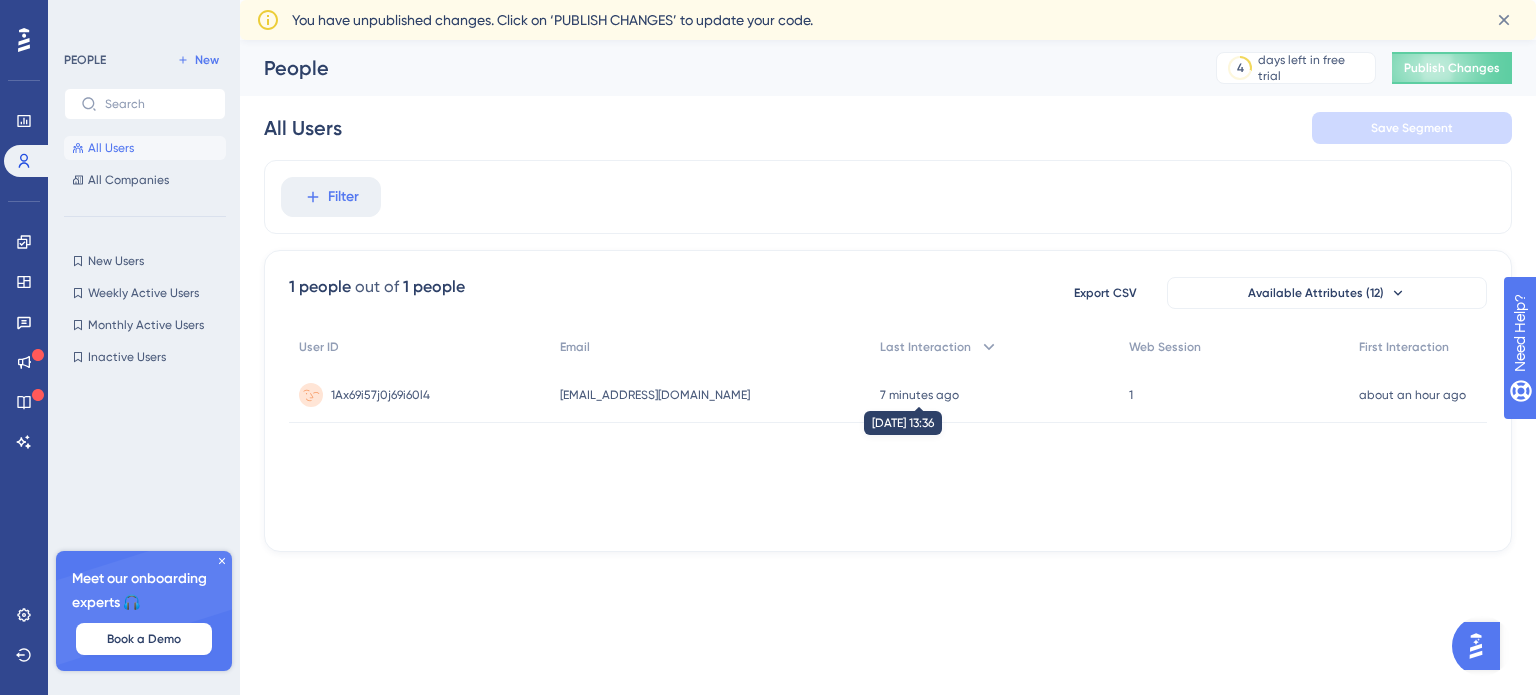 click on "7 minutes ago" at bounding box center [919, 395] 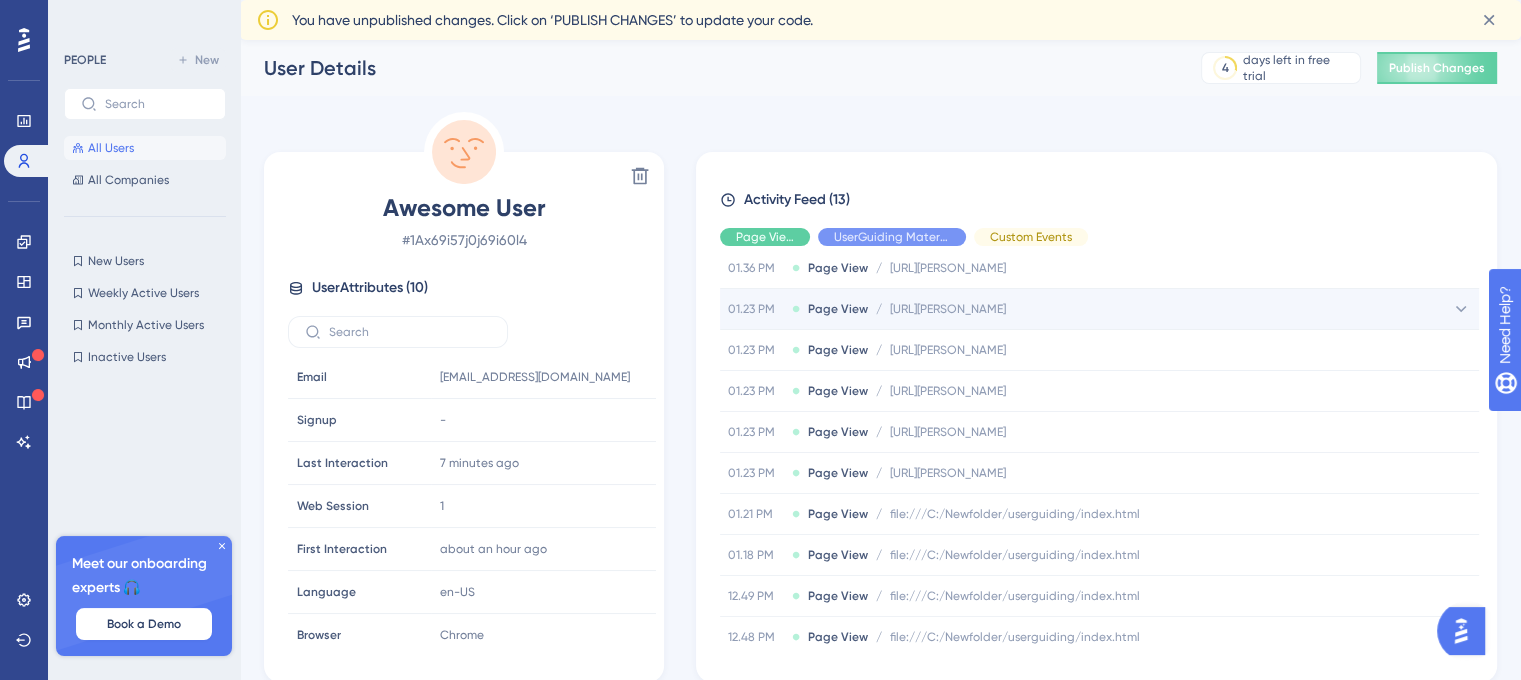 scroll, scrollTop: 0, scrollLeft: 0, axis: both 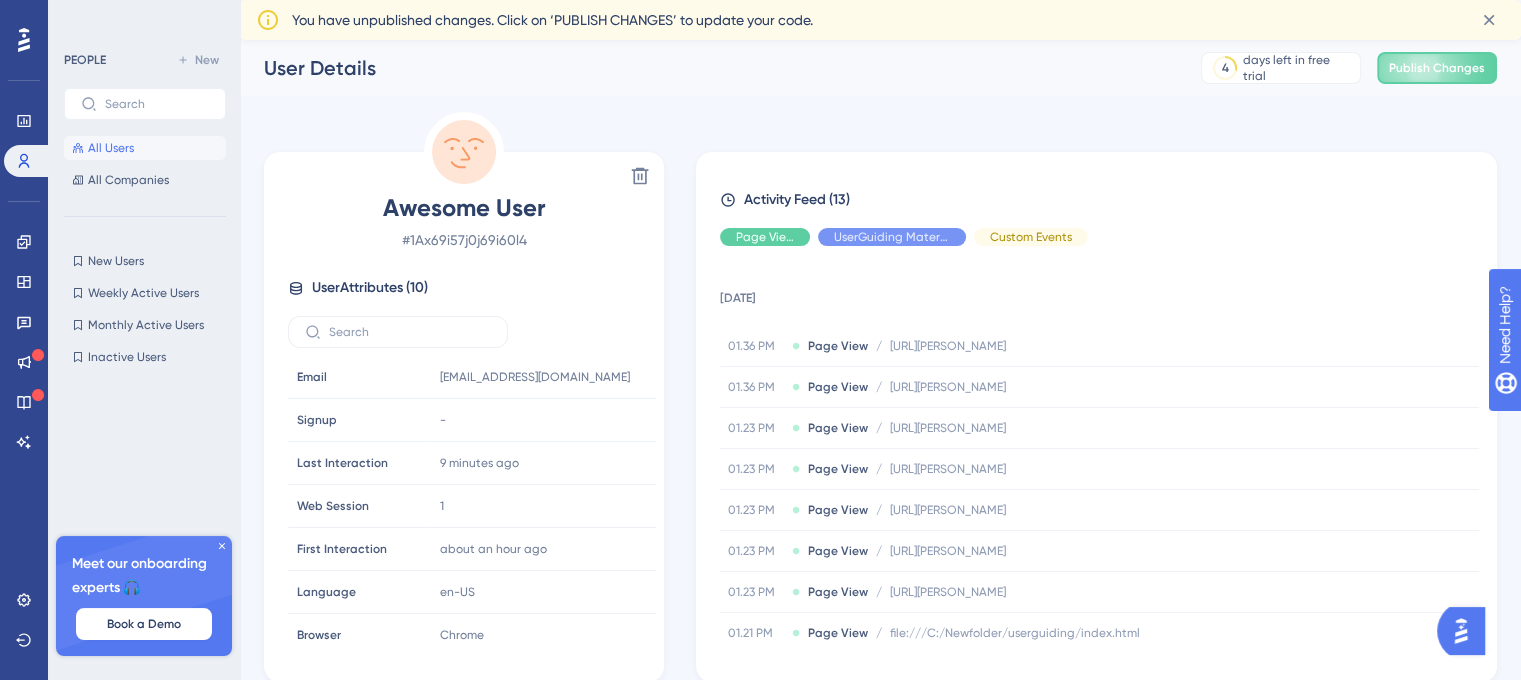 click on "All Users" at bounding box center [145, 148] 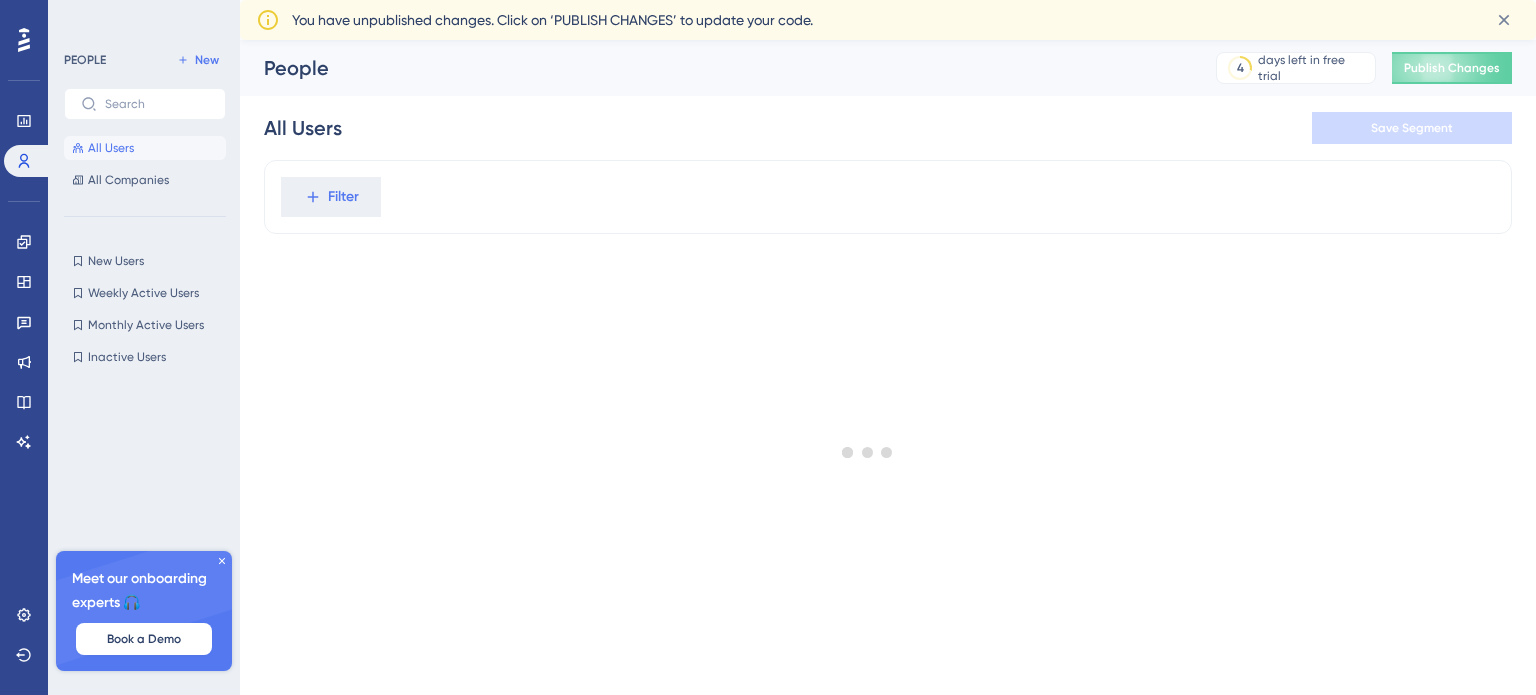 scroll, scrollTop: 0, scrollLeft: 0, axis: both 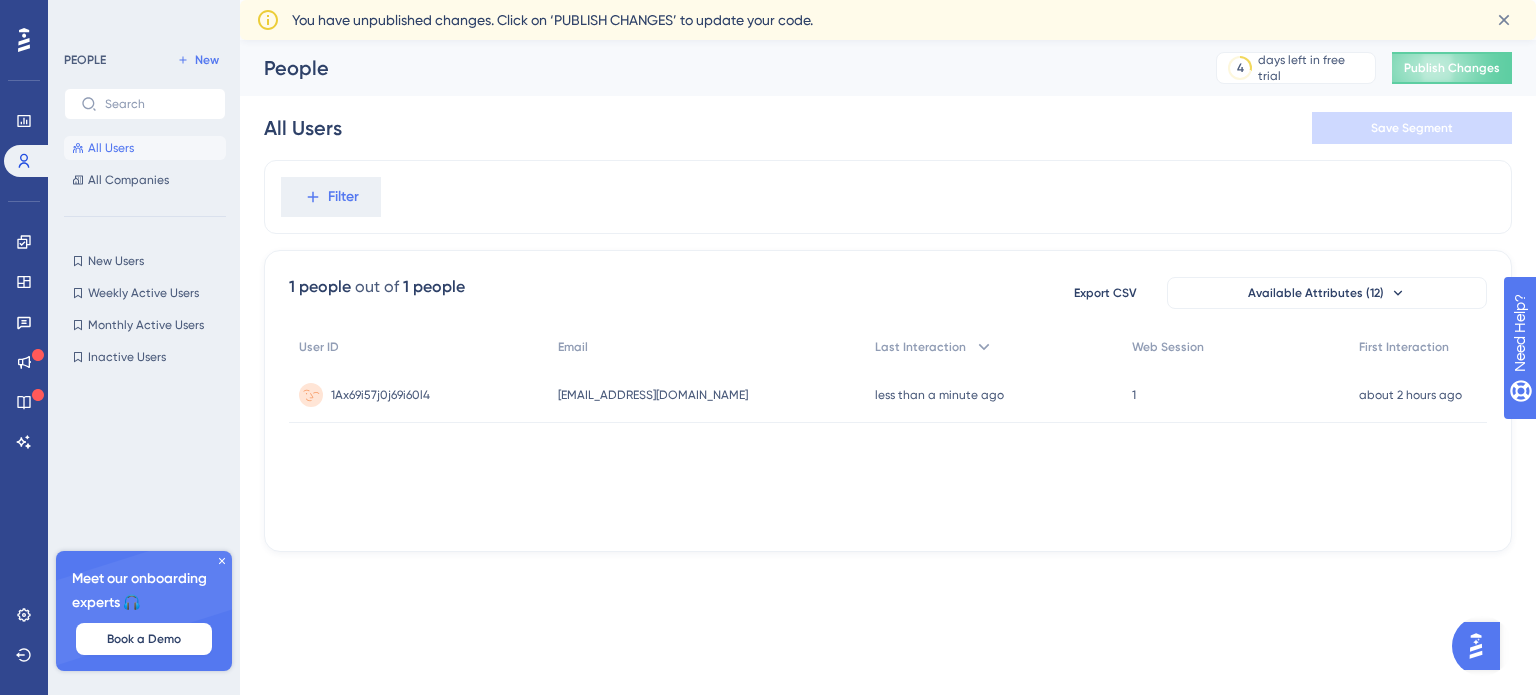 click on "[EMAIL_ADDRESS][DOMAIN_NAME] [EMAIL_ADDRESS][DOMAIN_NAME]" at bounding box center (707, 395) 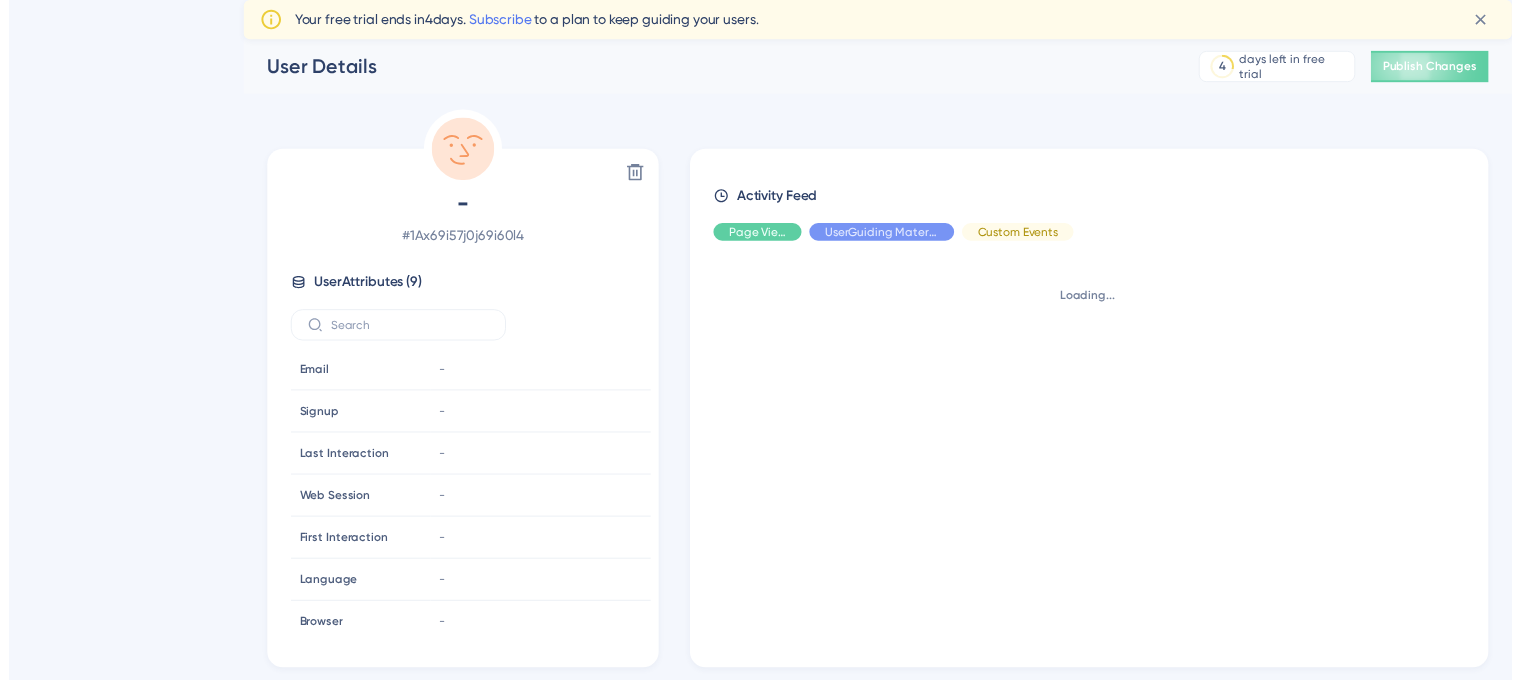 scroll, scrollTop: 0, scrollLeft: 0, axis: both 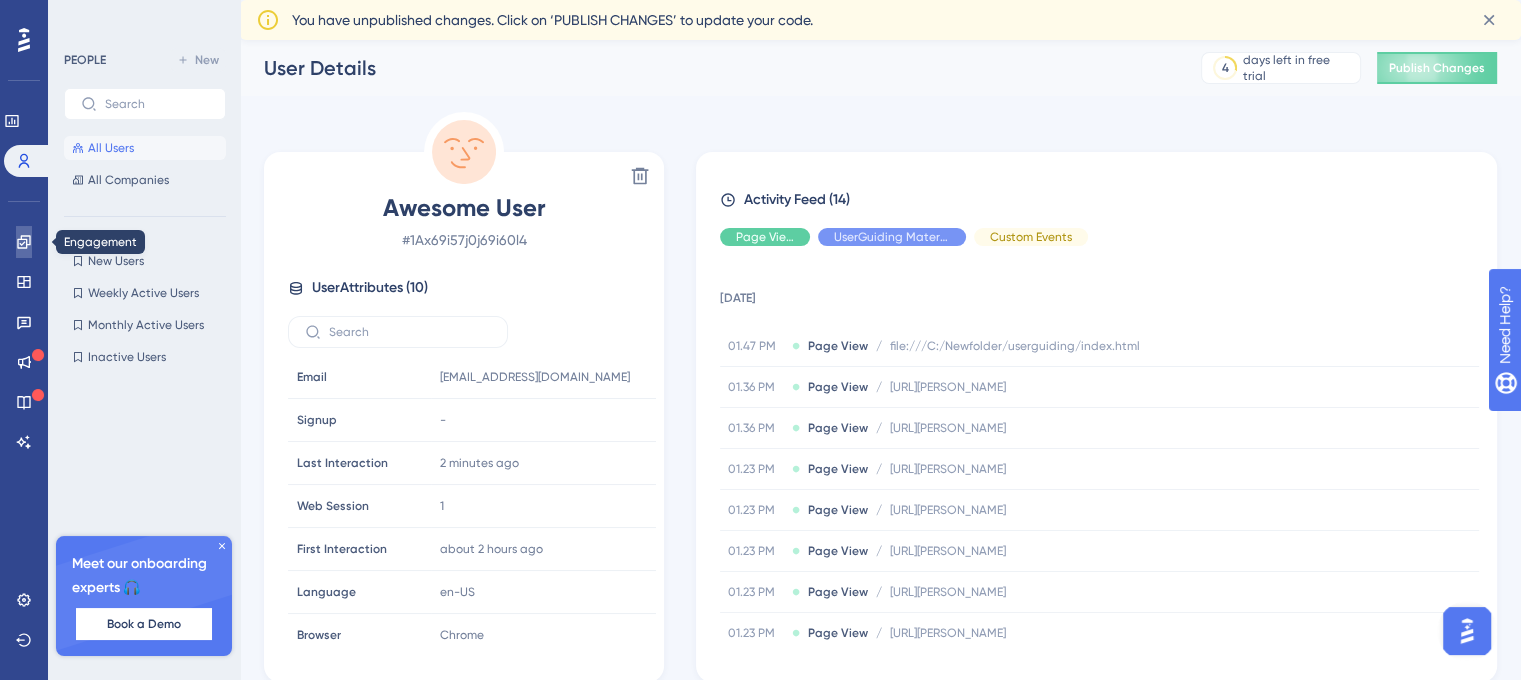 click at bounding box center (24, 242) 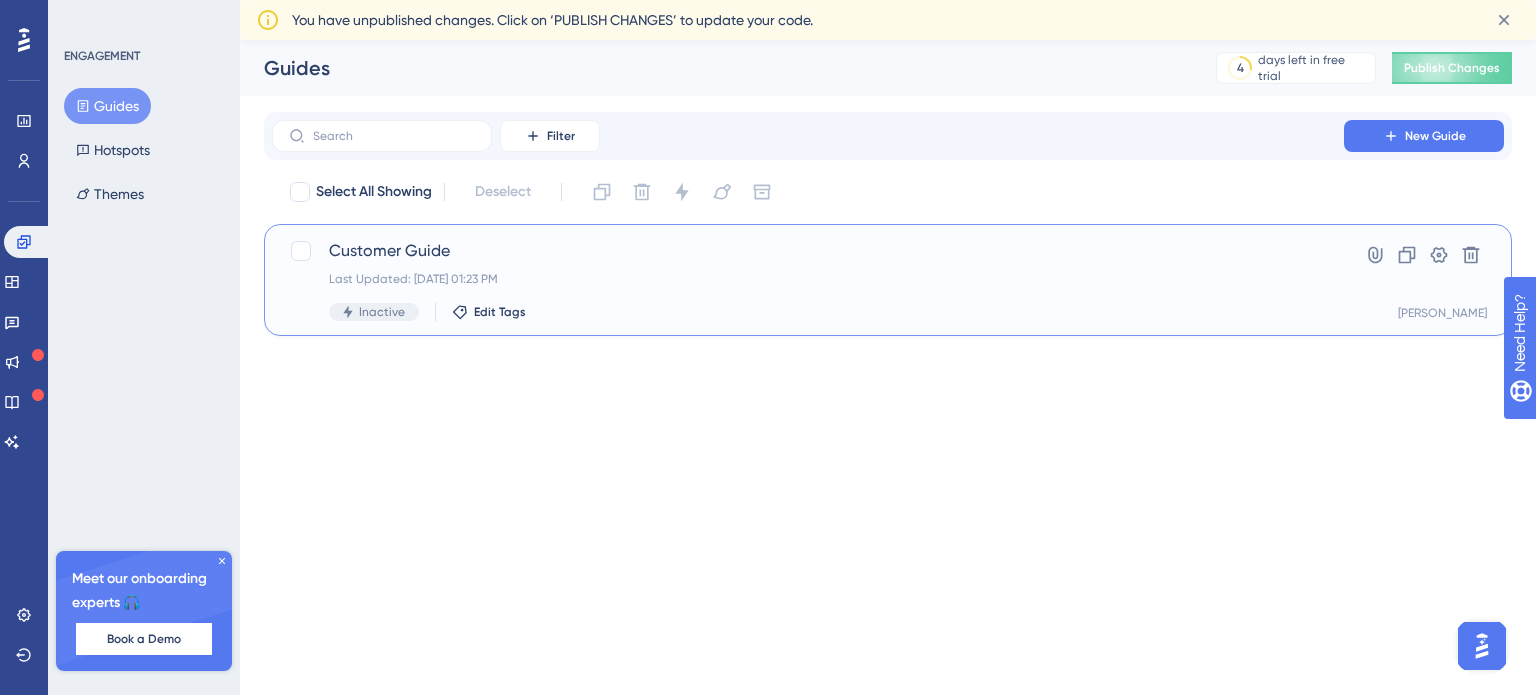 click on "Customer Guide" at bounding box center [808, 251] 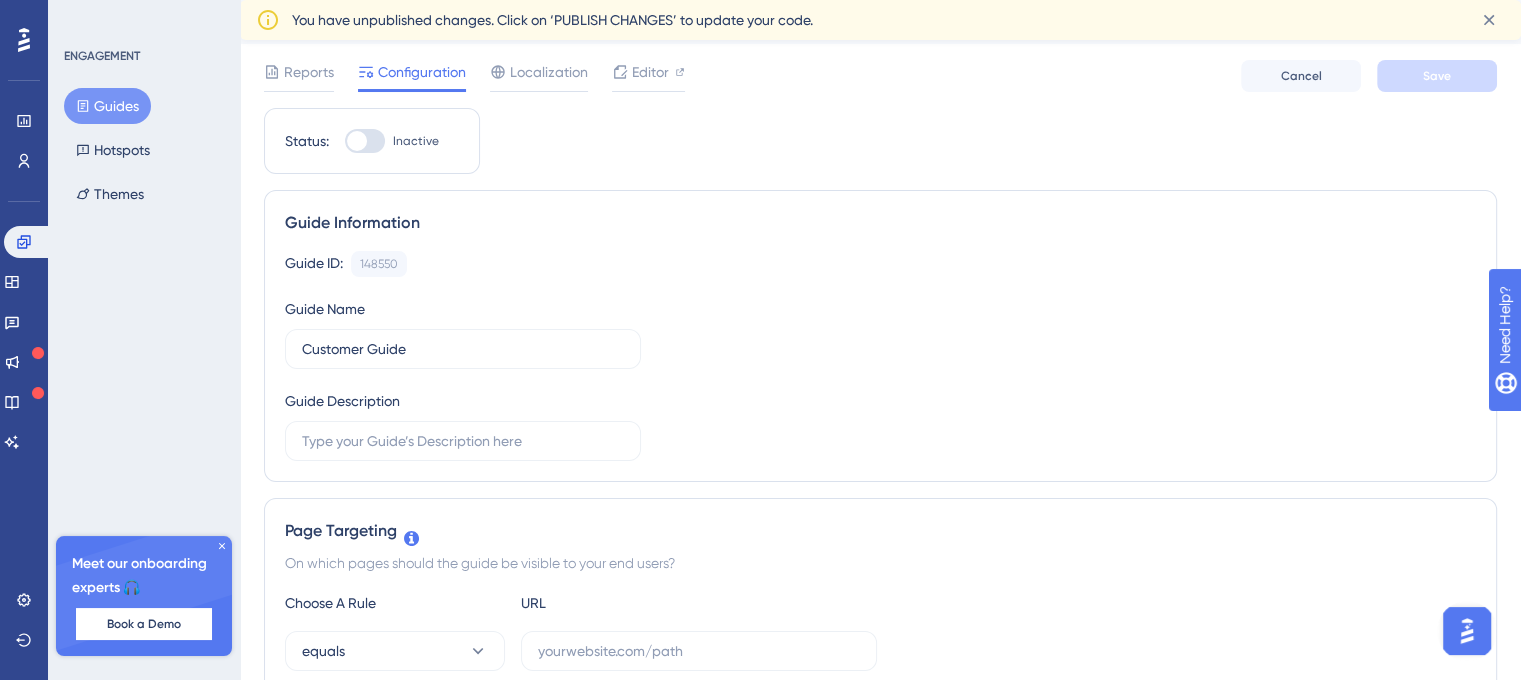 scroll, scrollTop: 0, scrollLeft: 0, axis: both 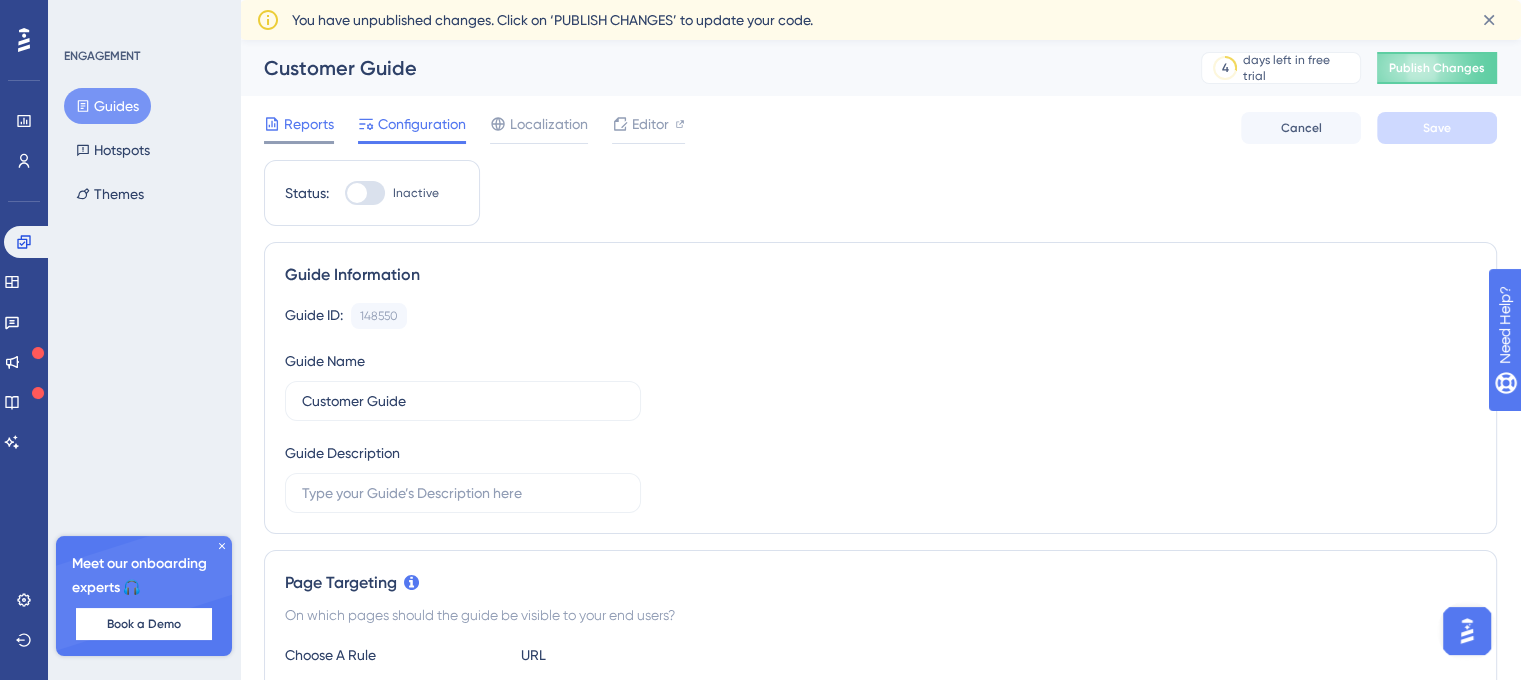 click on "Reports" at bounding box center (309, 124) 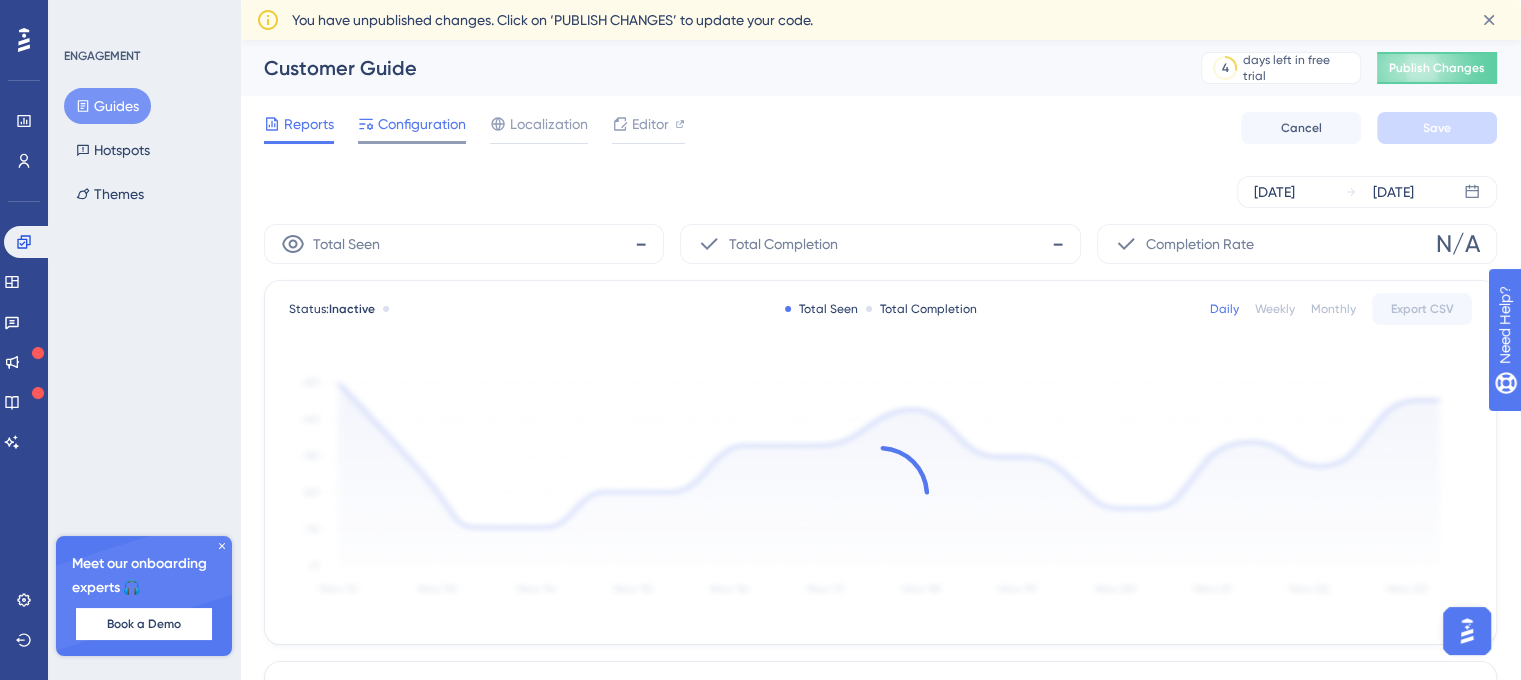 click on "Configuration" at bounding box center [422, 124] 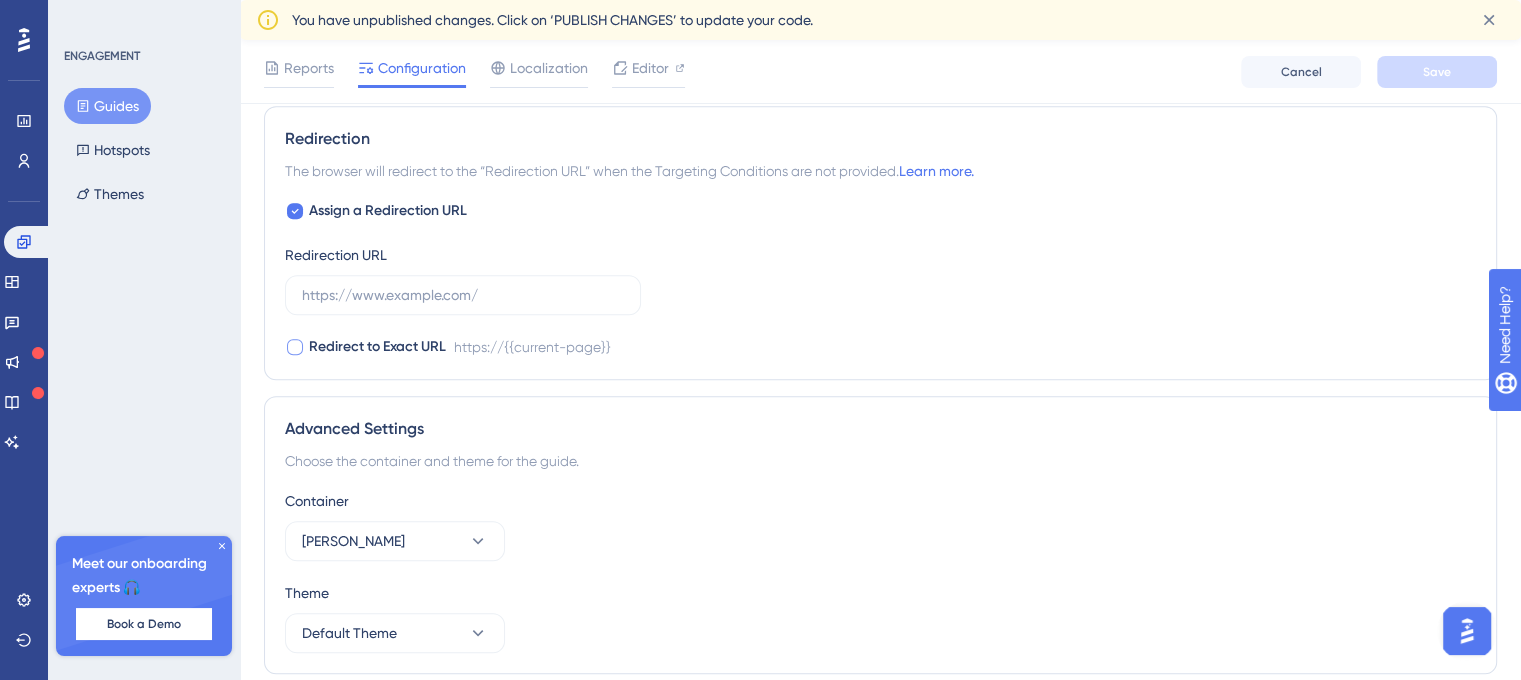 scroll, scrollTop: 1486, scrollLeft: 15, axis: both 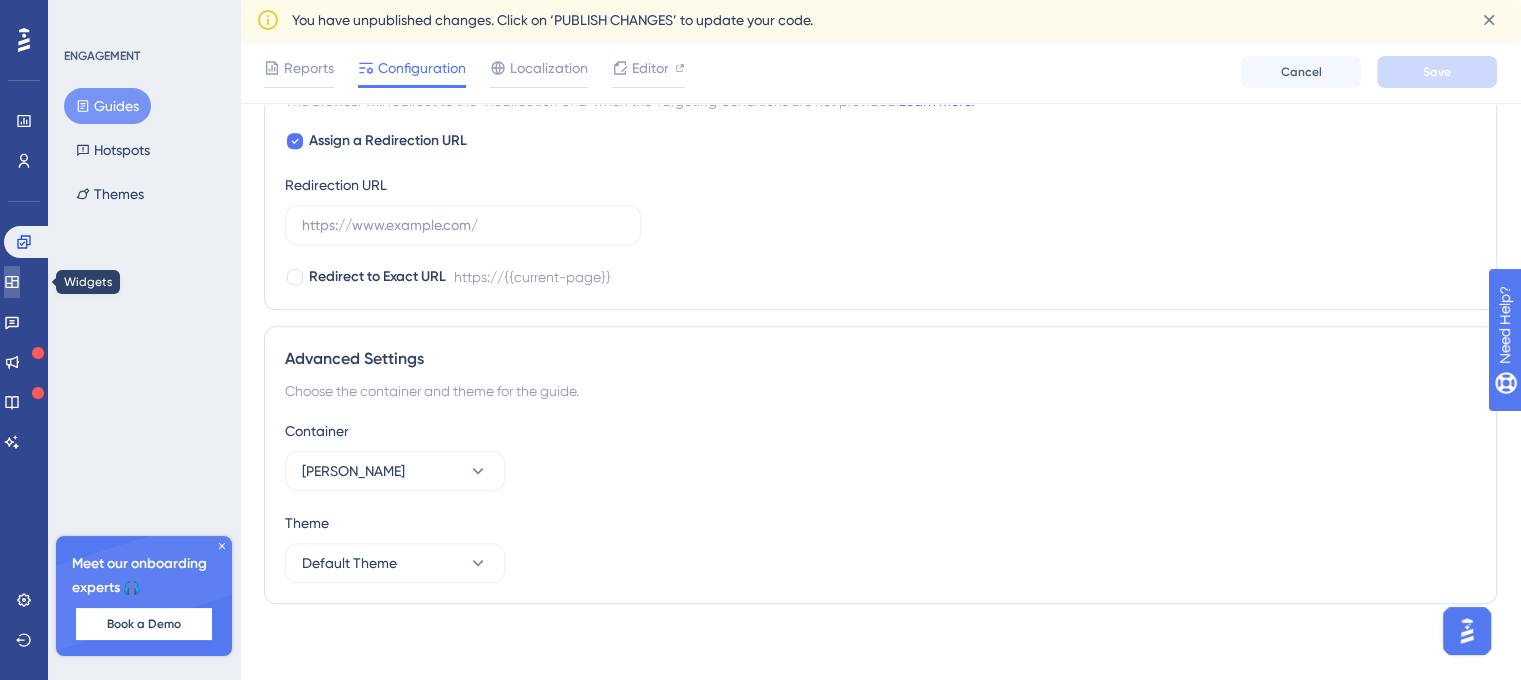 click at bounding box center [12, 282] 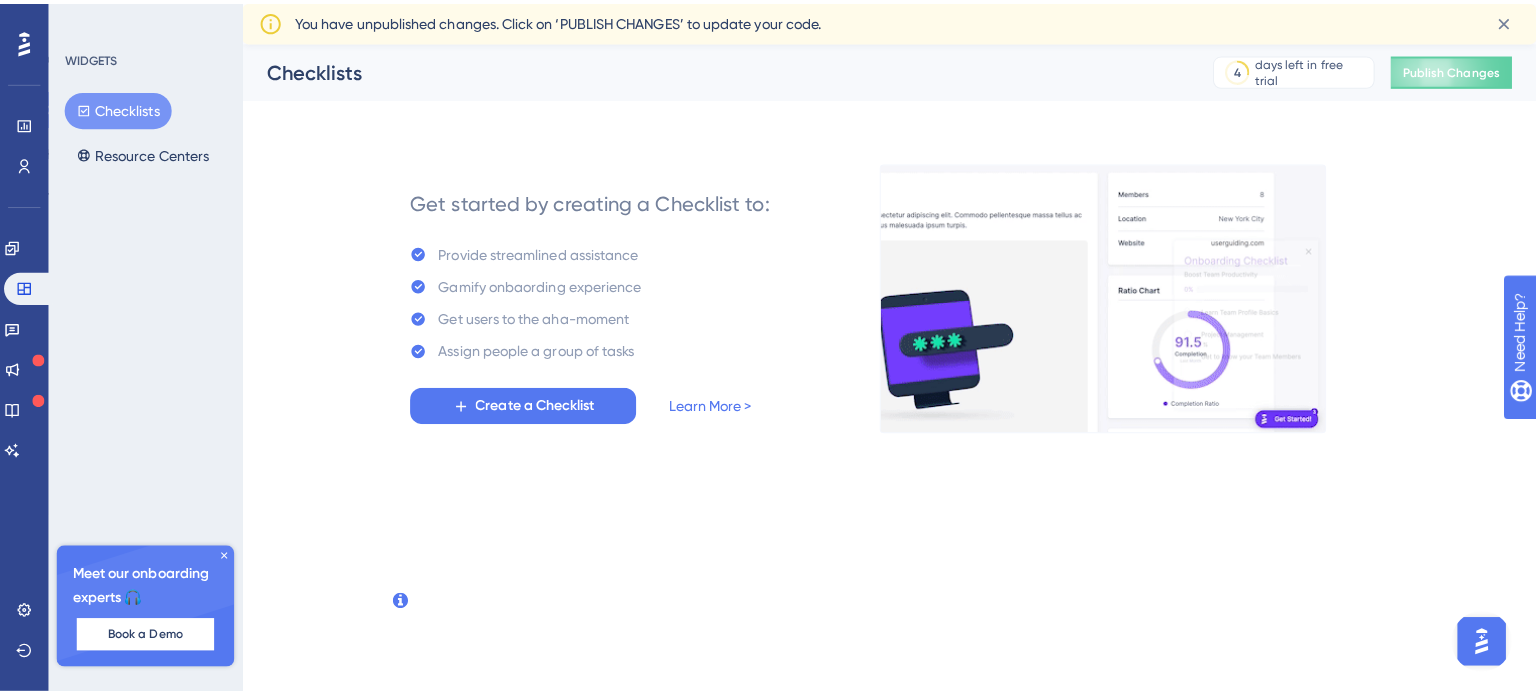 scroll, scrollTop: 0, scrollLeft: 0, axis: both 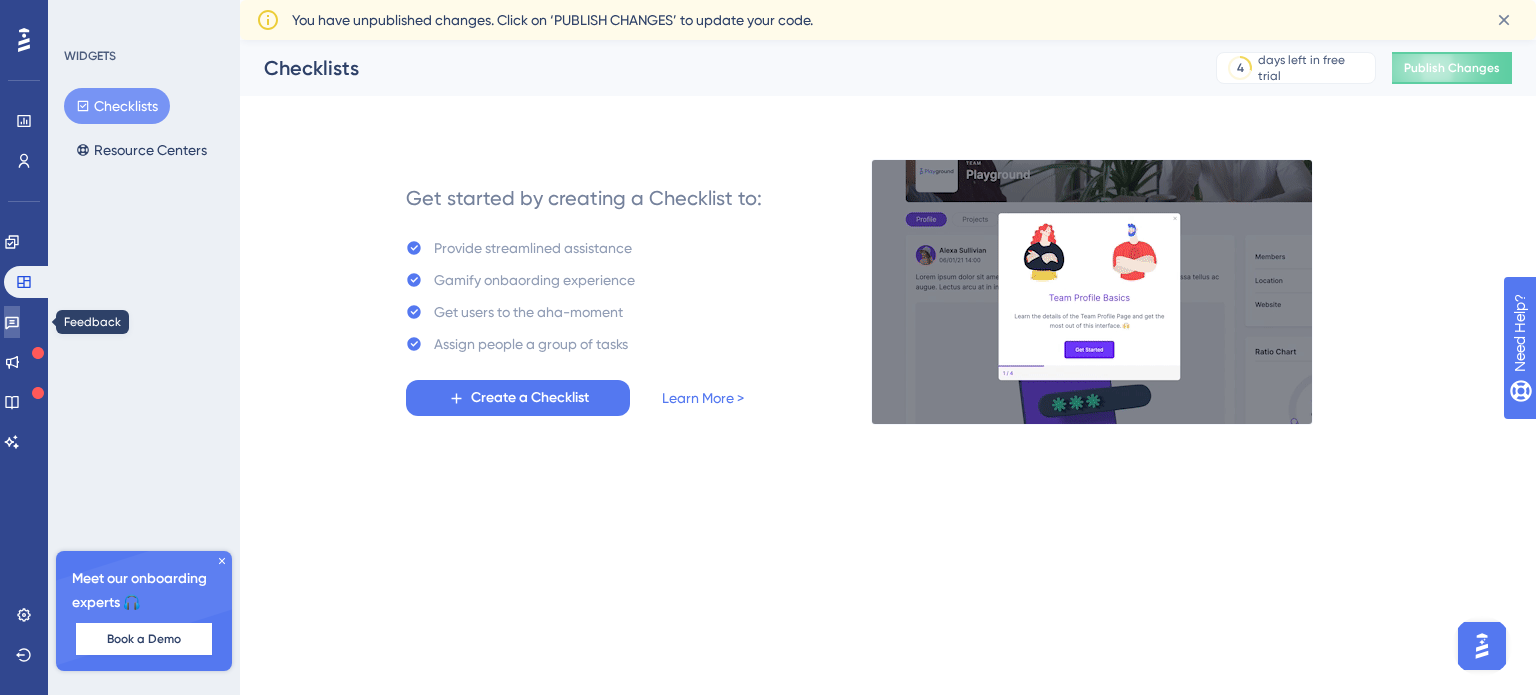 click at bounding box center [12, 322] 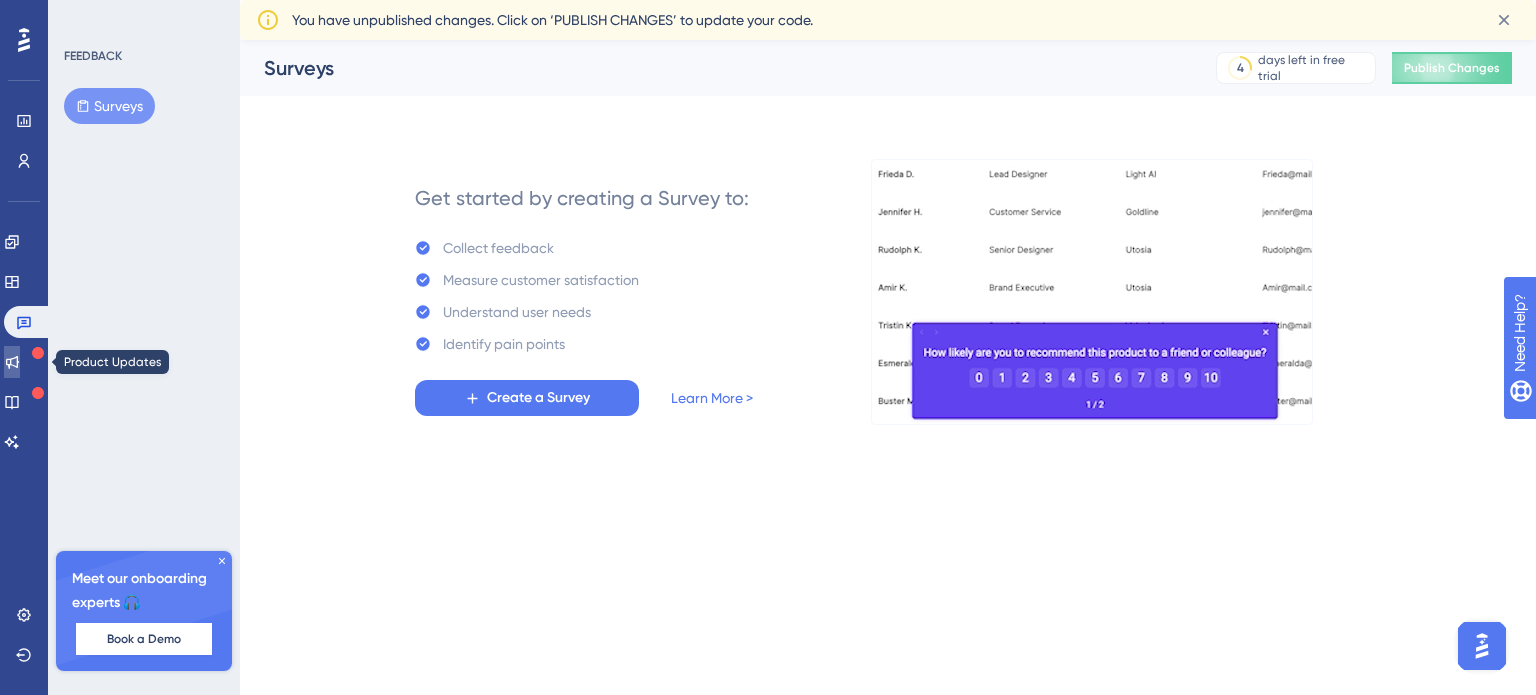 click at bounding box center [12, 362] 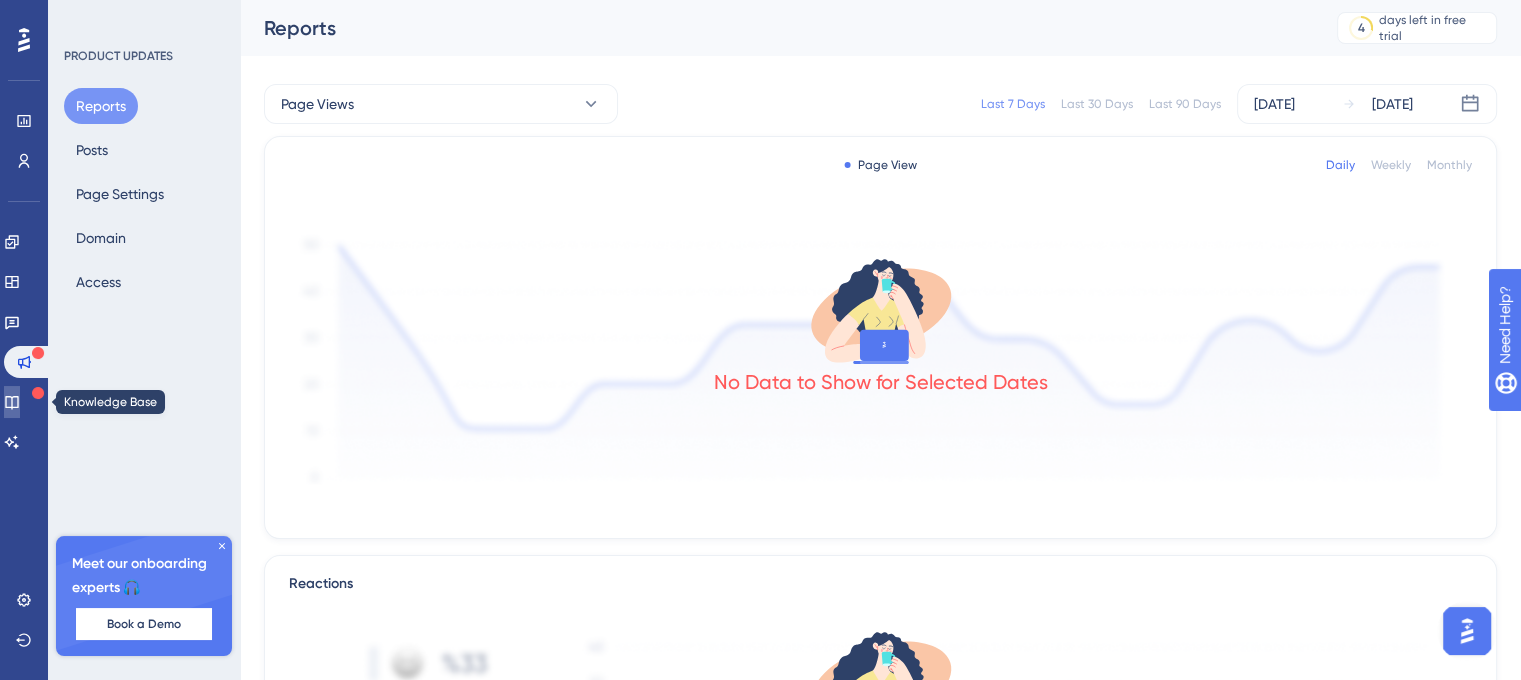 click 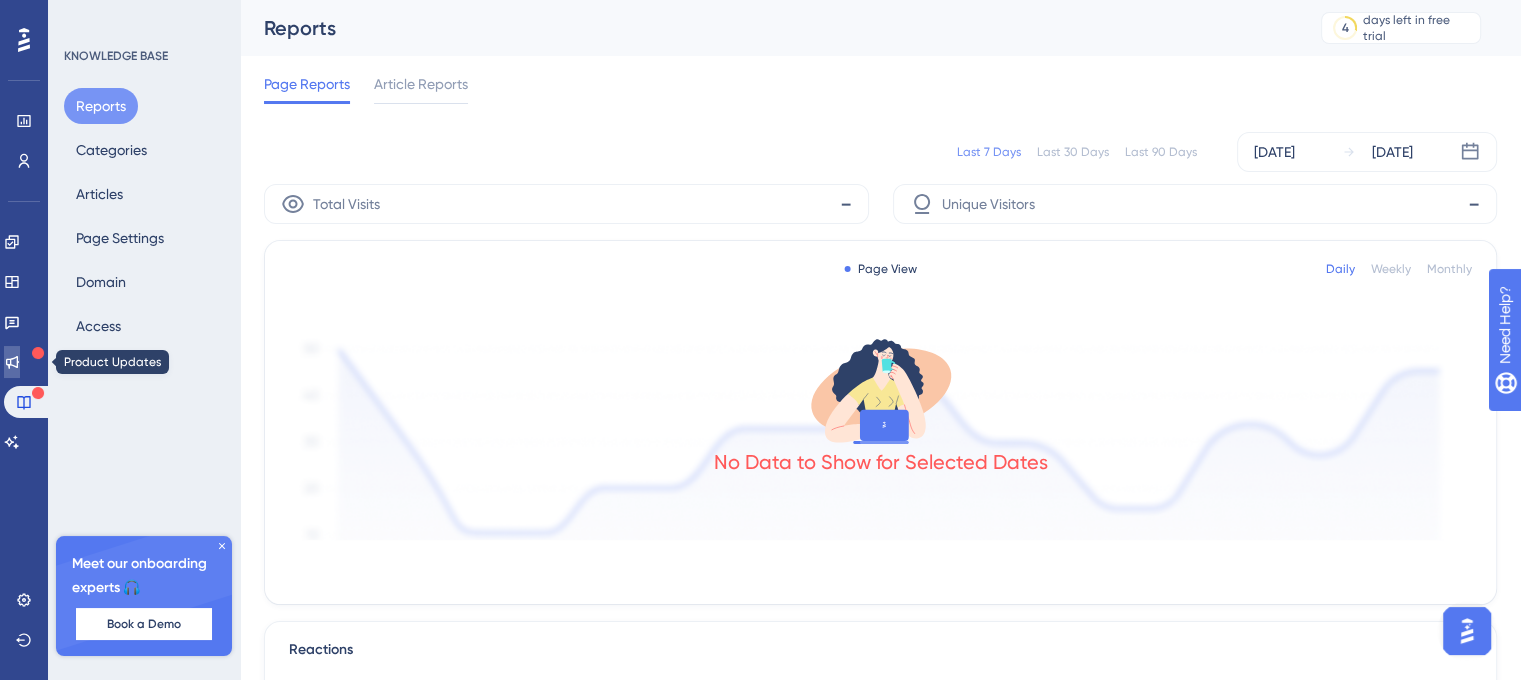 click at bounding box center [12, 362] 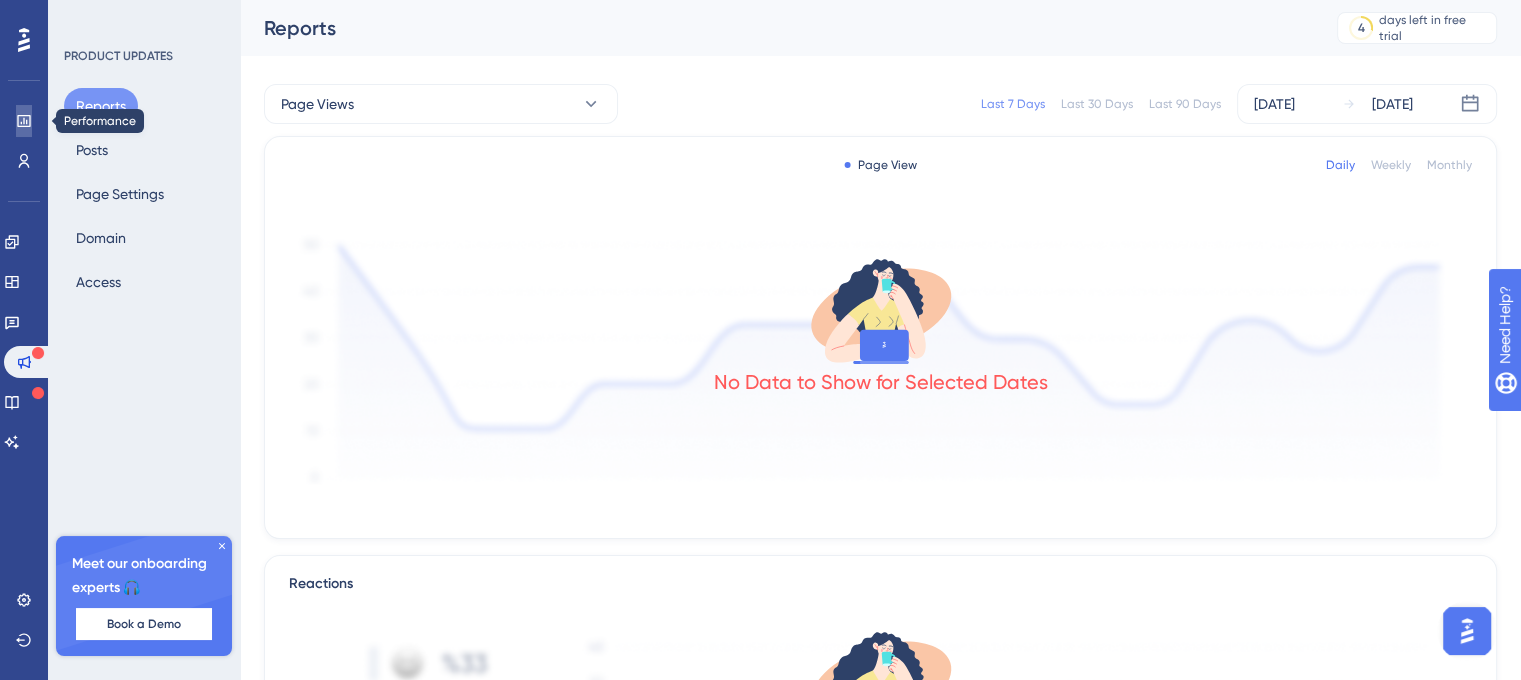click 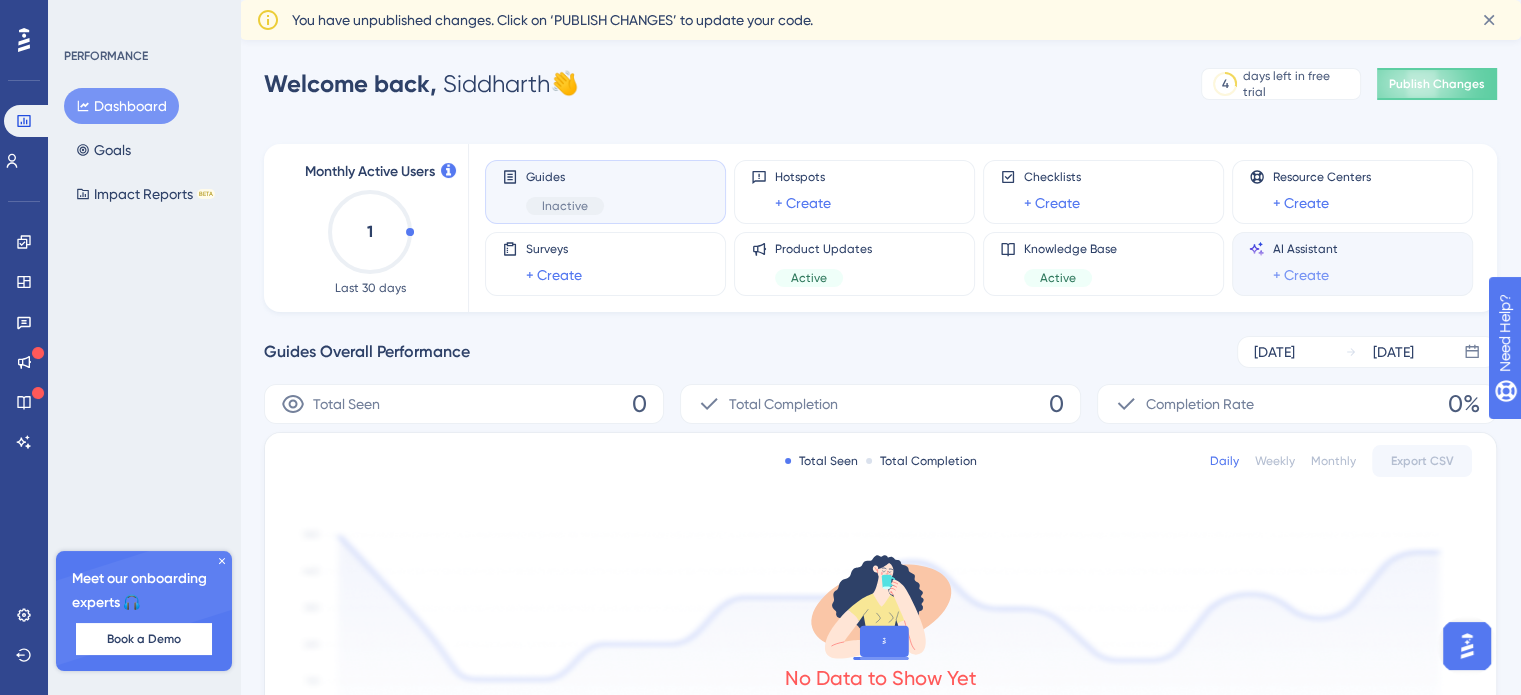 click on "+ Create" at bounding box center [1301, 275] 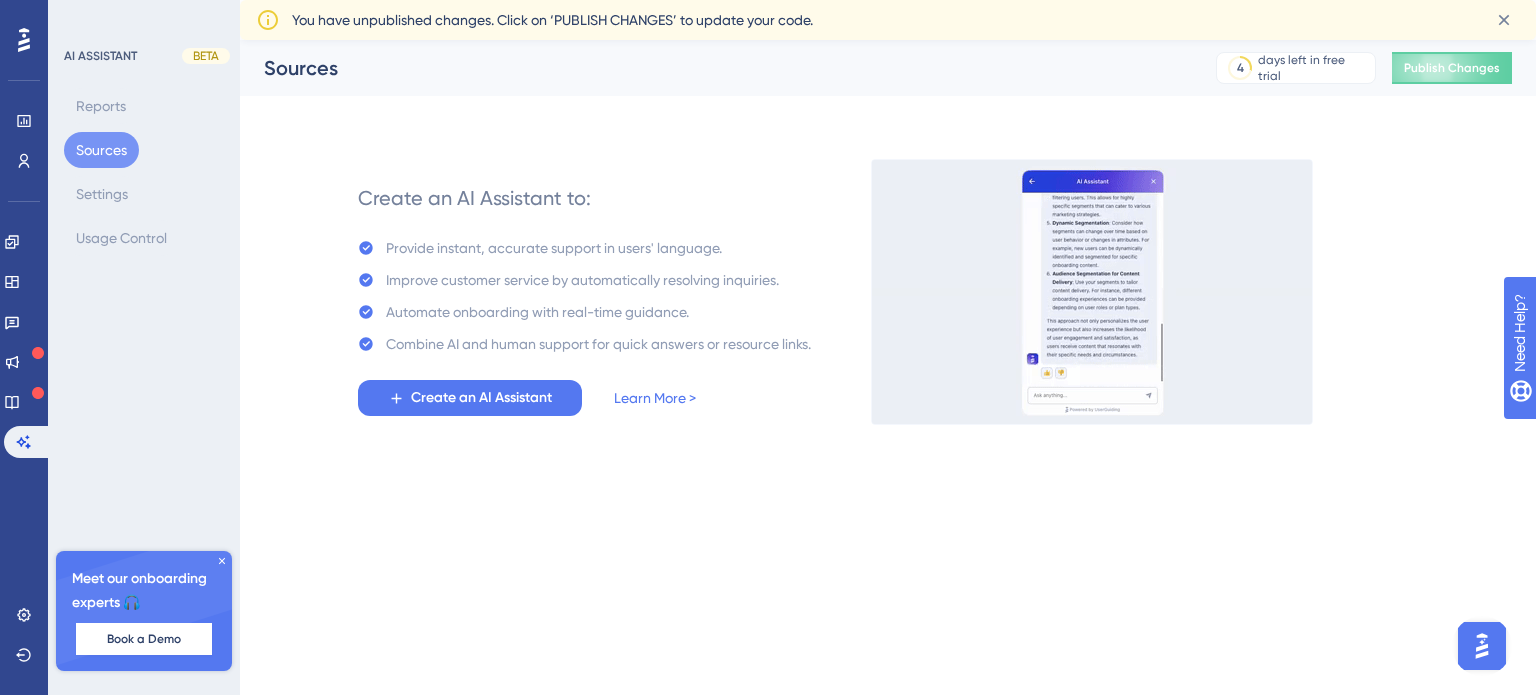 click at bounding box center [1482, 646] 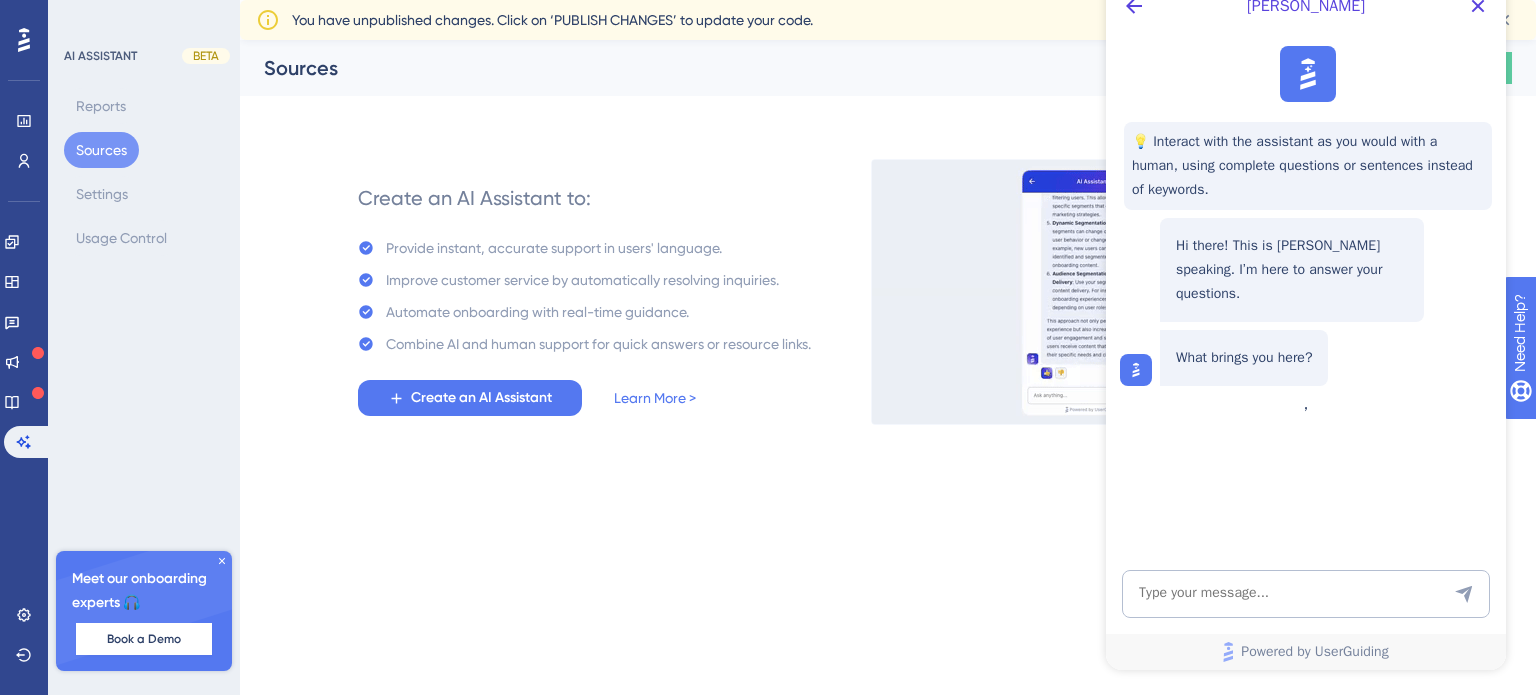 scroll, scrollTop: 0, scrollLeft: 0, axis: both 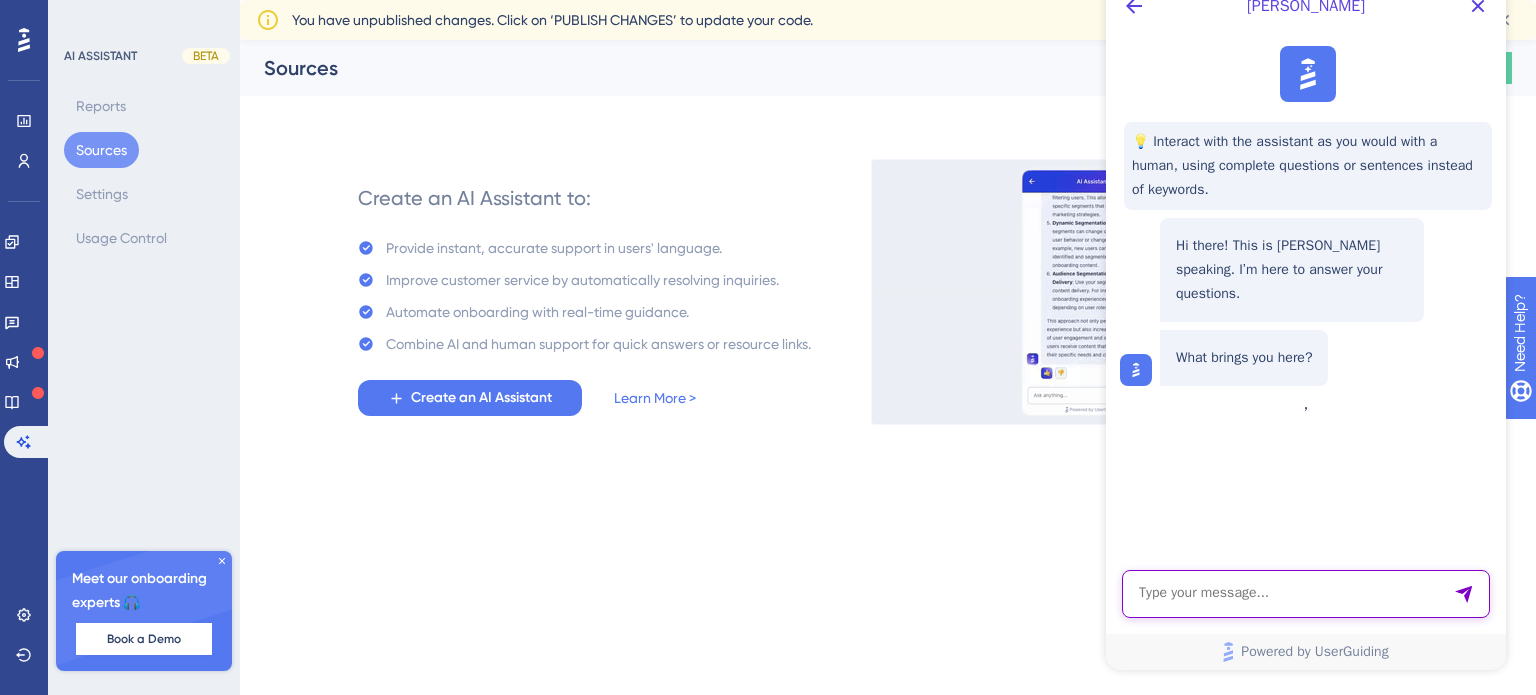 click at bounding box center [1306, 594] 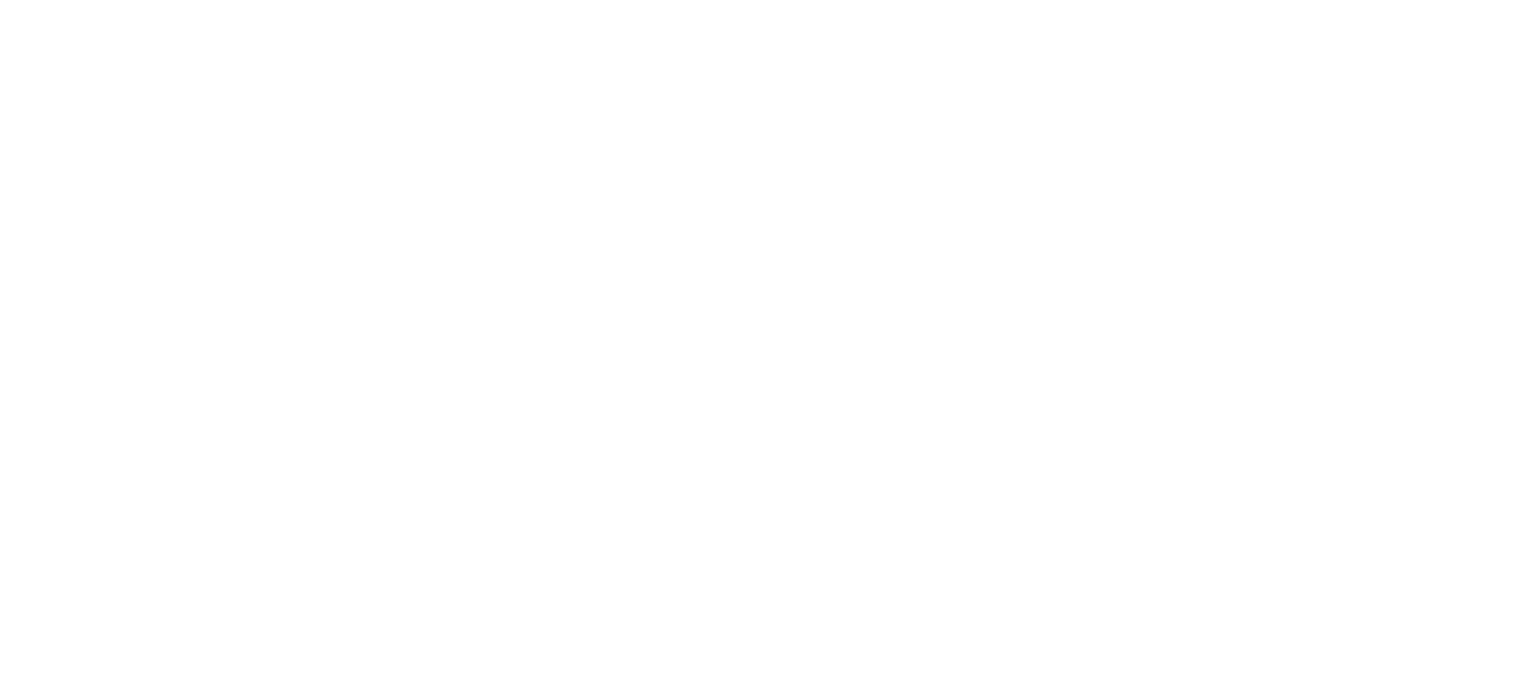 scroll, scrollTop: 0, scrollLeft: 0, axis: both 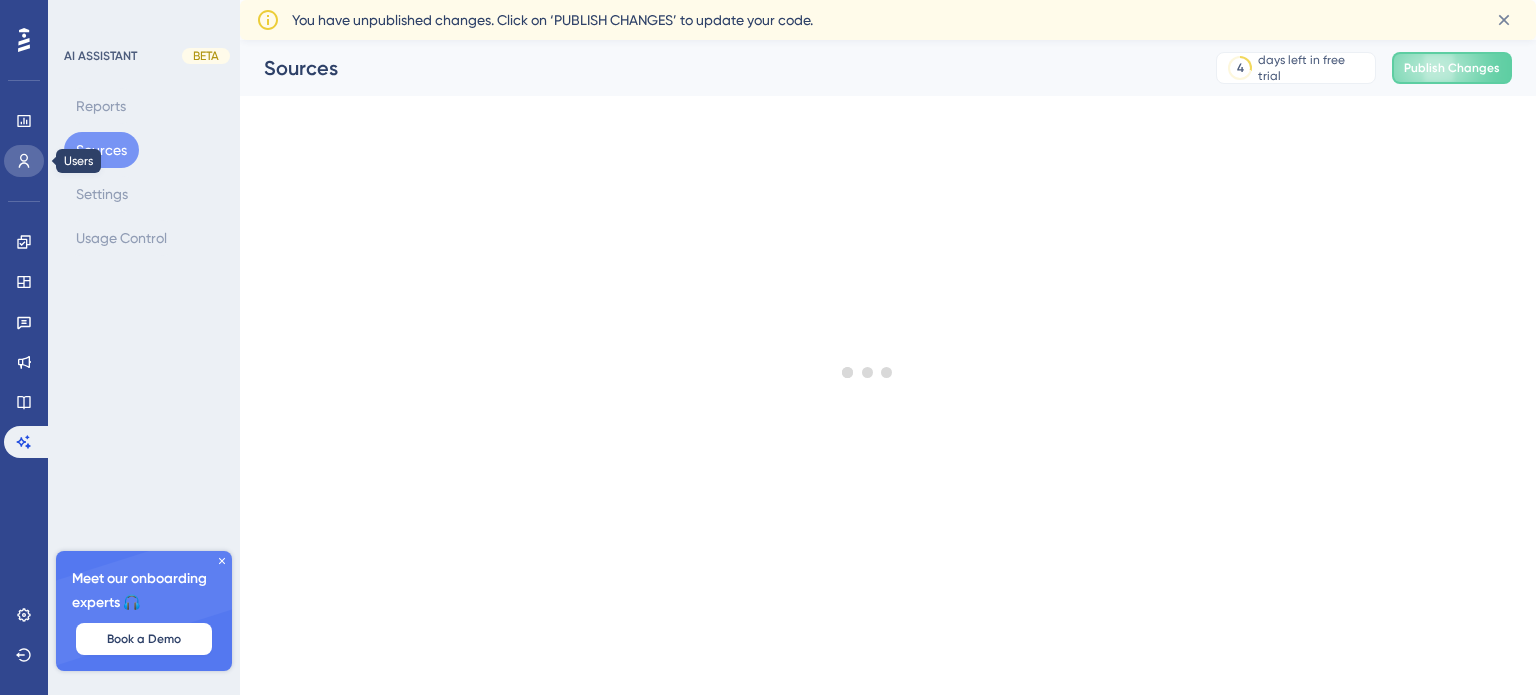 drag, startPoint x: 0, startPoint y: 0, endPoint x: 21, endPoint y: 151, distance: 152.45328 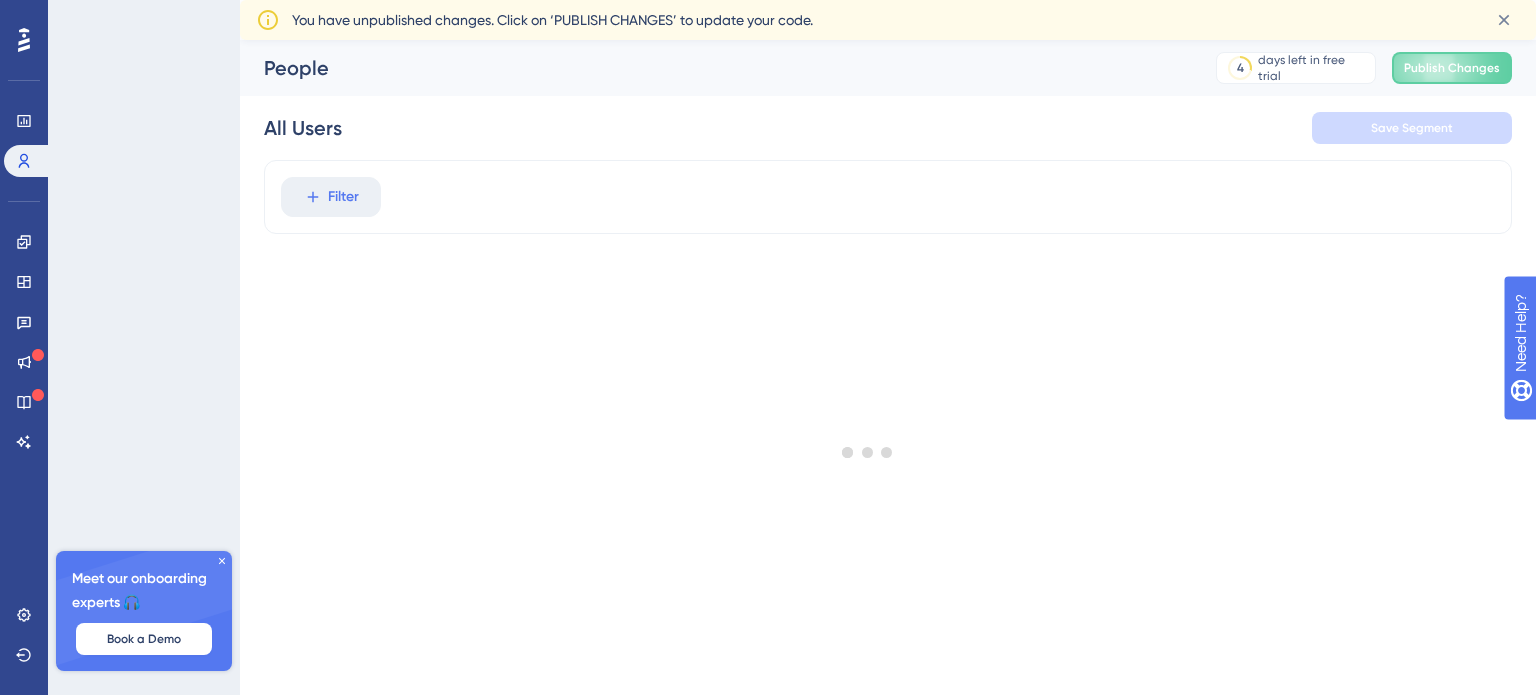 scroll, scrollTop: 0, scrollLeft: 0, axis: both 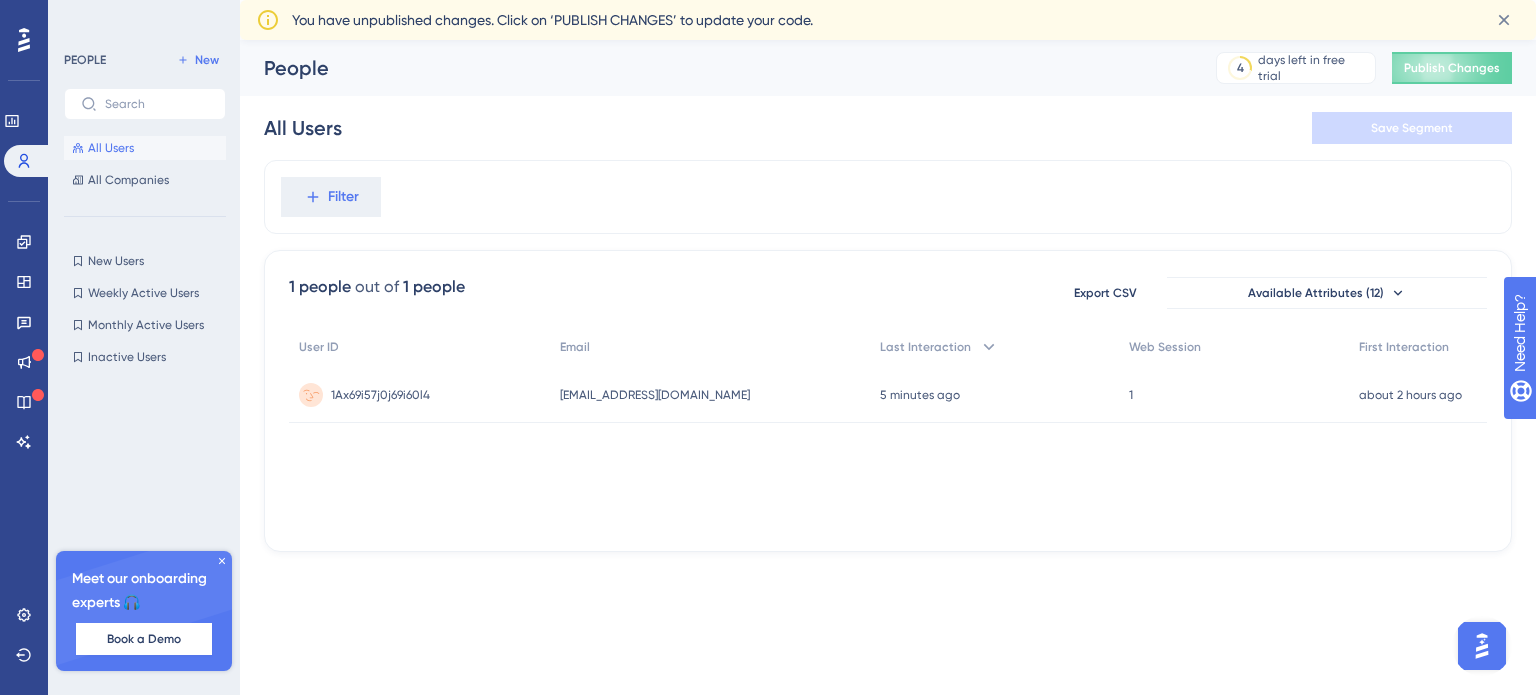 click on "user@awesome.com user@awesome.com" at bounding box center [710, 395] 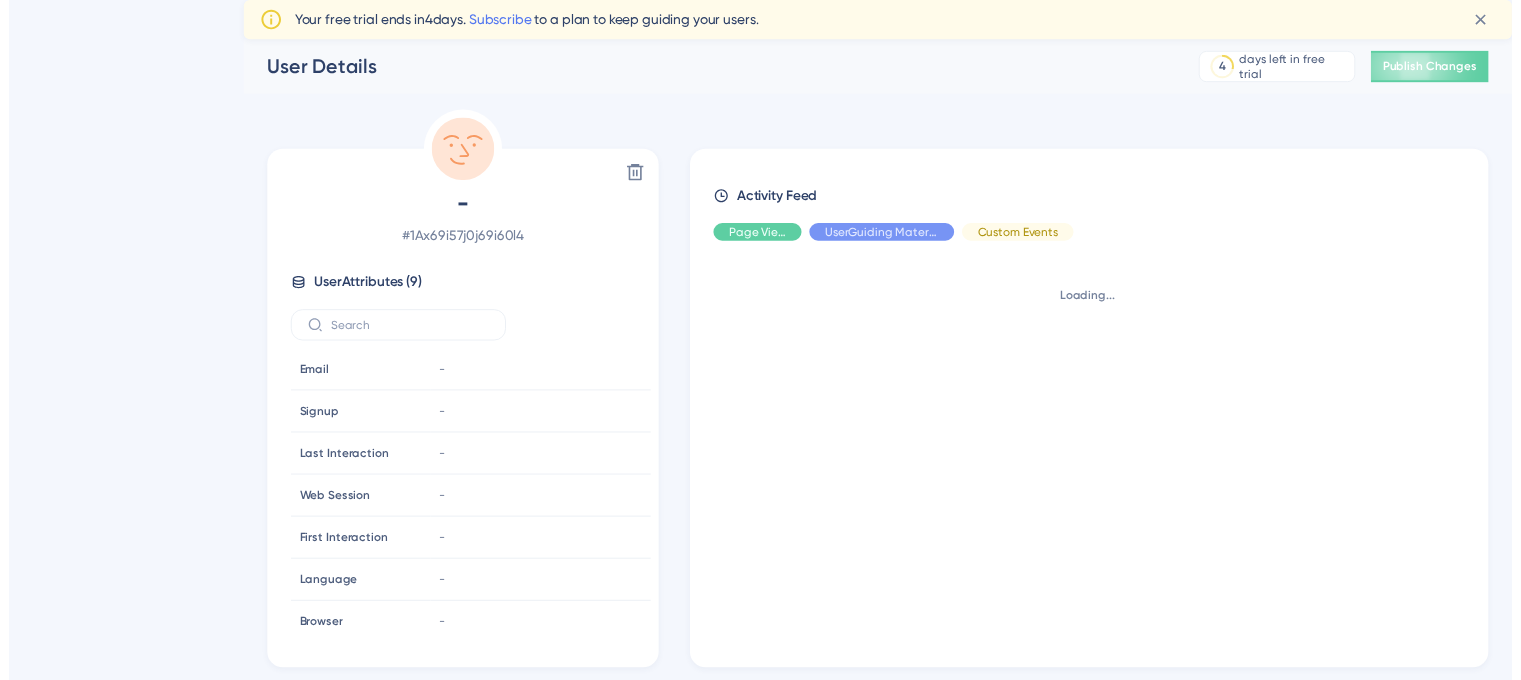 scroll, scrollTop: 0, scrollLeft: 0, axis: both 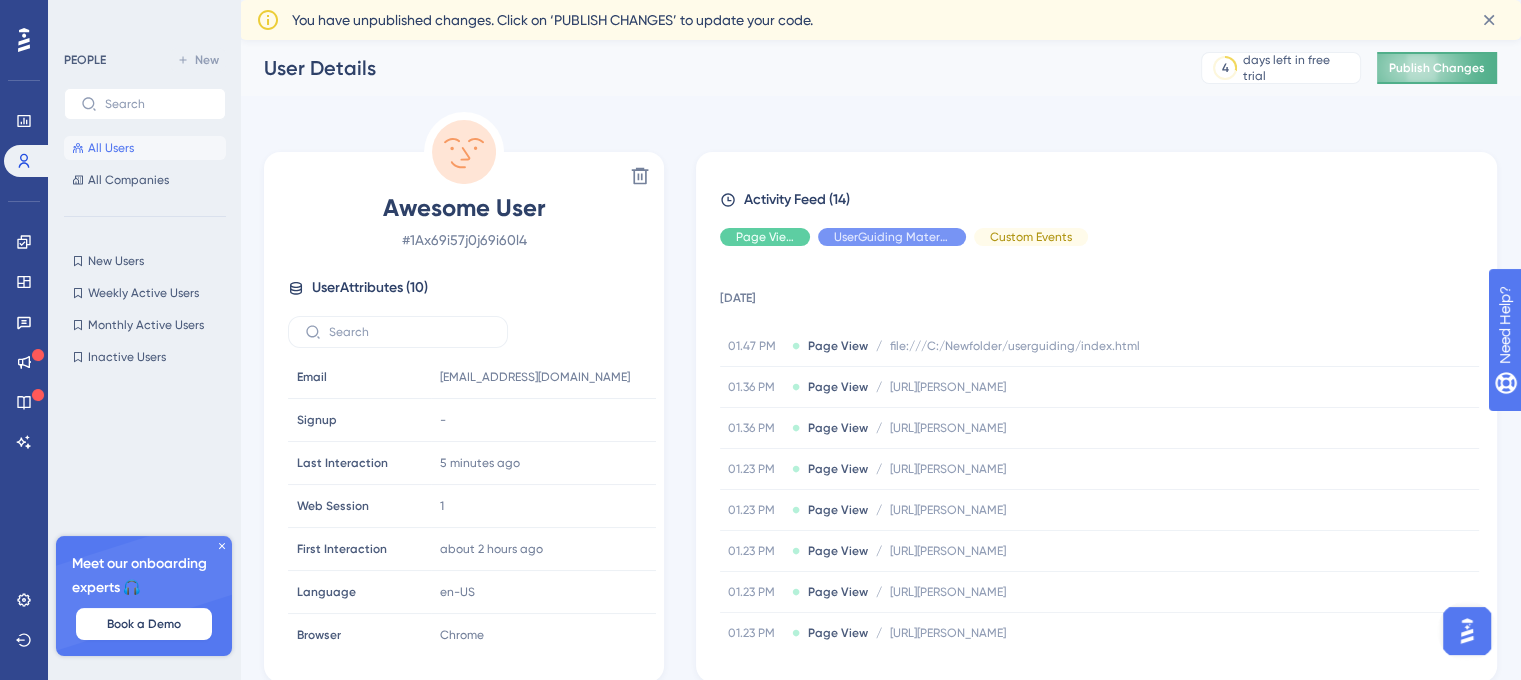 click on "Publish Changes" at bounding box center (1437, 68) 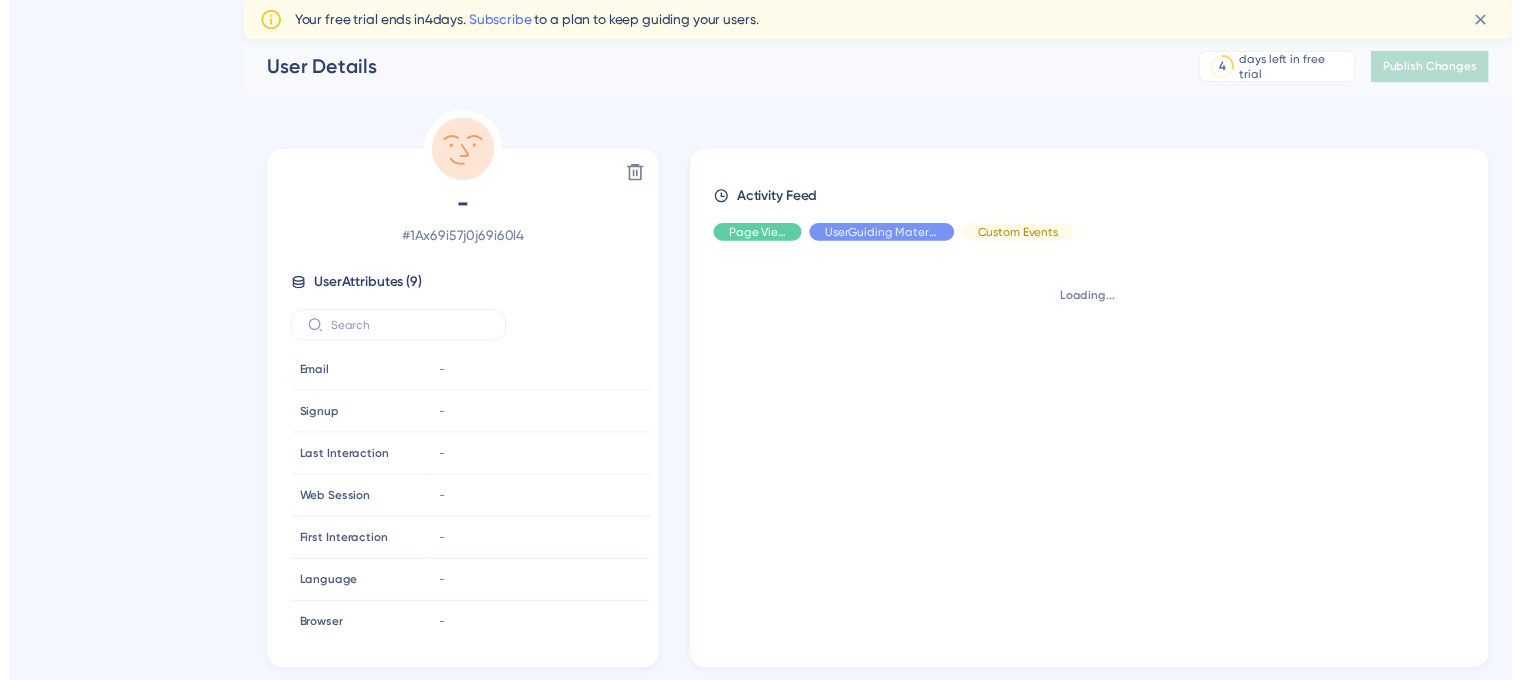 scroll, scrollTop: 0, scrollLeft: 0, axis: both 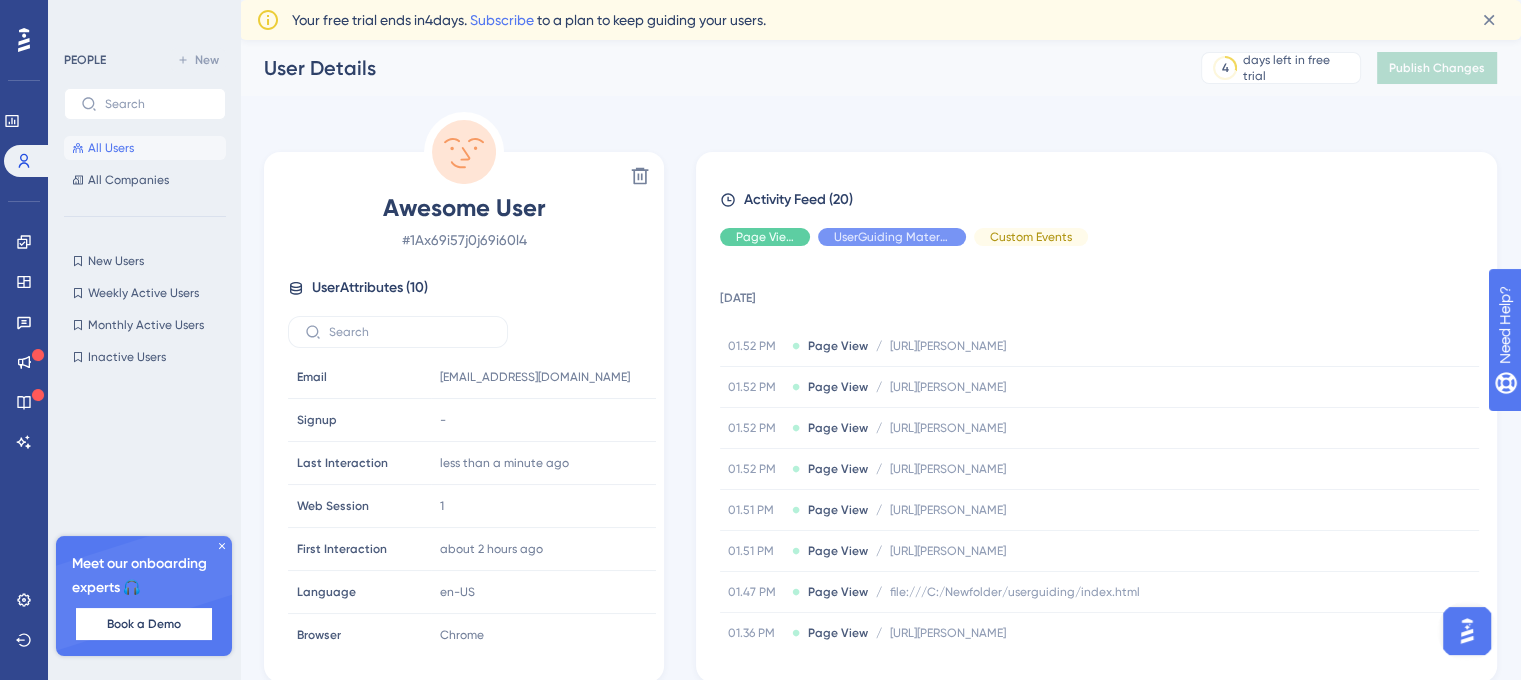 click on "All Users" at bounding box center (145, 148) 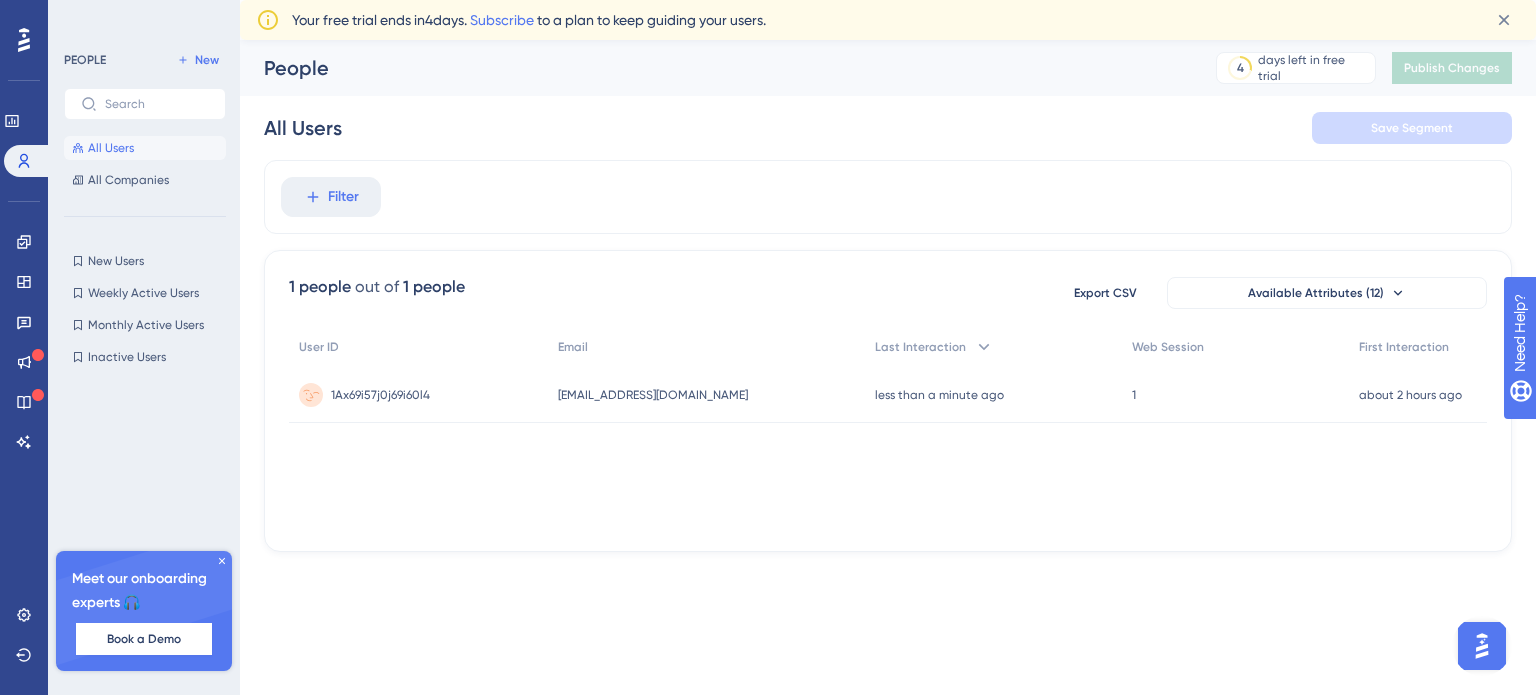 click on "[EMAIL_ADDRESS][DOMAIN_NAME]" at bounding box center [653, 395] 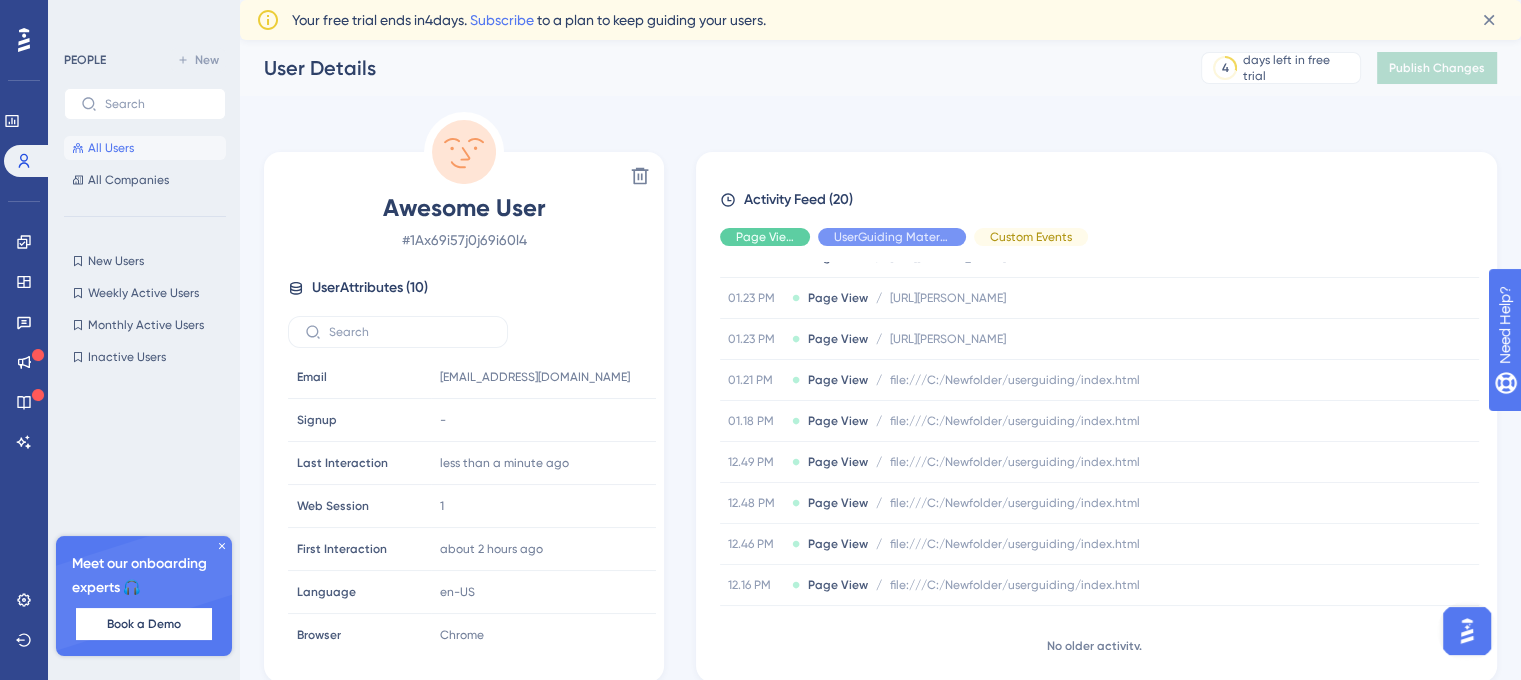scroll, scrollTop: 0, scrollLeft: 0, axis: both 